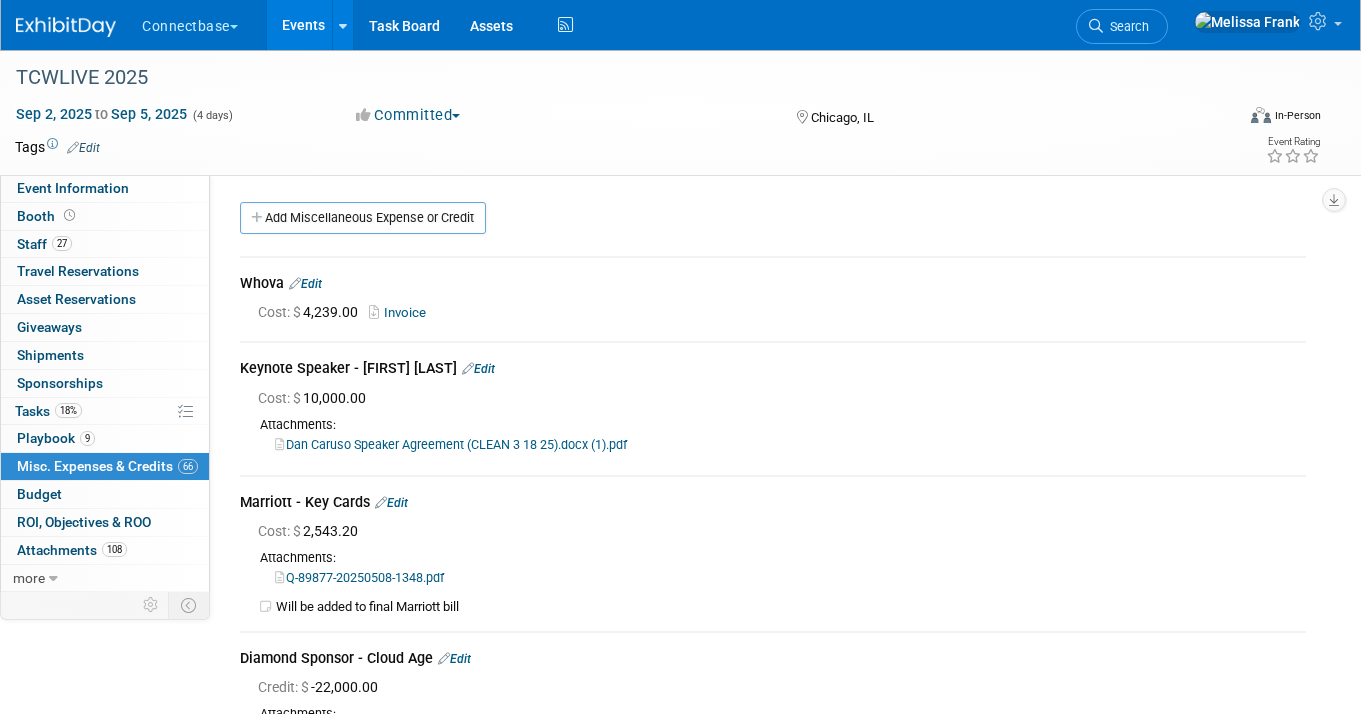 scroll, scrollTop: 17417, scrollLeft: 0, axis: vertical 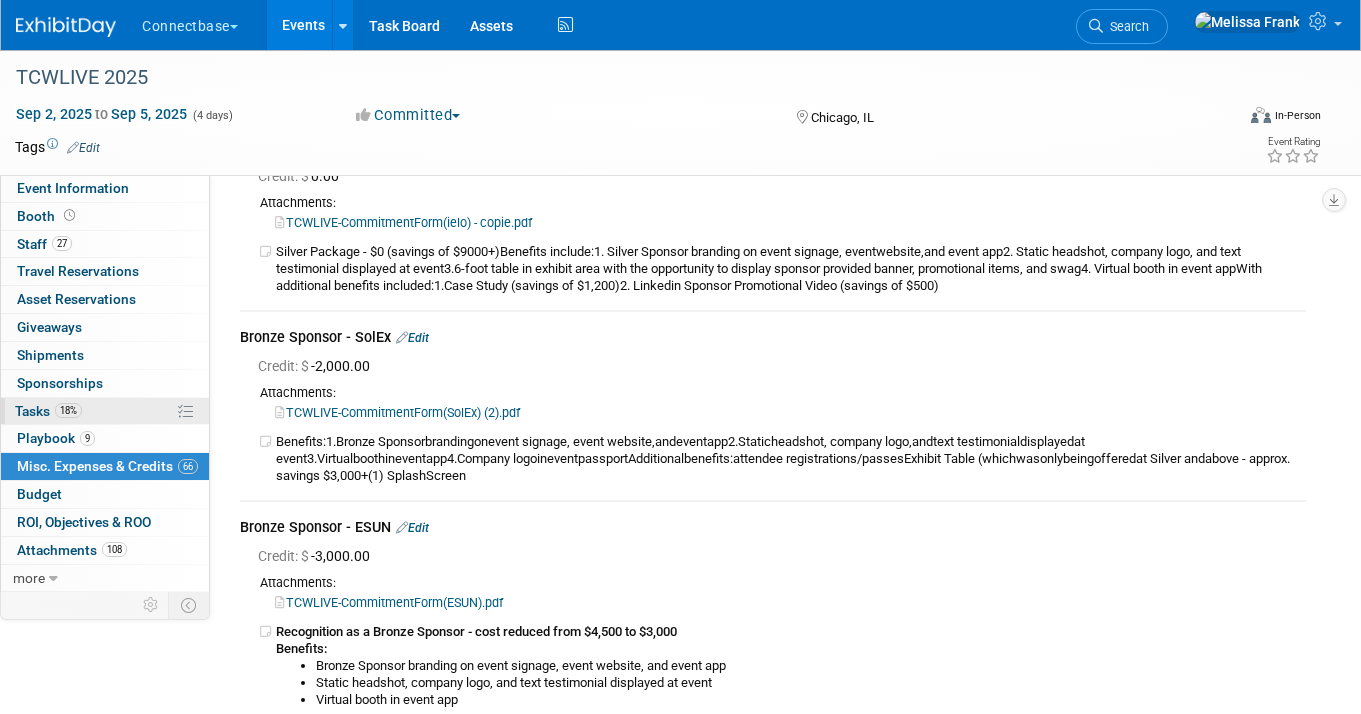 click on "18%
Tasks 18%" at bounding box center (105, 411) 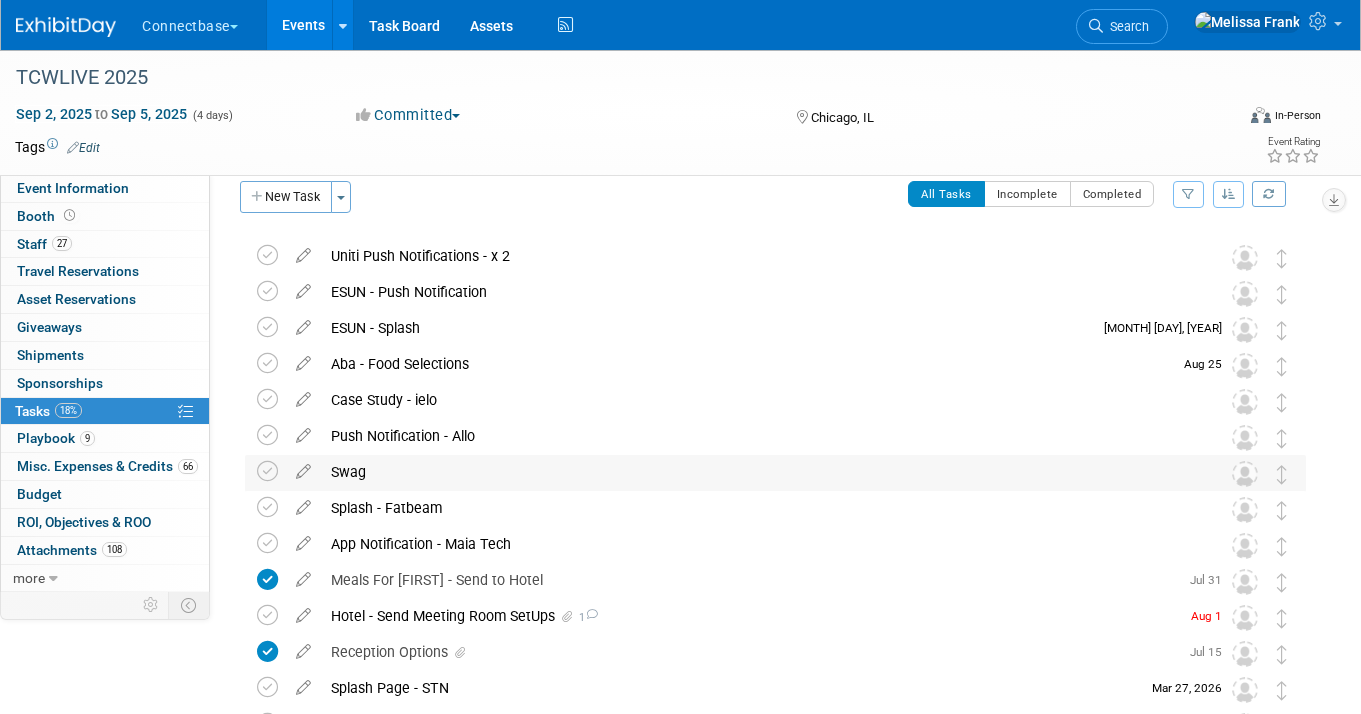 scroll, scrollTop: 0, scrollLeft: 0, axis: both 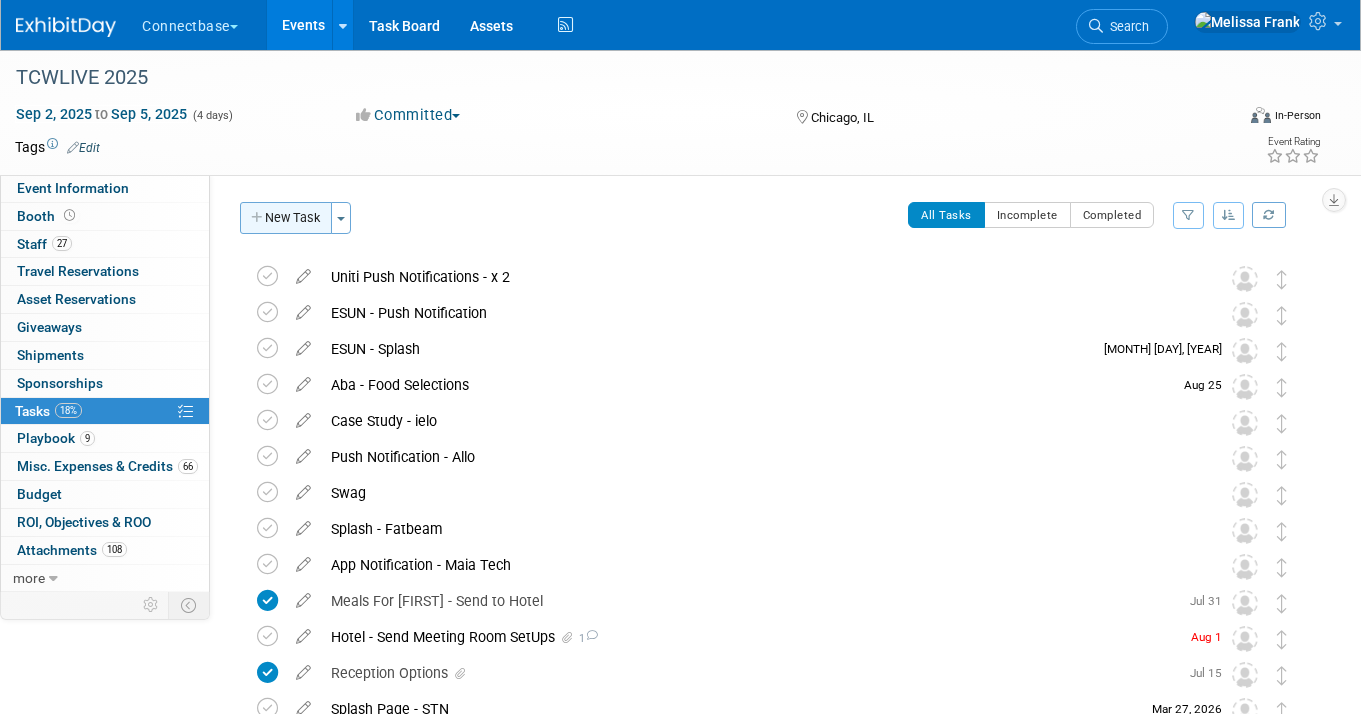 click on "New Task" at bounding box center (286, 218) 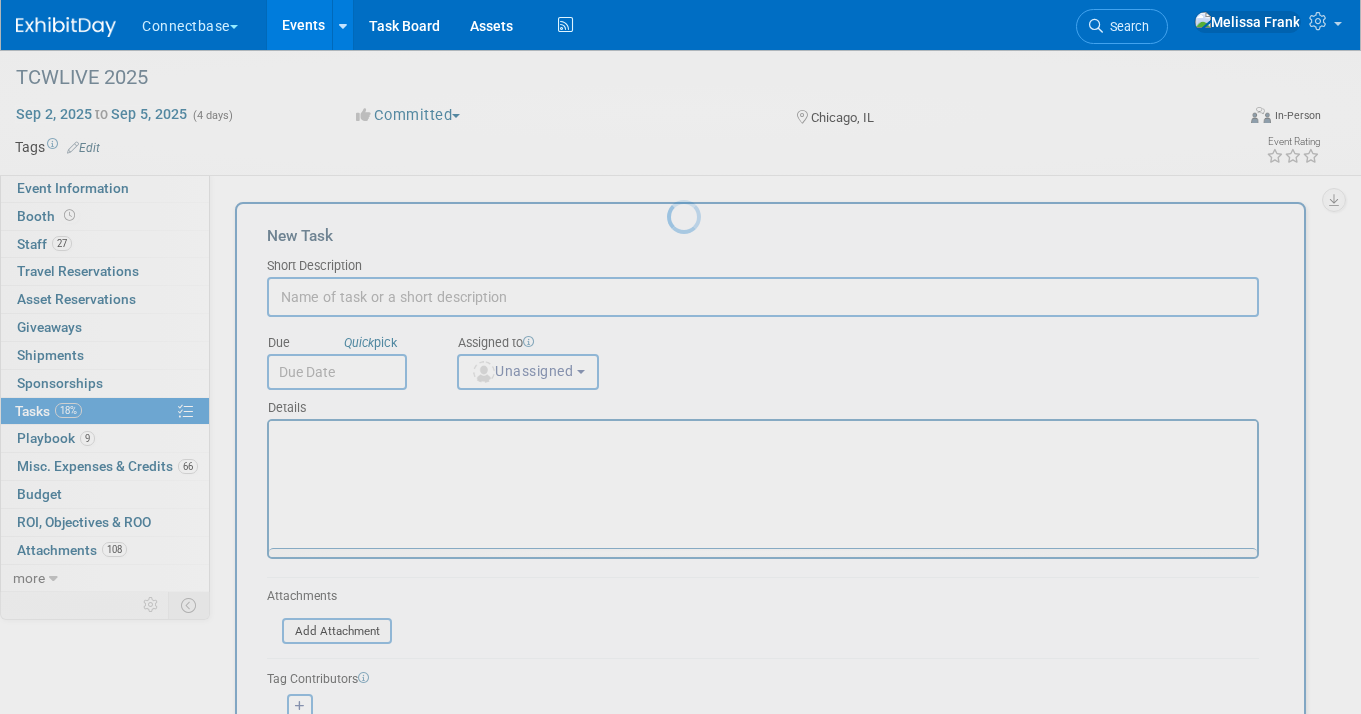 scroll, scrollTop: 0, scrollLeft: 0, axis: both 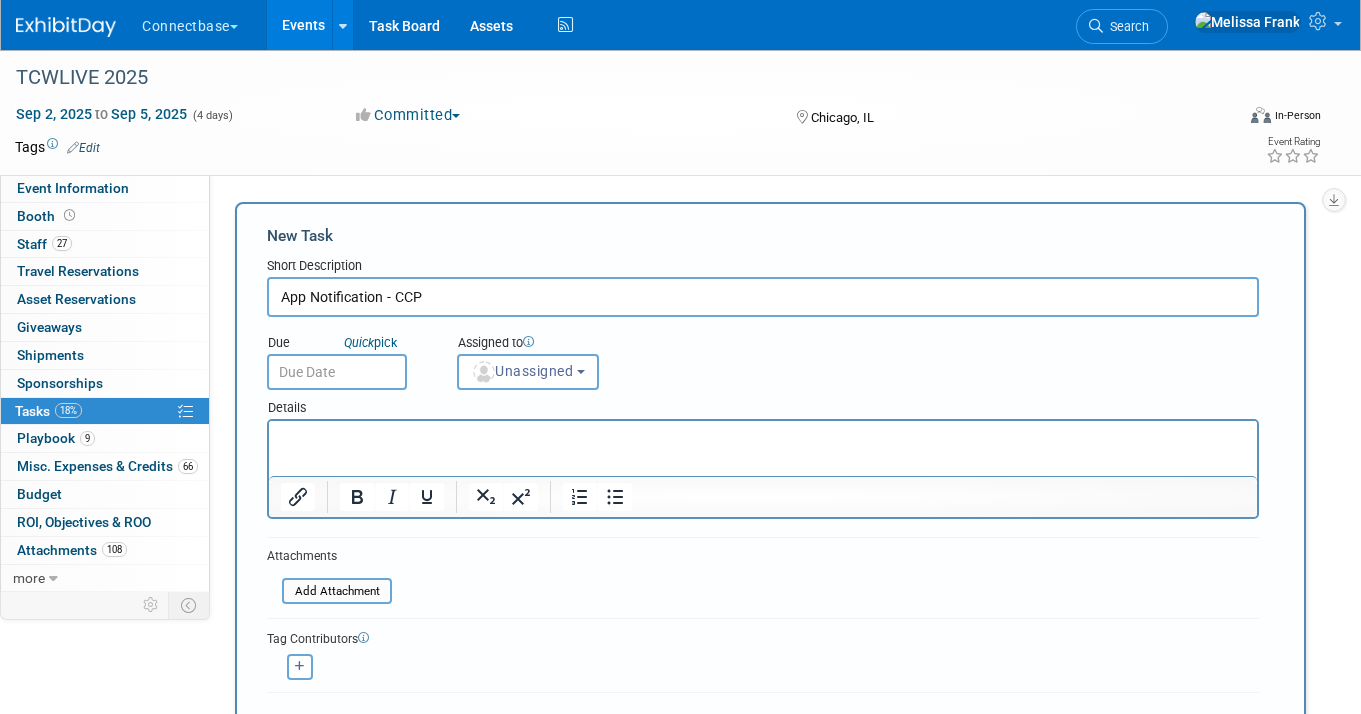 type on "App Notification - CCP" 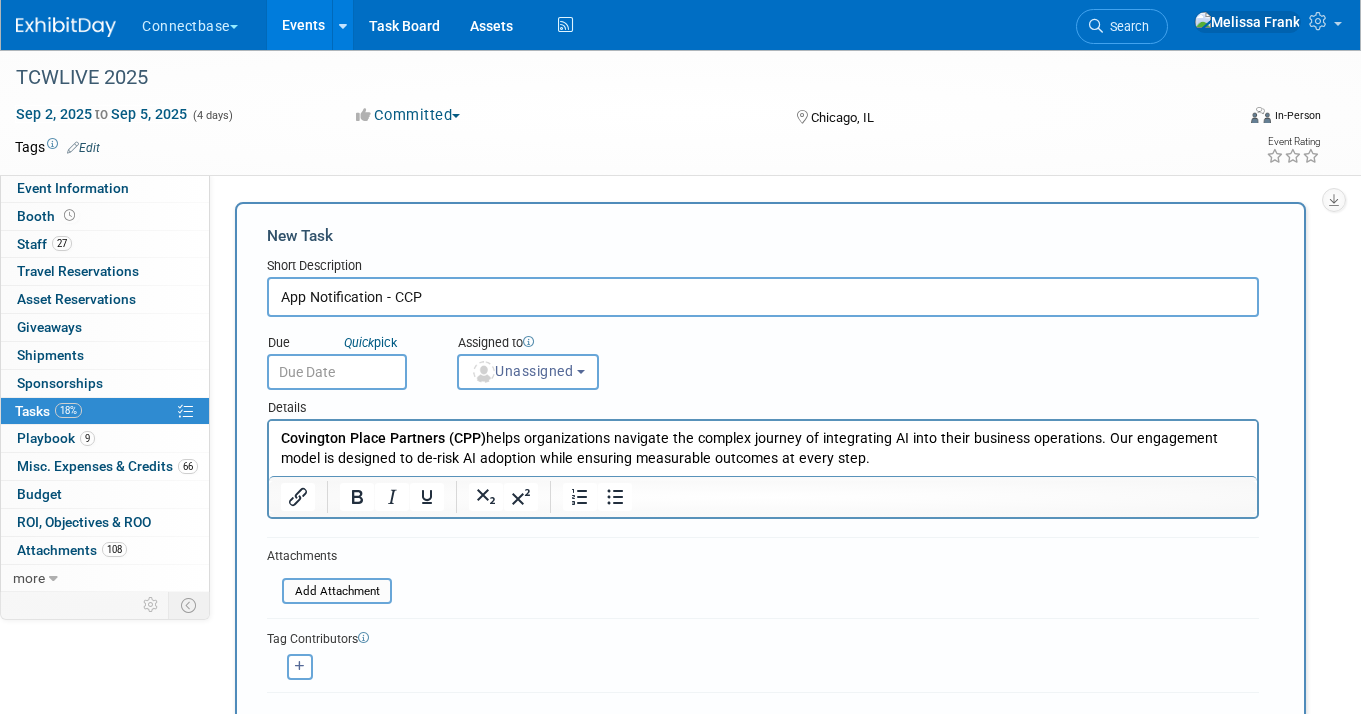 click on "Covington Place Partners (CPP)  helps organizations navigate the complex journey of integrating AI into their business operations. Our engagement model is designed to de-risk AI adoption while ensuring measurable outcomes at every step." at bounding box center (763, 449) 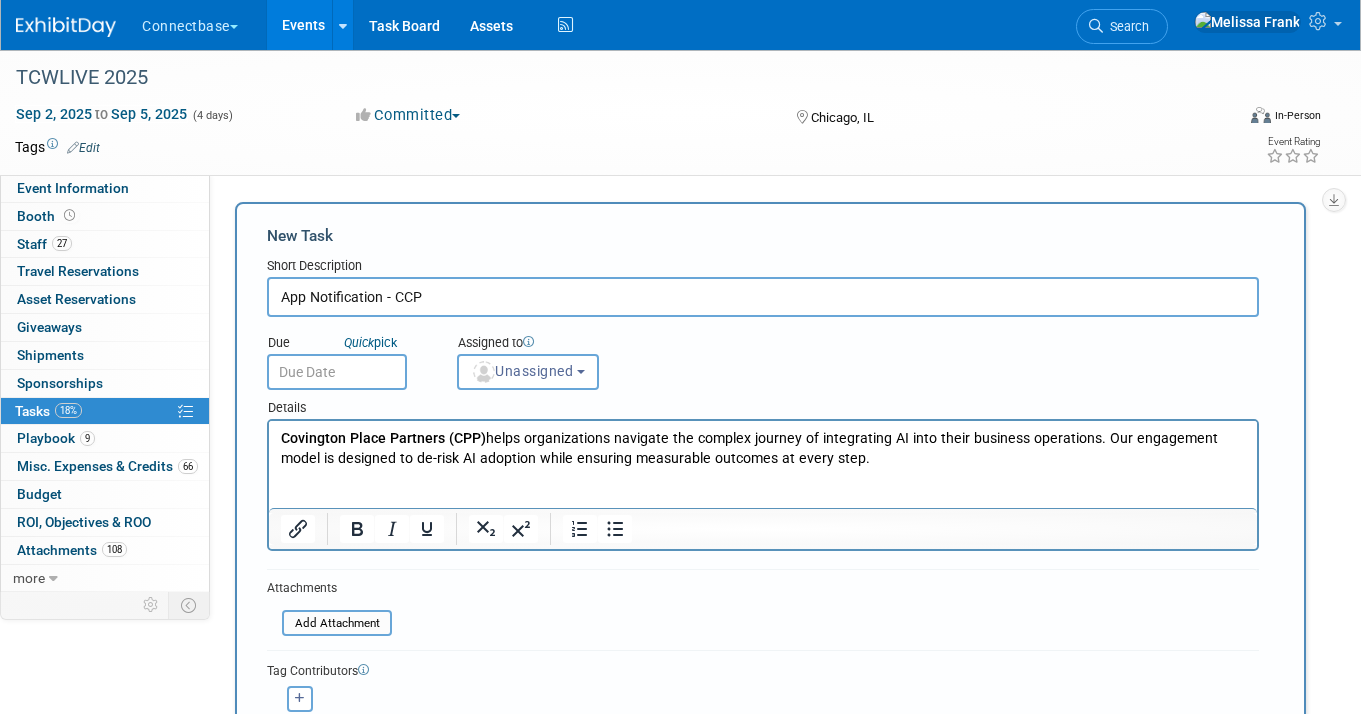 scroll, scrollTop: 0, scrollLeft: 0, axis: both 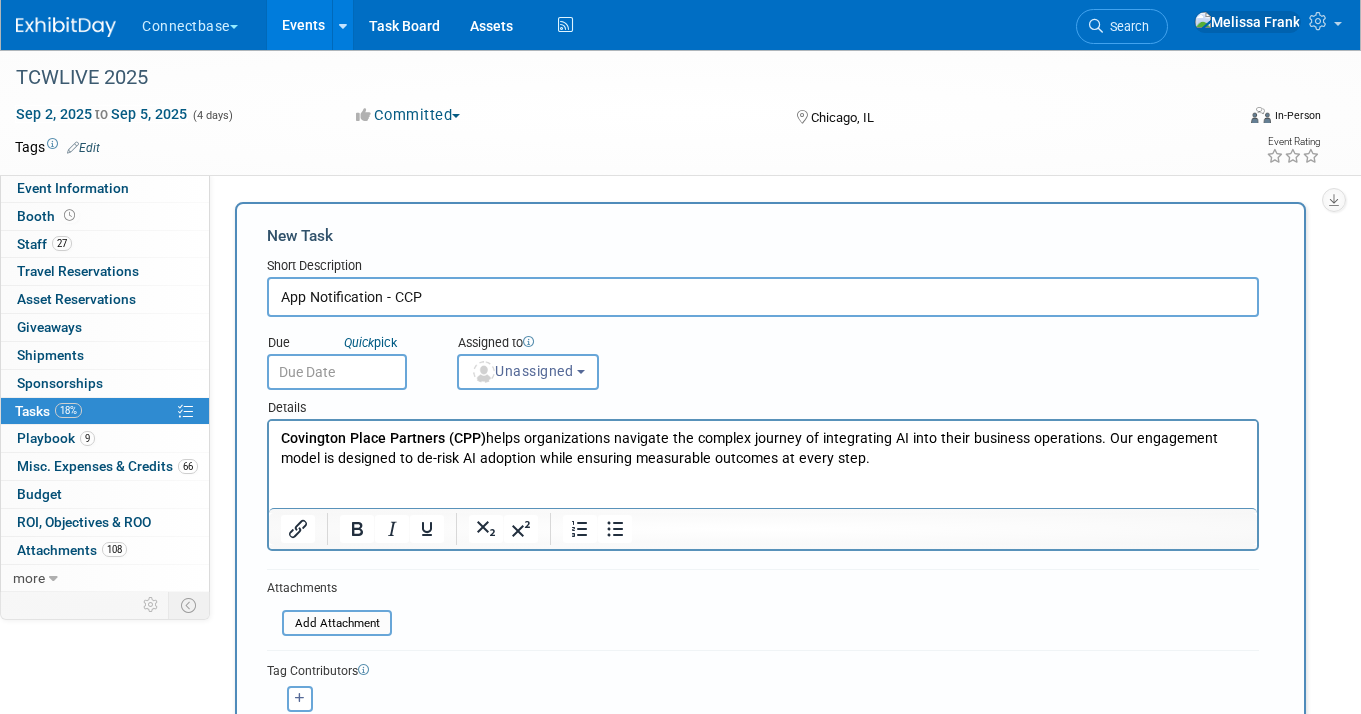 click on "App Notification - CCP" at bounding box center (763, 297) 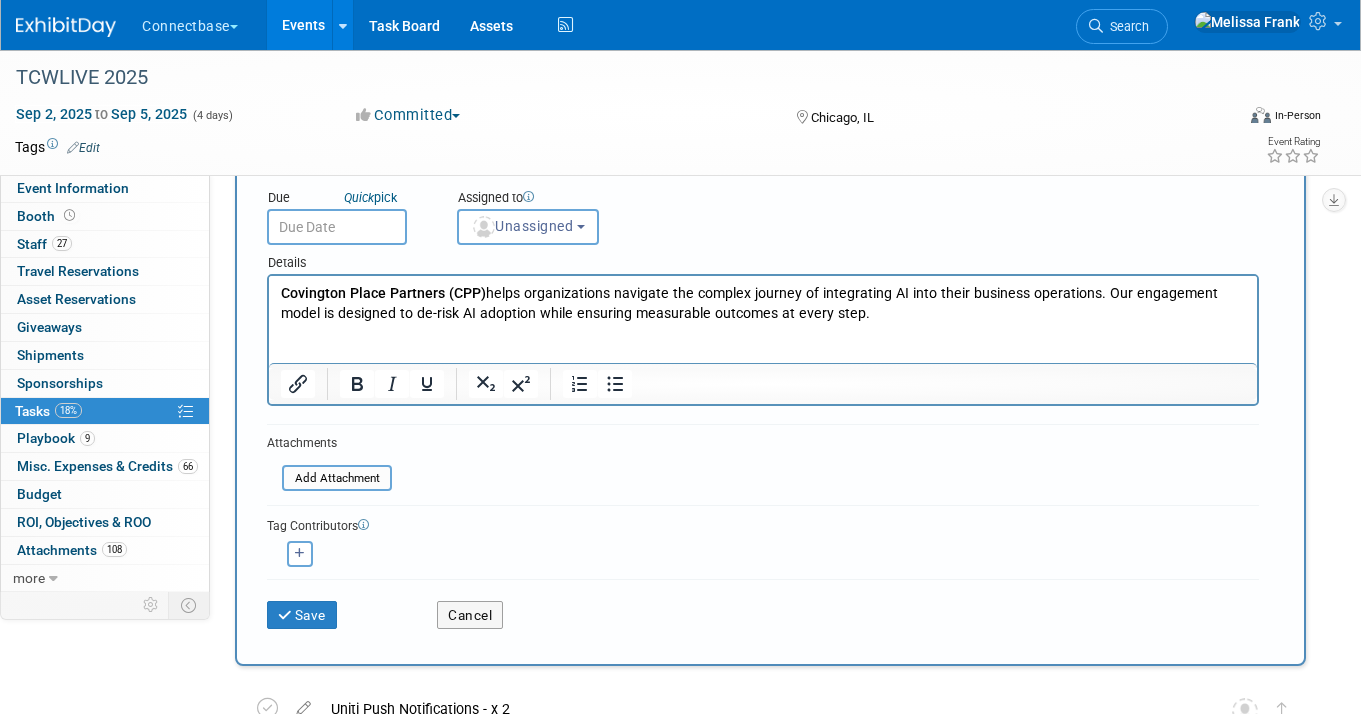scroll, scrollTop: 176, scrollLeft: 0, axis: vertical 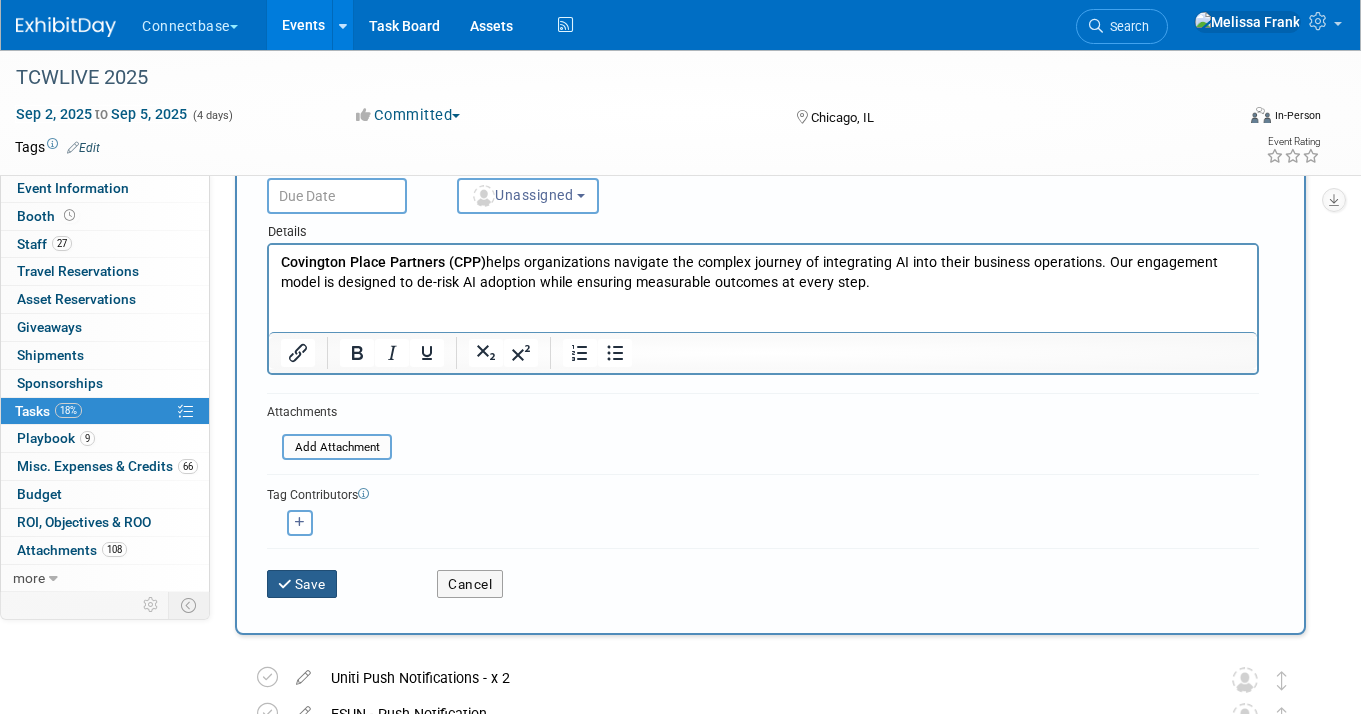 type on "App Notification - CCP x 3" 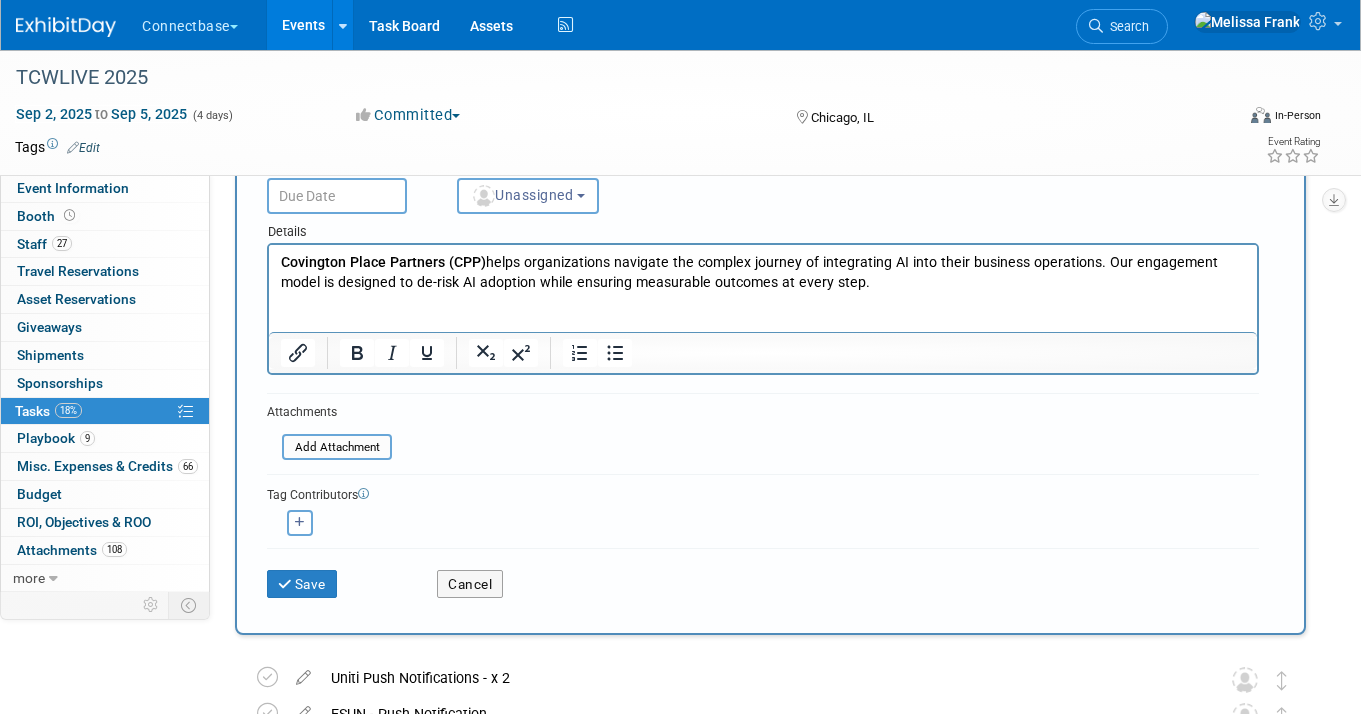 scroll, scrollTop: 0, scrollLeft: 0, axis: both 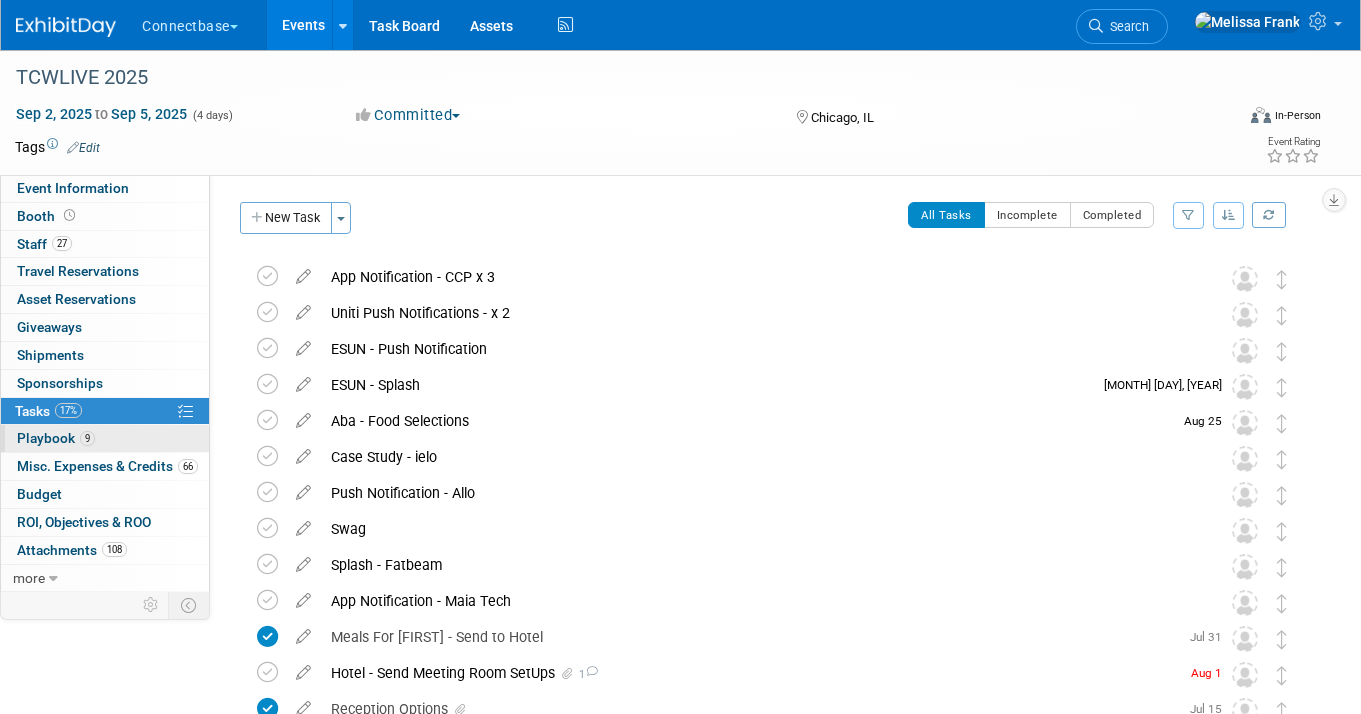 click on "Playbook 9" at bounding box center (56, 438) 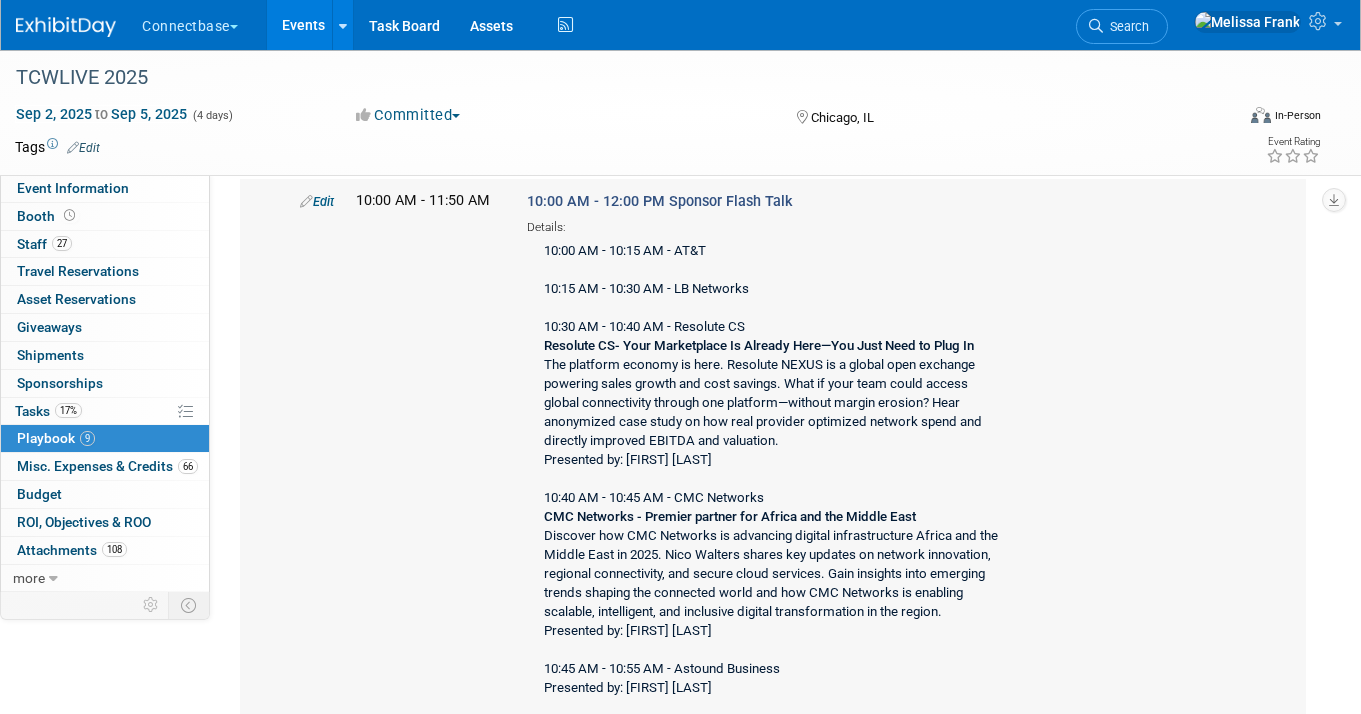 scroll, scrollTop: 535, scrollLeft: 0, axis: vertical 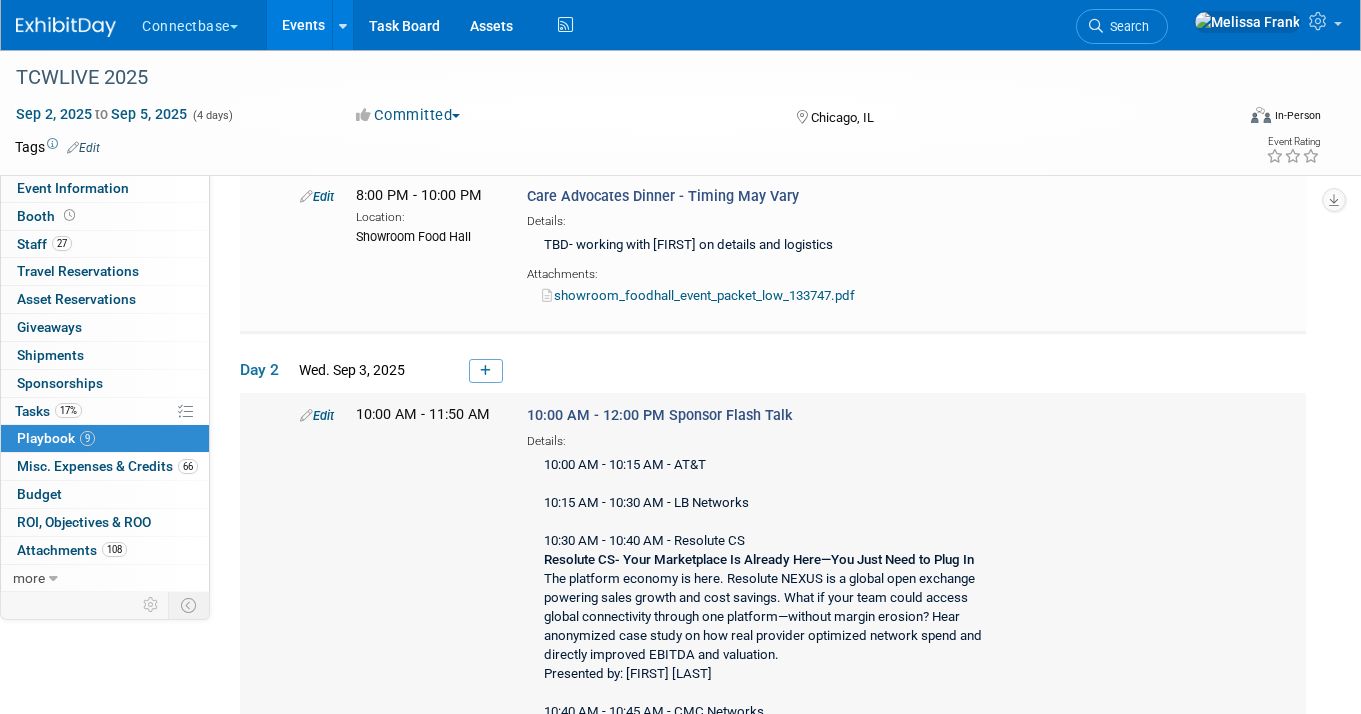 click on "Edit" at bounding box center [317, 415] 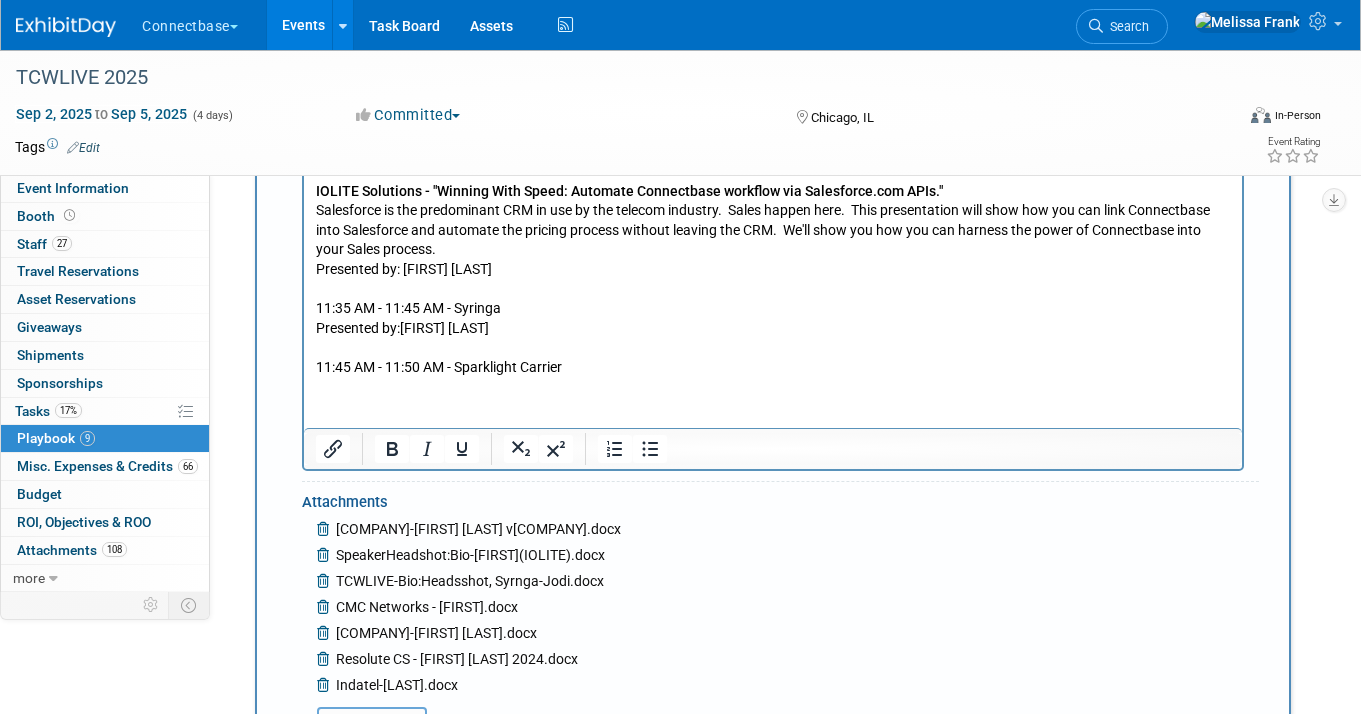 scroll, scrollTop: 2049, scrollLeft: 0, axis: vertical 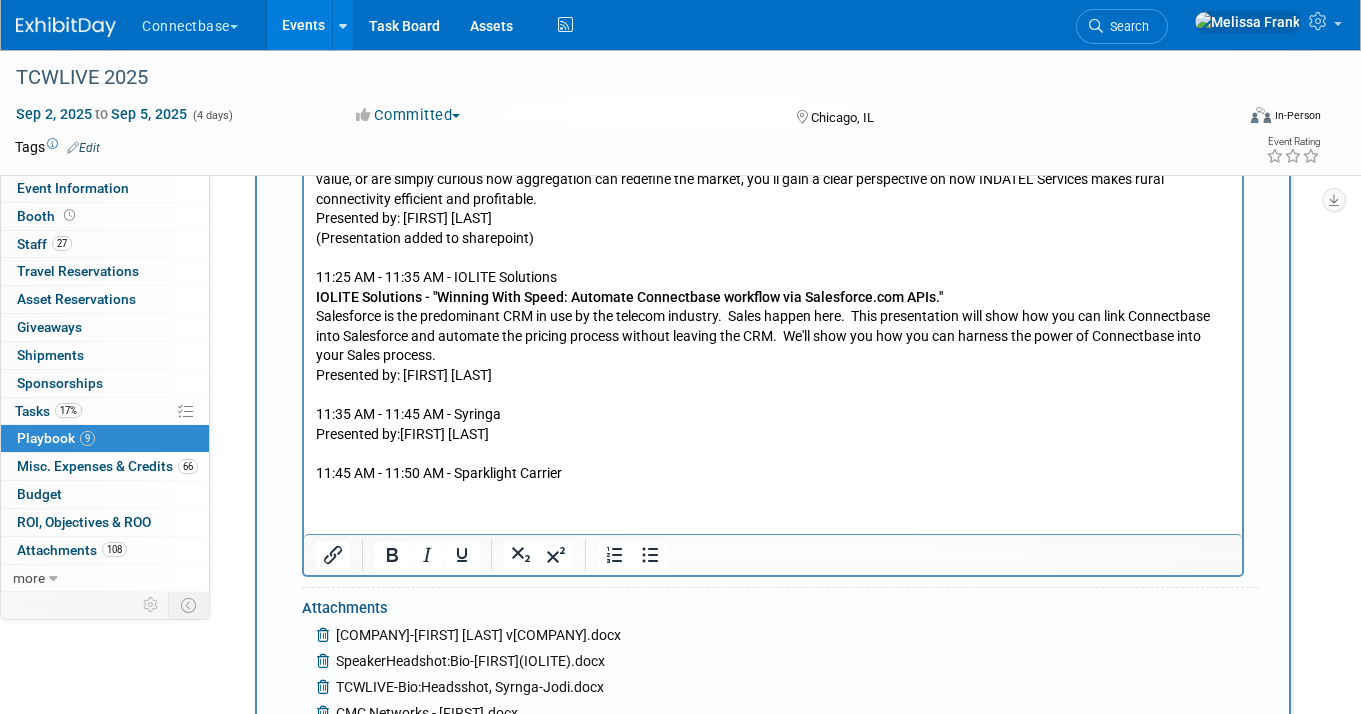 click on "[TIME] - [COMPANY] [TIME] - [COMPANY] [TIME] - [COMPANY] [COMPANY] - [COMPANY] Is Already Here—You Just Need to Plug In The platform economy is here. [COMPANY] is a global open exchange powering sales growth and cost savings. What if your team could access global connectivity through one platform—without margin erosion? Hear anonymized case study on how real provider optimized network spend and directly improved EBITDA and valuation. Presented by: [FIRST] [LAST] [TIME] - [COMPANY] [COMPANY] - Premier partner for [REGION] and the [REGION] Discover how [COMPANY] is advancing digital infrastructure [REGION] and the [REGION] in [YEAR]. [FIRST] [LAST] shares key updates on network innovation, regional connectivity, and secure cloud services. Gain insights into emerging trends shaping the connected world and how [COMPANY] is enabling scalable, intelligent, and inclusive digital transformation in the region. Presented by: [FIRST] [LAST]" at bounding box center (773, -36) 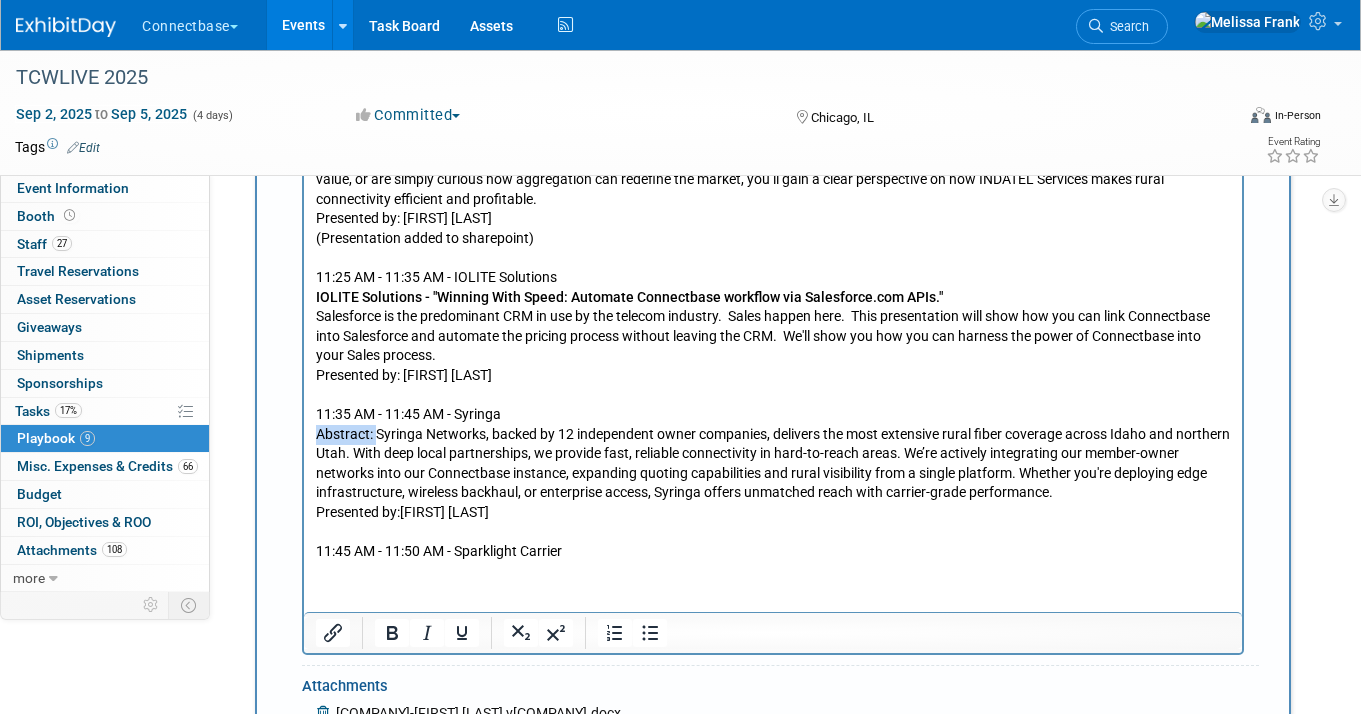 drag, startPoint x: 375, startPoint y: 434, endPoint x: 315, endPoint y: 435, distance: 60.00833 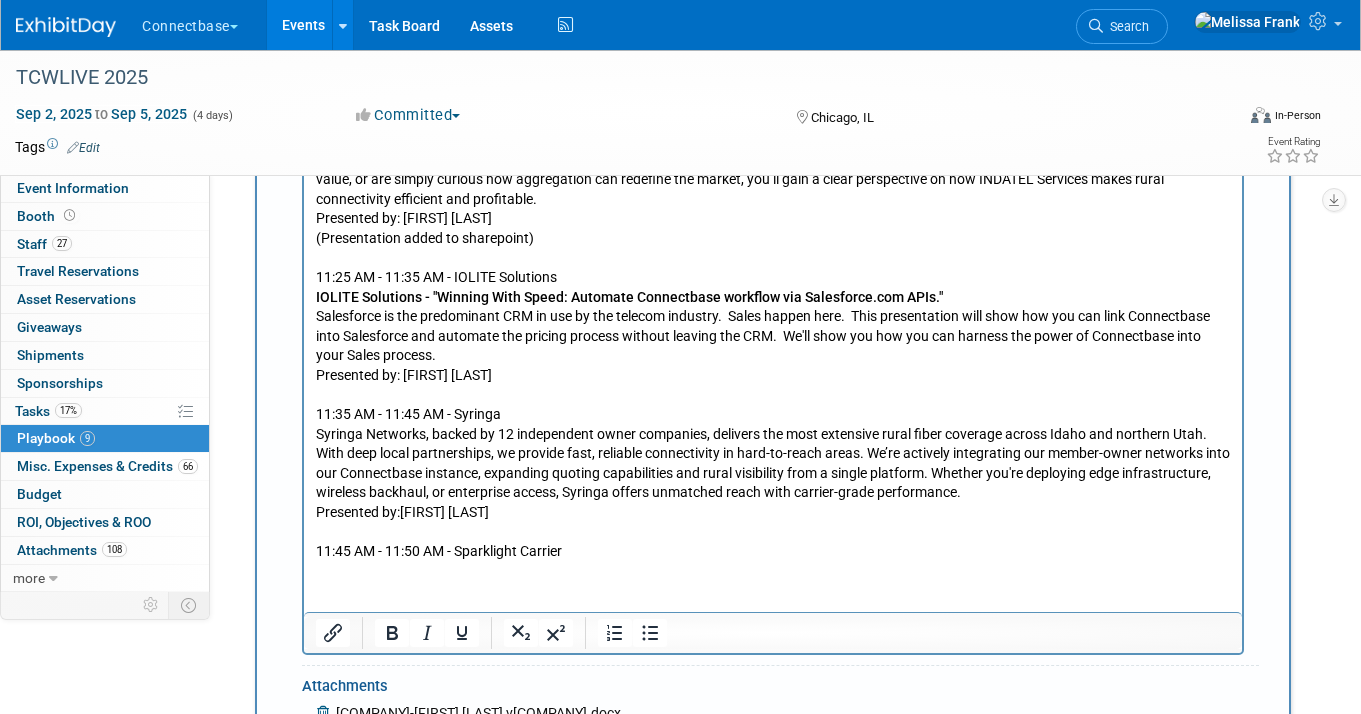 click on "[TIME] - [COMPANY] [TIME] - [COMPANY] [TIME] - [COMPANY] [COMPANY] - [COMPANY] Is Already Here—You Just Need to Plug In The platform economy is here. [COMPANY] is a global open exchange powering sales growth and cost savings. What if your team could access global connectivity through one platform—without margin erosion? Hear anonymized case study on how real provider optimized network spend and directly improved EBITDA and valuation. Presented by: [FIRST] [LAST] [TIME] - [COMPANY] [COMPANY] - Premier partner for [REGION] and the [REGION] Discover how [COMPANY] is advancing digital infrastructure [REGION] and the [REGION] in [YEAR]. [FIRST] [LAST] shares key updates on network innovation, regional connectivity, and secure cloud services. Gain insights into emerging trends shaping the connected world and how [COMPANY] is enabling scalable, intelligent, and inclusive digital transformation in the region. Presented by: [FIRST] [LAST]" at bounding box center [773, -65] 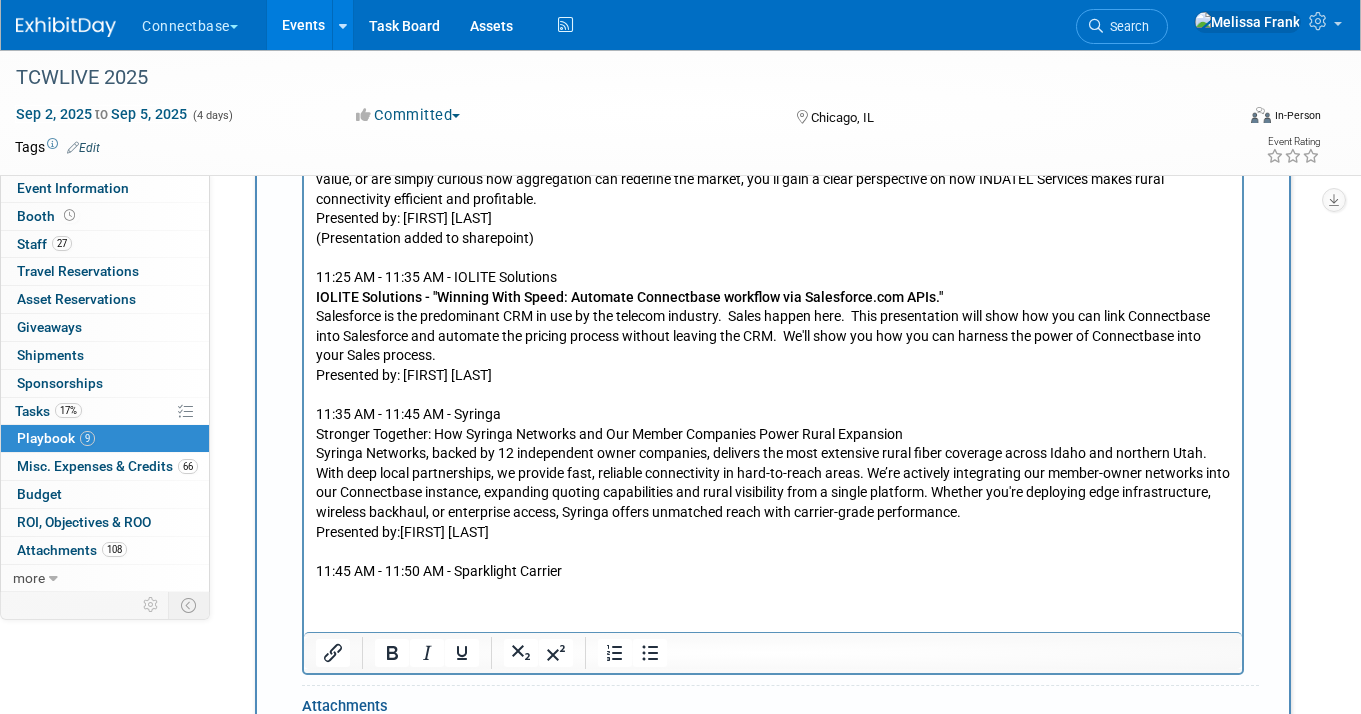 click on "[TIME] - [COMPANY] [TIME] - [COMPANY] [TIME] - [COMPANY] [COMPANY] - [COMPANY] Is Already Here—You Just Need to Plug In The platform economy is here. [COMPANY] is a global open exchange powering sales growth and cost savings. What if your team could access global connectivity through one platform—without margin erosion? Hear anonymized case study on how real provider optimized network spend and directly improved EBITDA and valuation. Presented by: [FIRST] [LAST] [TIME] - [COMPANY] [COMPANY] - Premier partner for [REGION] and the [REGION] Discover how [COMPANY] is advancing digital infrastructure [REGION] and the [REGION] in [YEAR]. [FIRST] [LAST] shares key updates on network innovation, regional connectivity, and secure cloud services. Gain insights into emerging trends shaping the connected world and how [COMPANY] is enabling scalable, intelligent, and inclusive digital transformation in the region. Presented by: [FIRST] [LAST]" at bounding box center (773, -65) 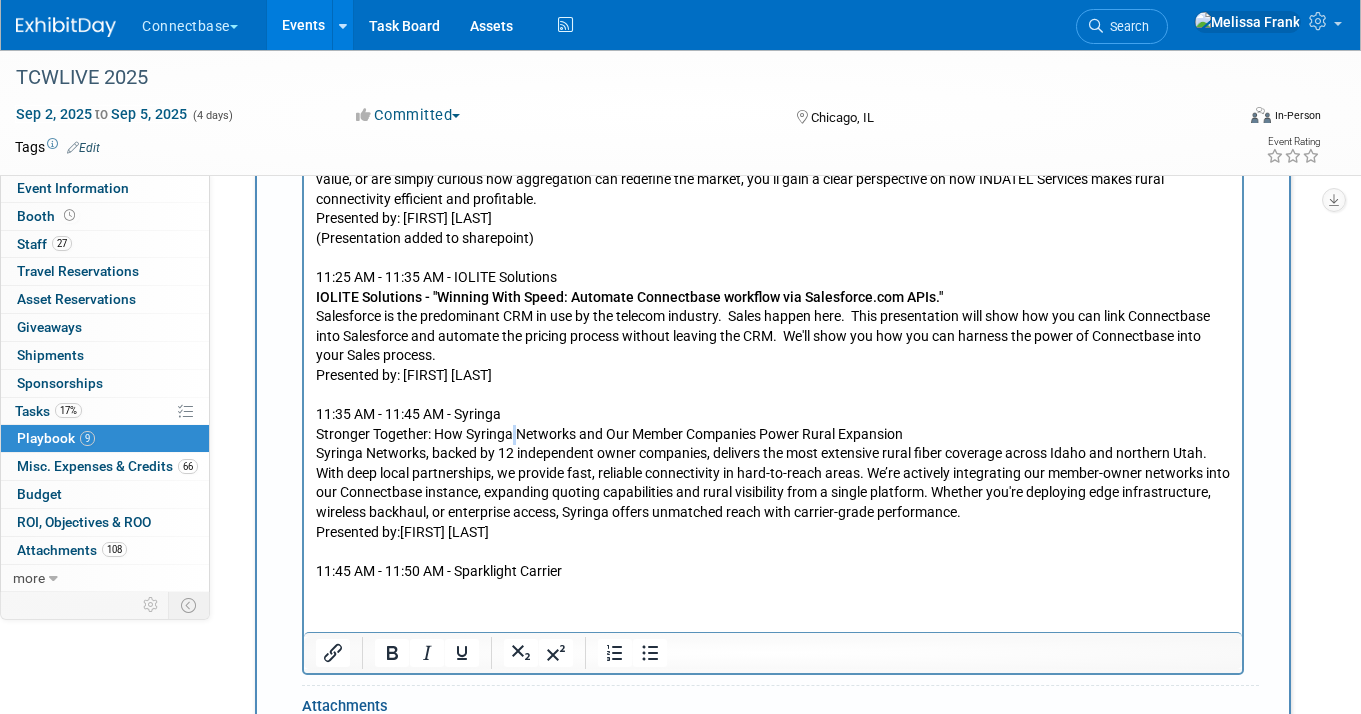 click on "Stronger Together: How Syringa Networks and Our Member Companies Power Rural Expansion" at bounding box center [773, 435] 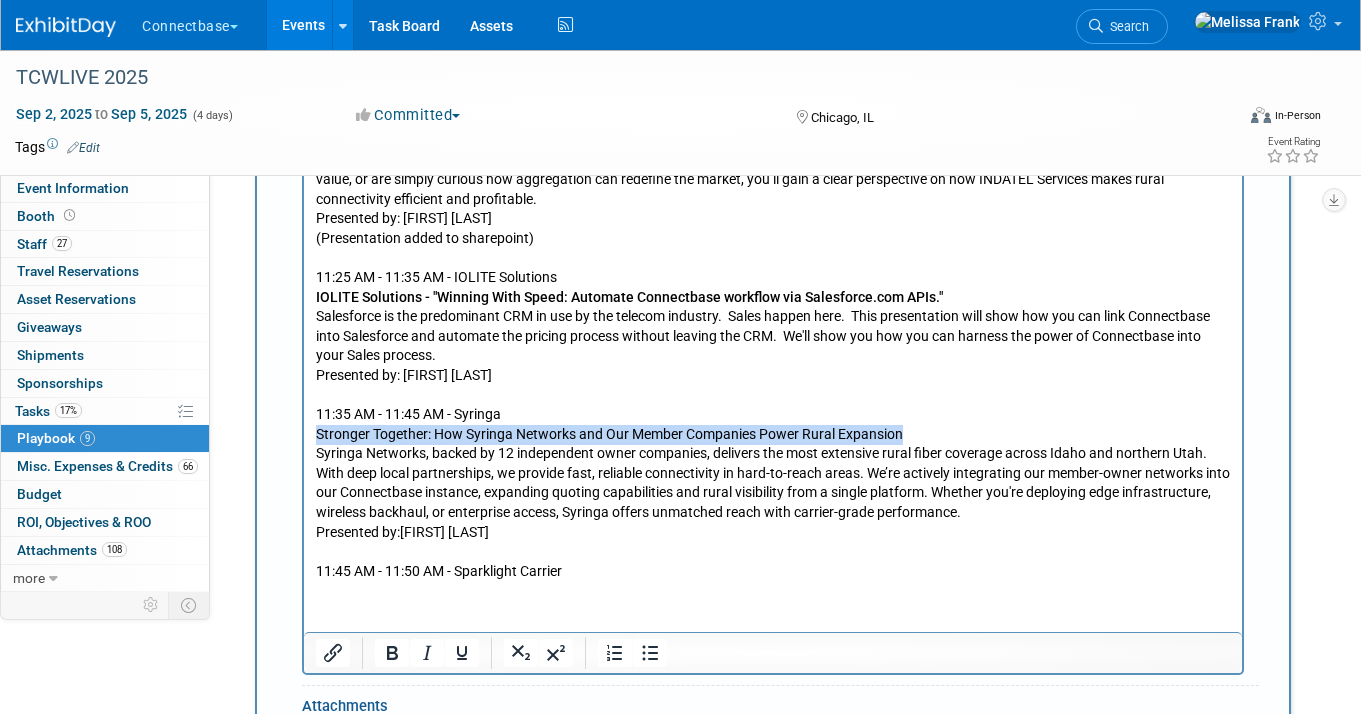 click on "Stronger Together: How Syringa Networks and Our Member Companies Power Rural Expansion" at bounding box center (773, 435) 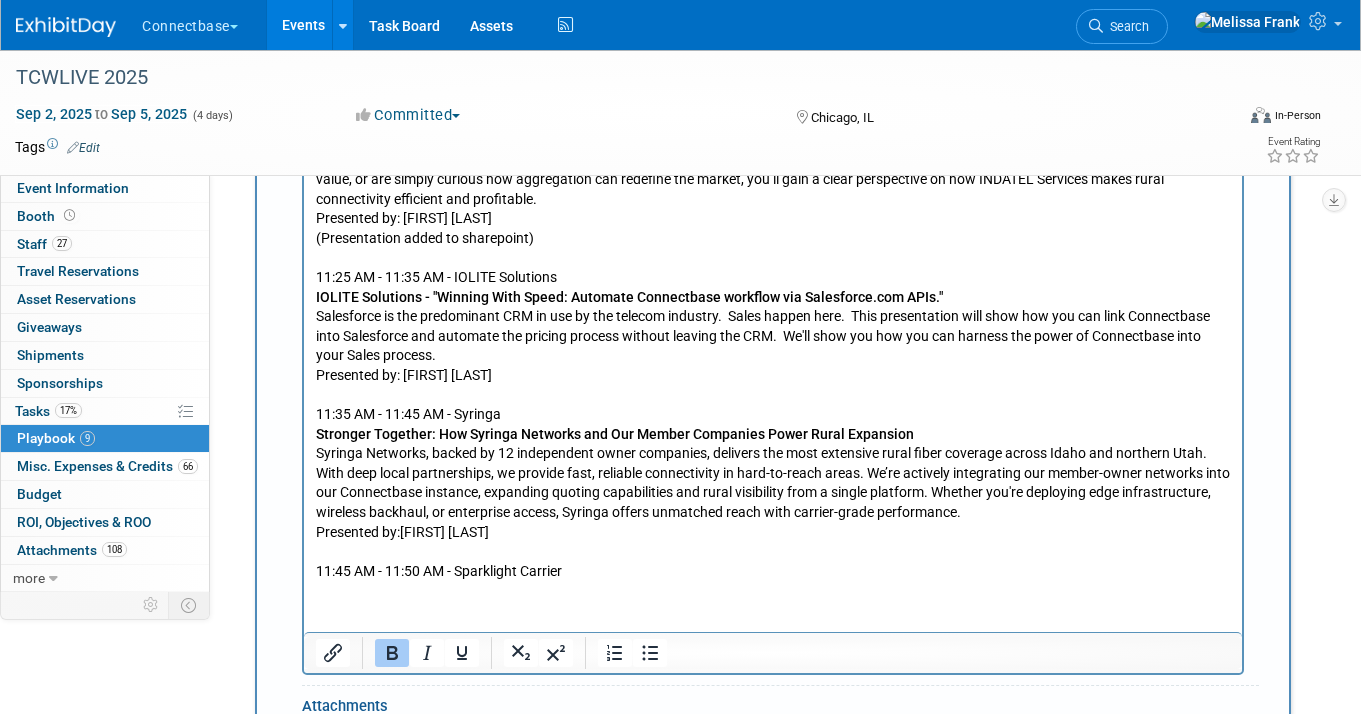 click on "Stronger Together: How Syringa Networks and Our Member Companies Power Rural Expansion" at bounding box center [615, 434] 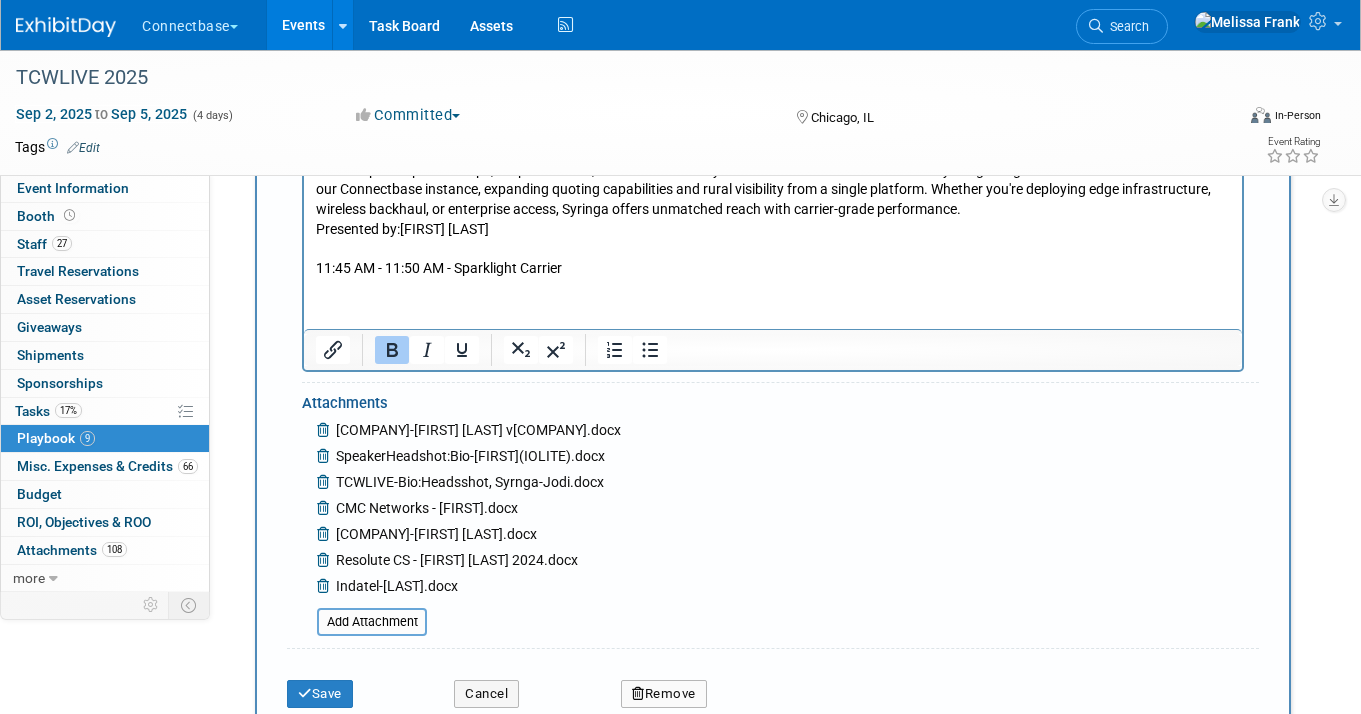 scroll, scrollTop: 2363, scrollLeft: 0, axis: vertical 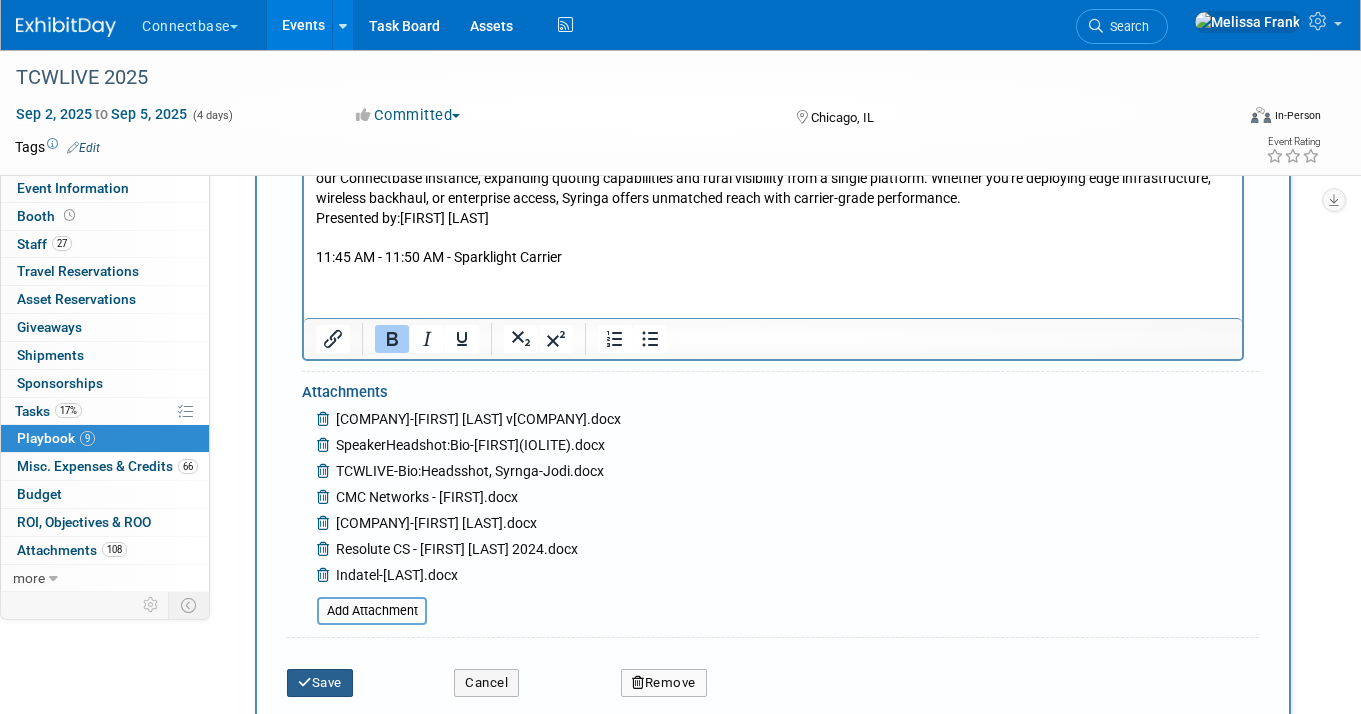 click on "Save" at bounding box center [320, 683] 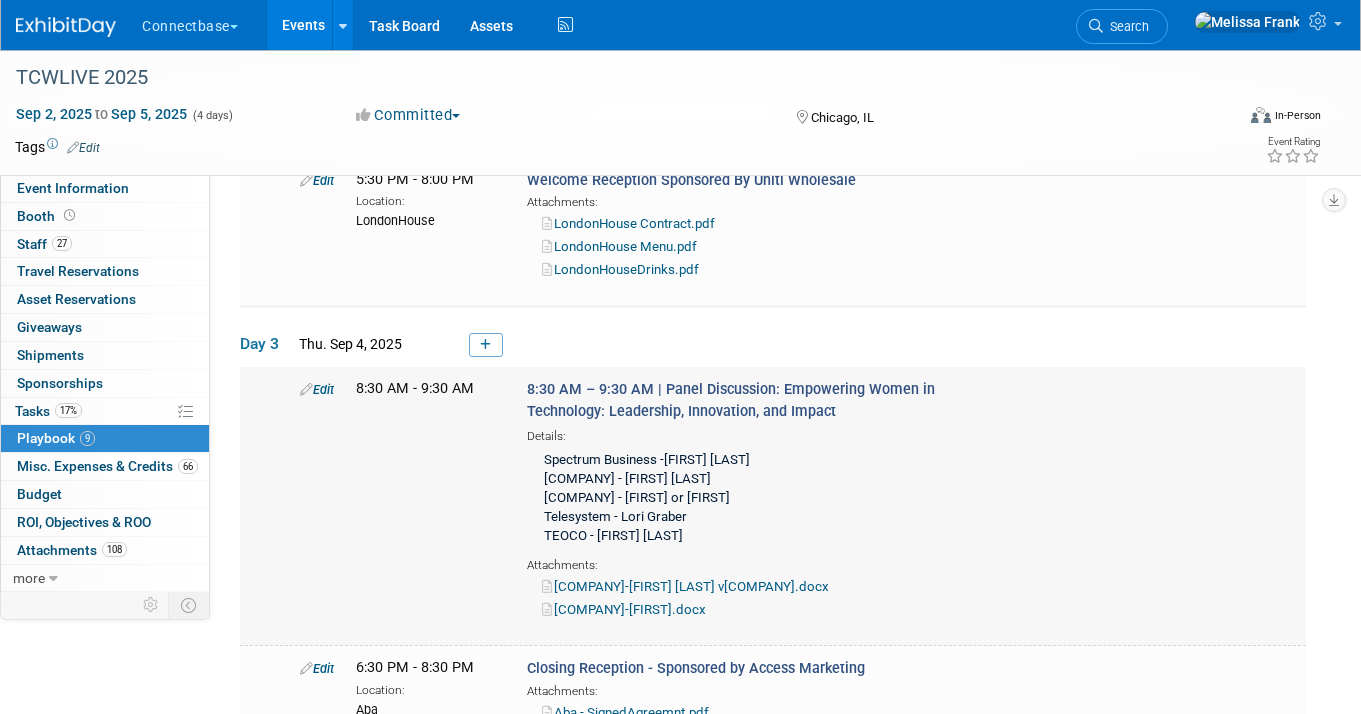 scroll, scrollTop: 2501, scrollLeft: 0, axis: vertical 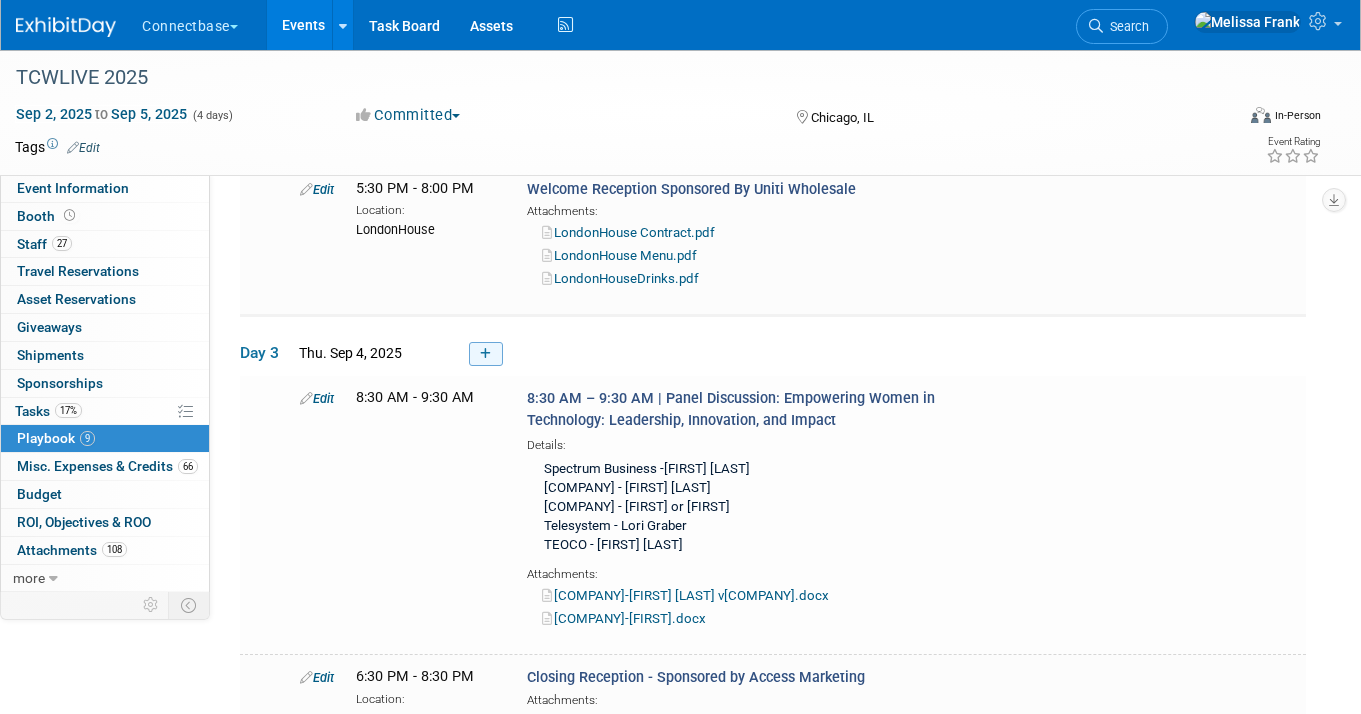 click at bounding box center [485, 354] 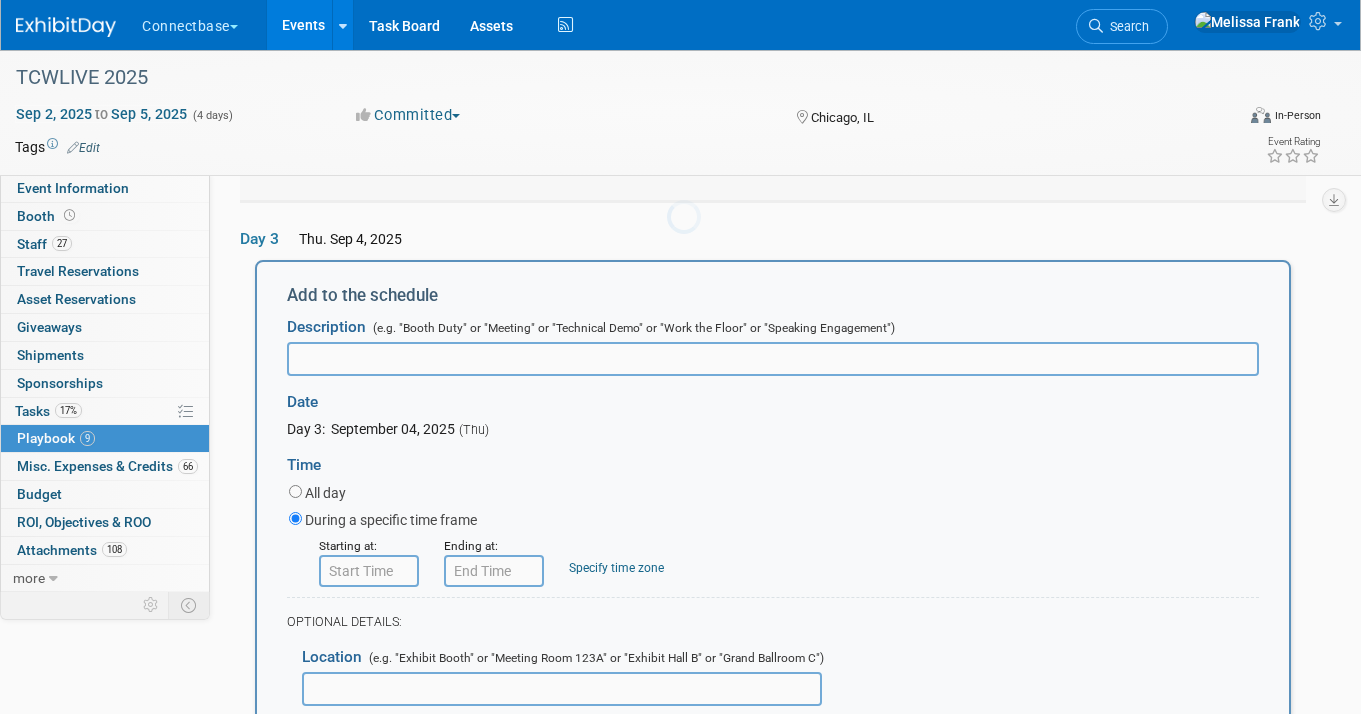 scroll, scrollTop: 2612, scrollLeft: 0, axis: vertical 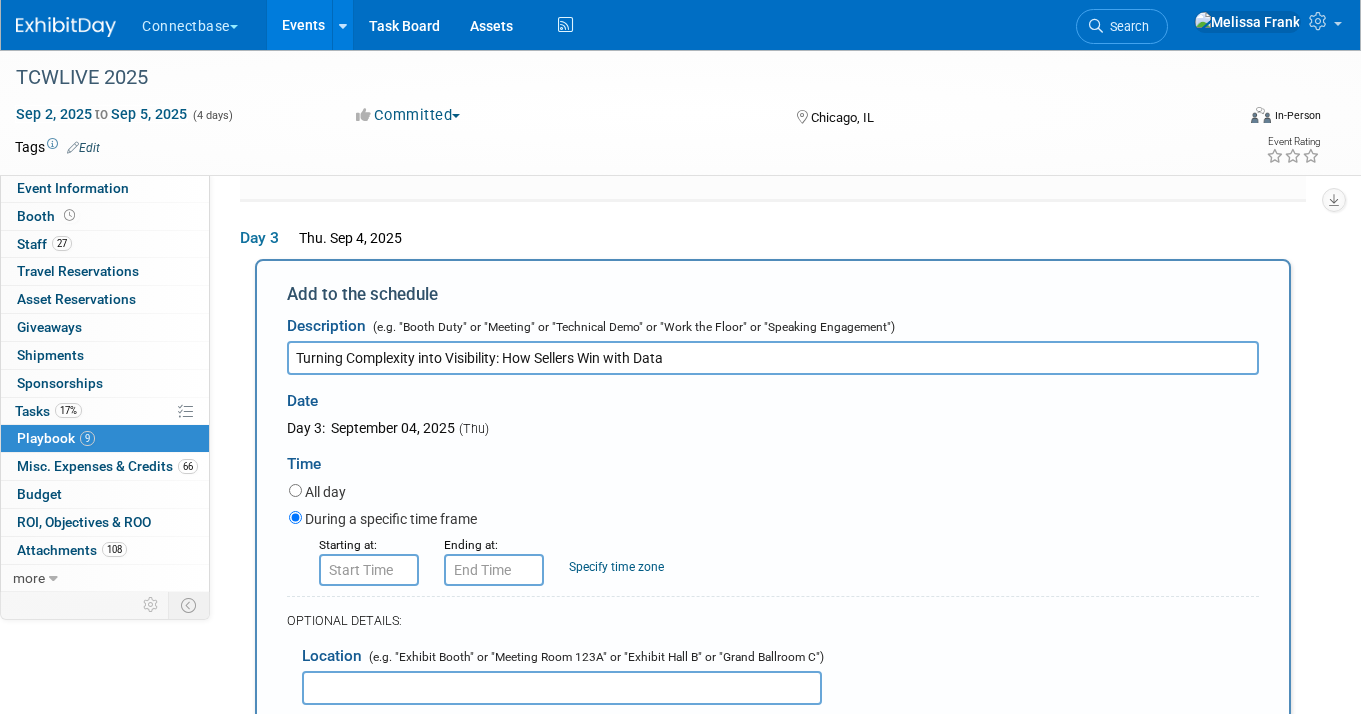 type on "Turning Complexity into Visibility: How Sellers Win with Data" 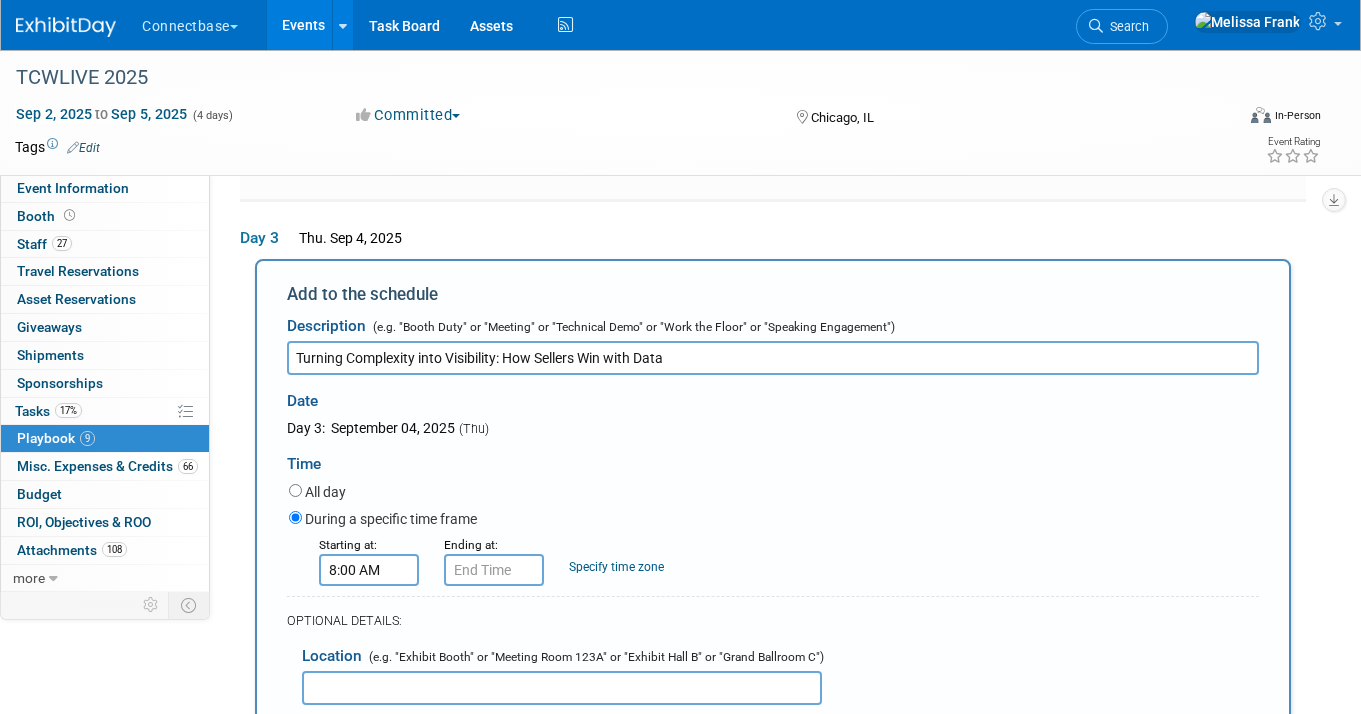 click on "8:00 AM" at bounding box center [369, 570] 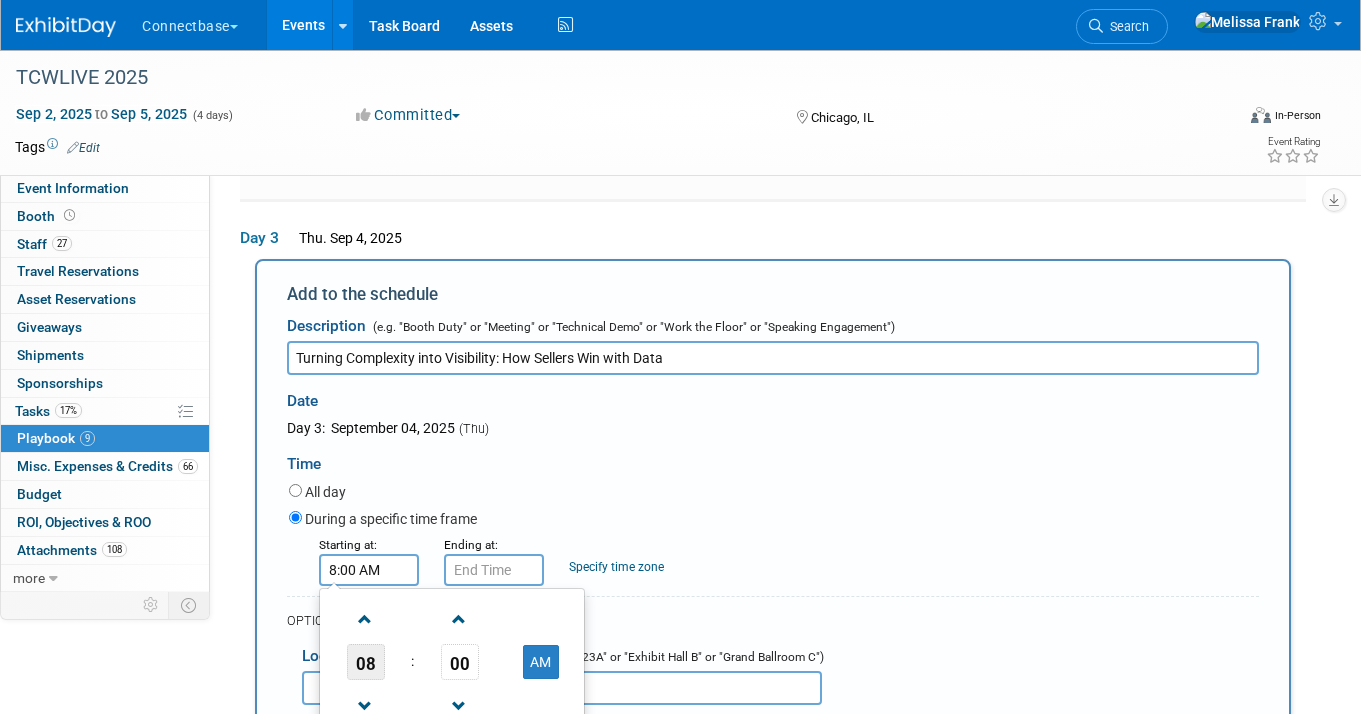 click on "08" at bounding box center (366, 662) 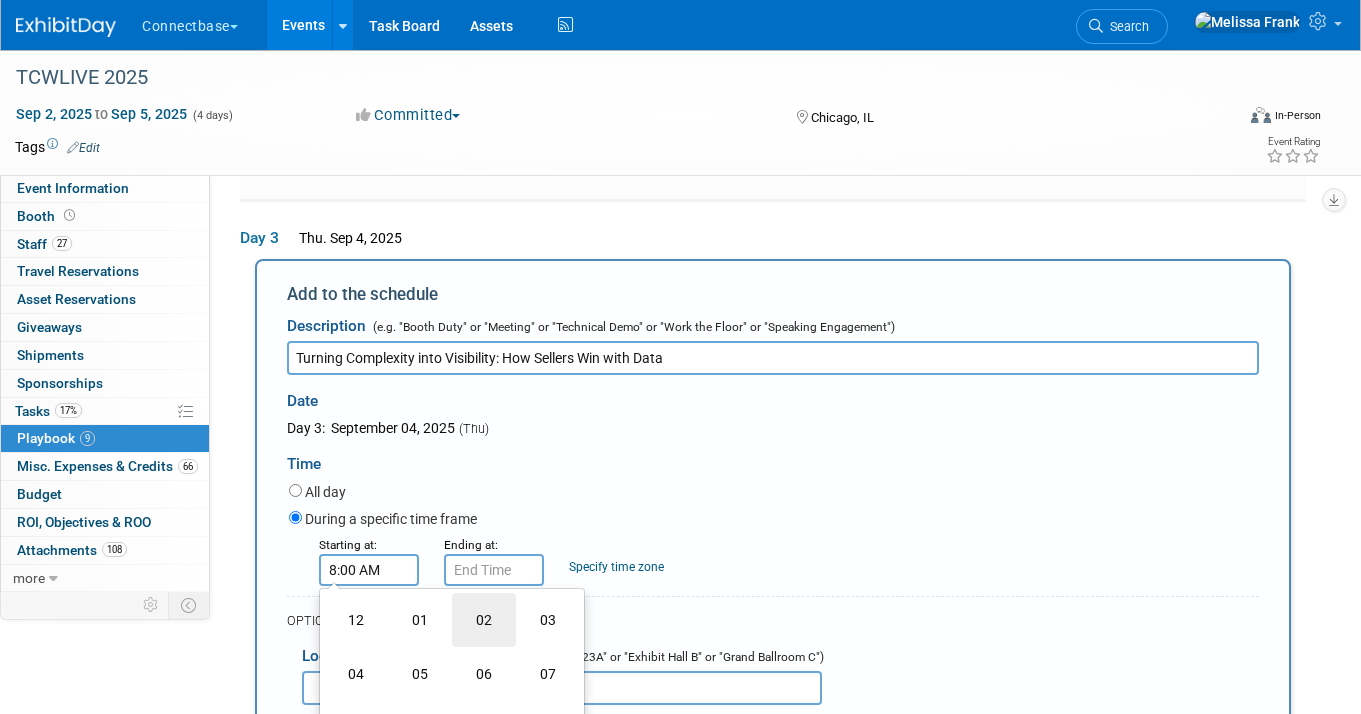 click on "02" at bounding box center (484, 620) 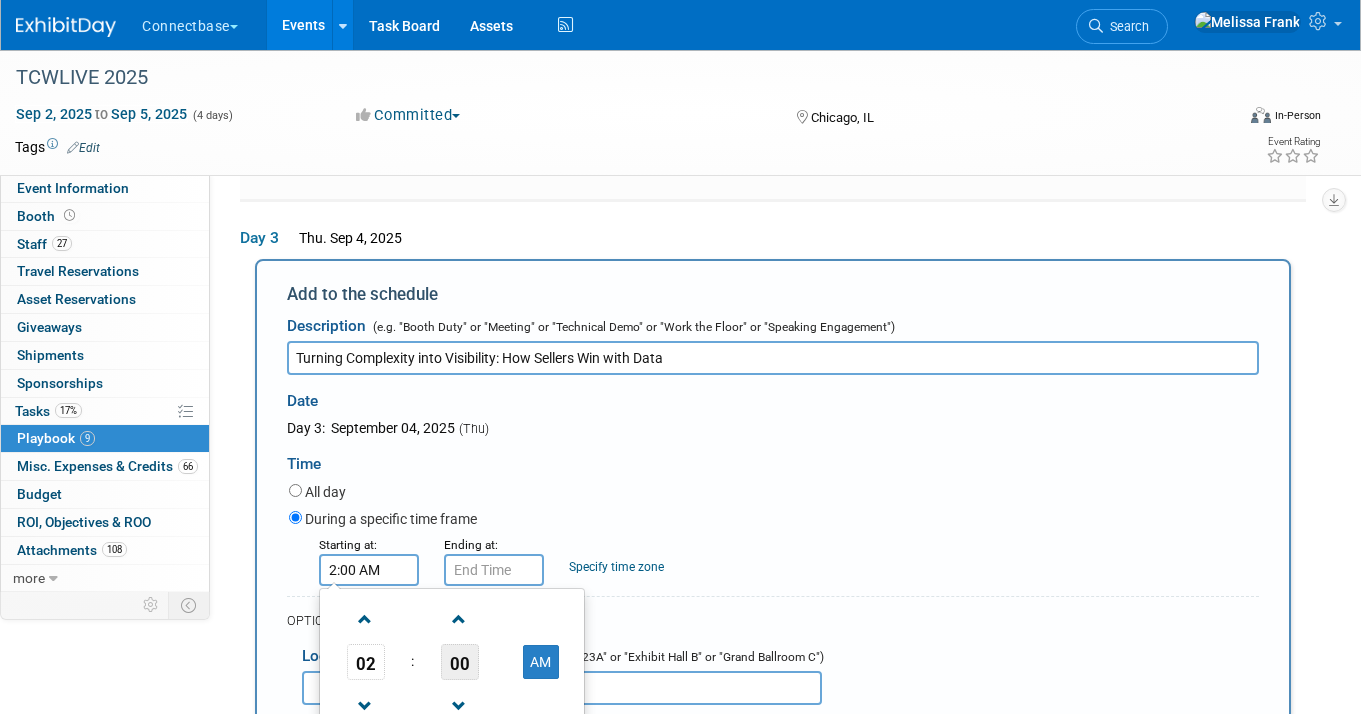 click on "00" at bounding box center (460, 662) 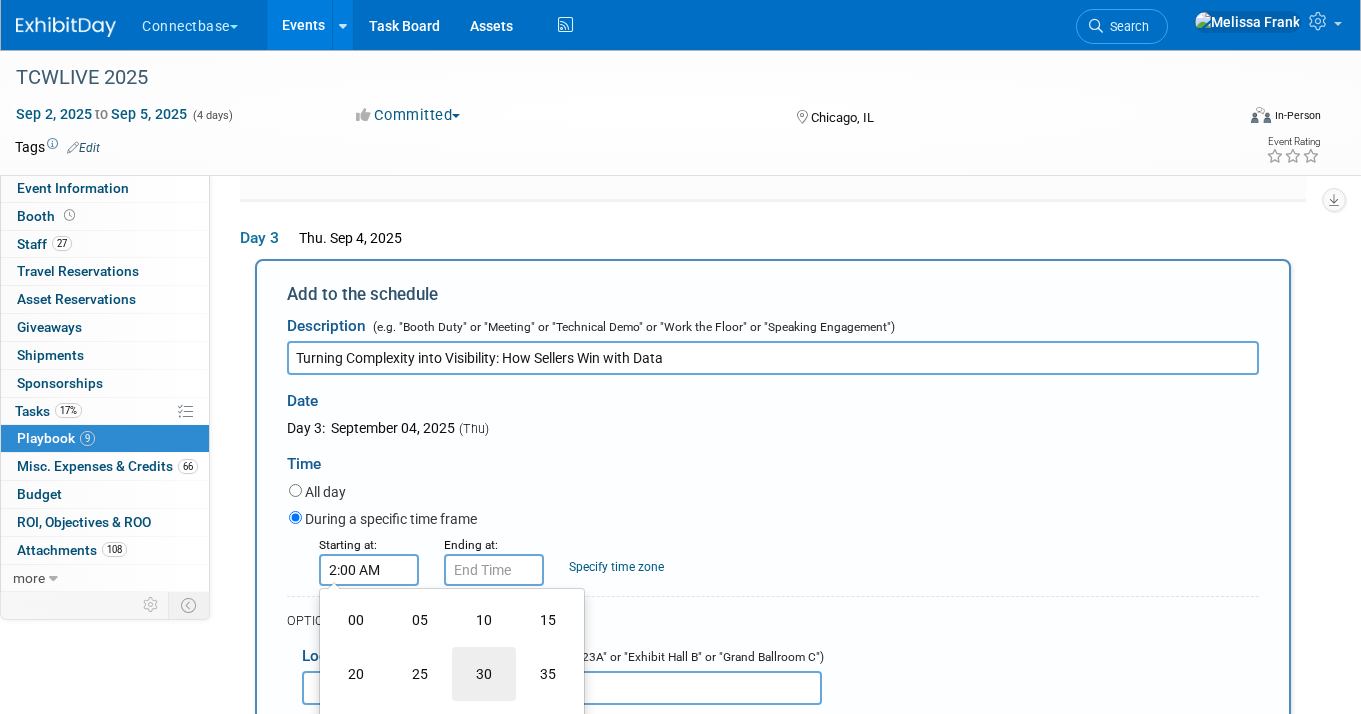 click on "30" at bounding box center (484, 674) 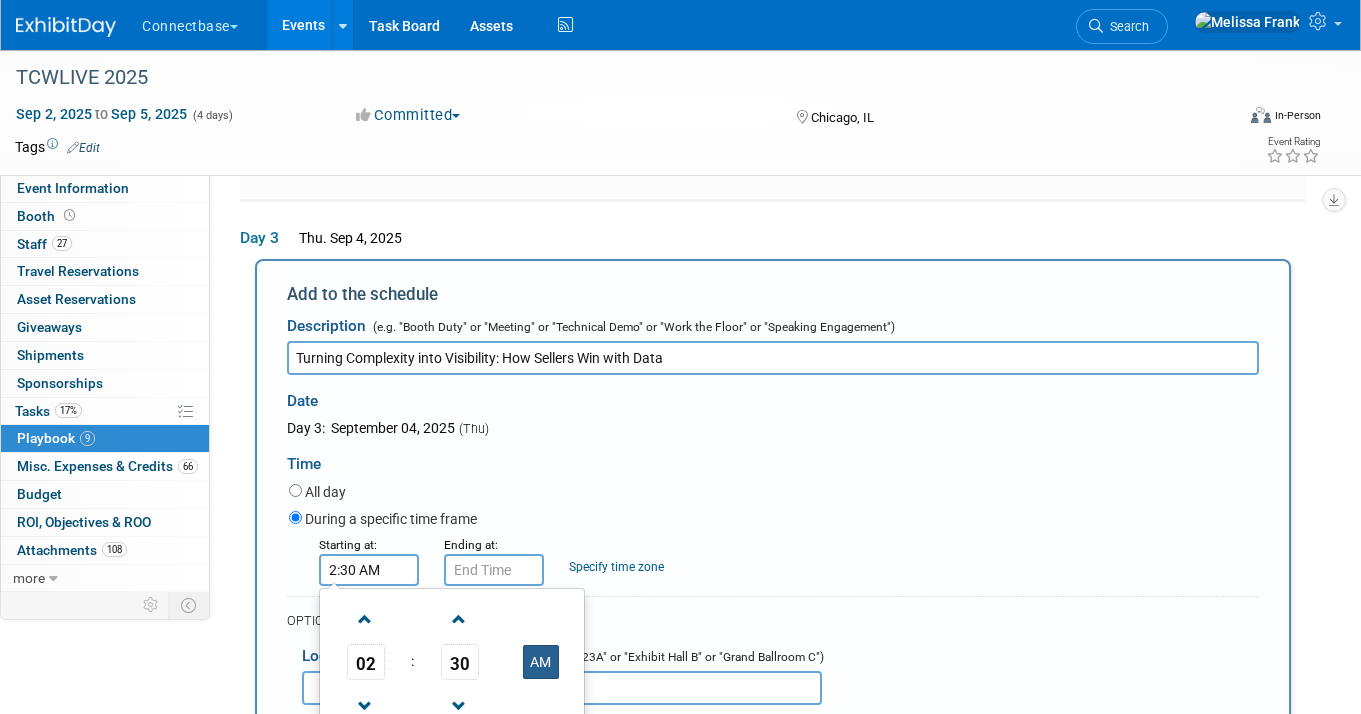 click on "AM" at bounding box center (541, 662) 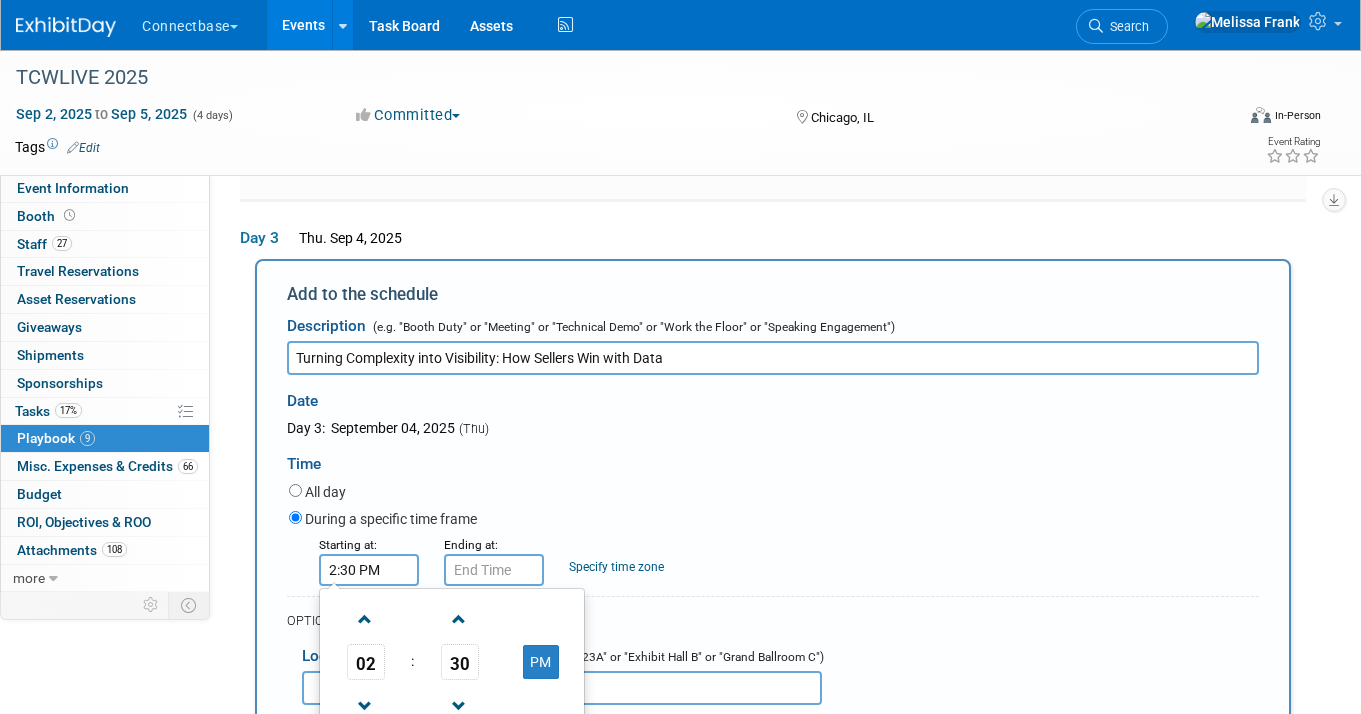 click on "02 : 30 PM 12 01 02 03 04 05 06 07 08 09 10 11 00 05 10 15 20 25 30 35 40 45 50 55" at bounding box center [452, 681] 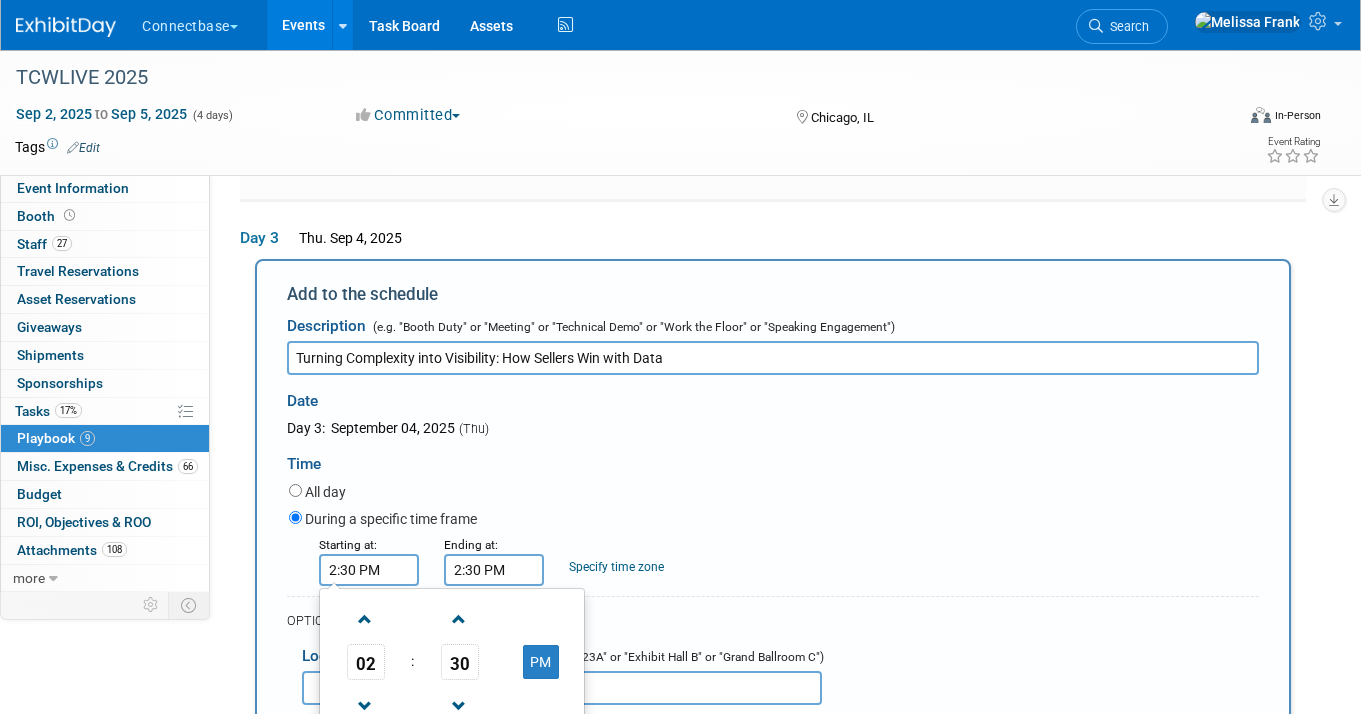 click on "2:30 PM" at bounding box center (494, 570) 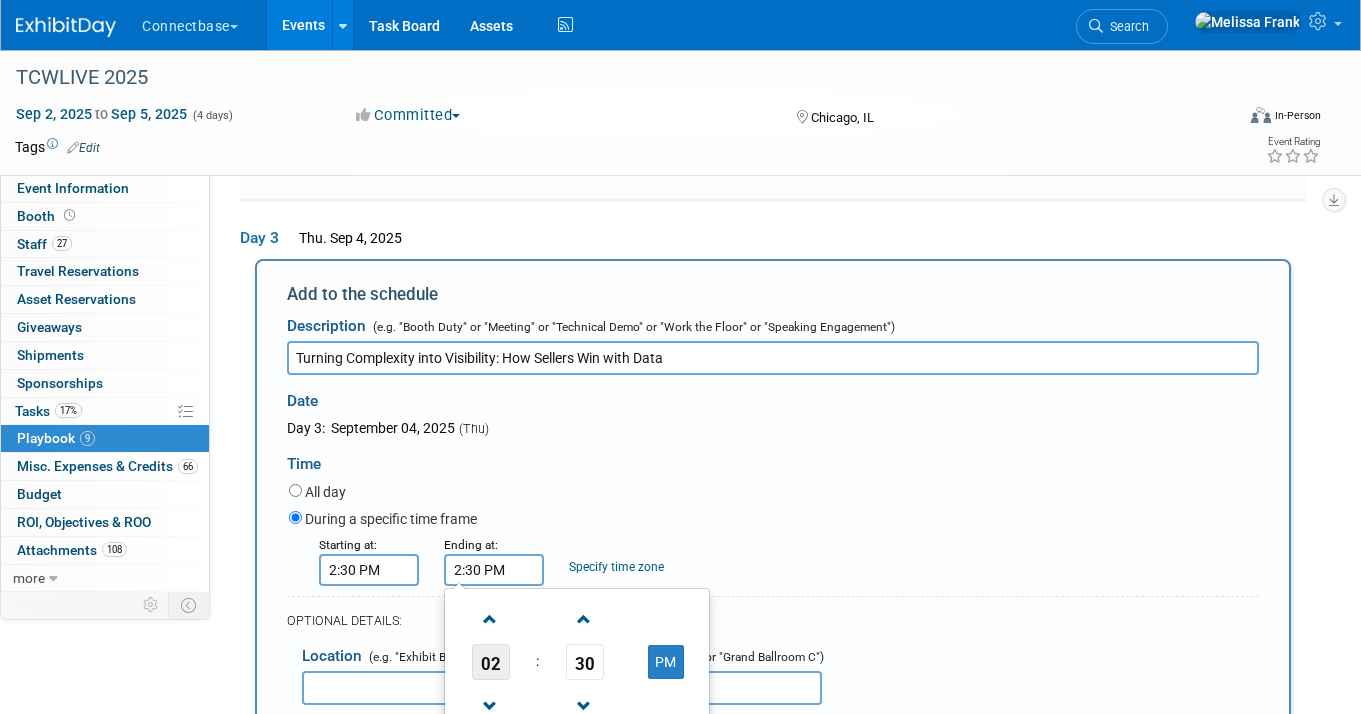 click on "02" at bounding box center [491, 662] 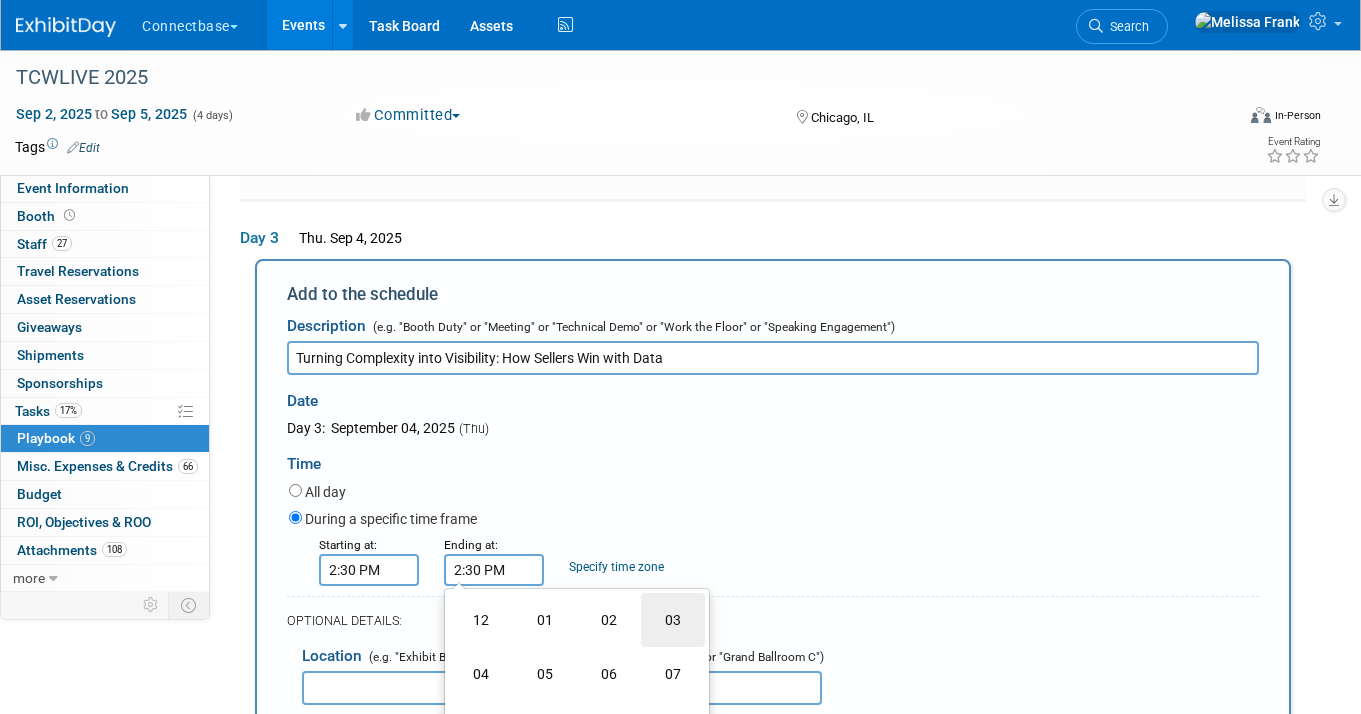 click on "03" at bounding box center [673, 620] 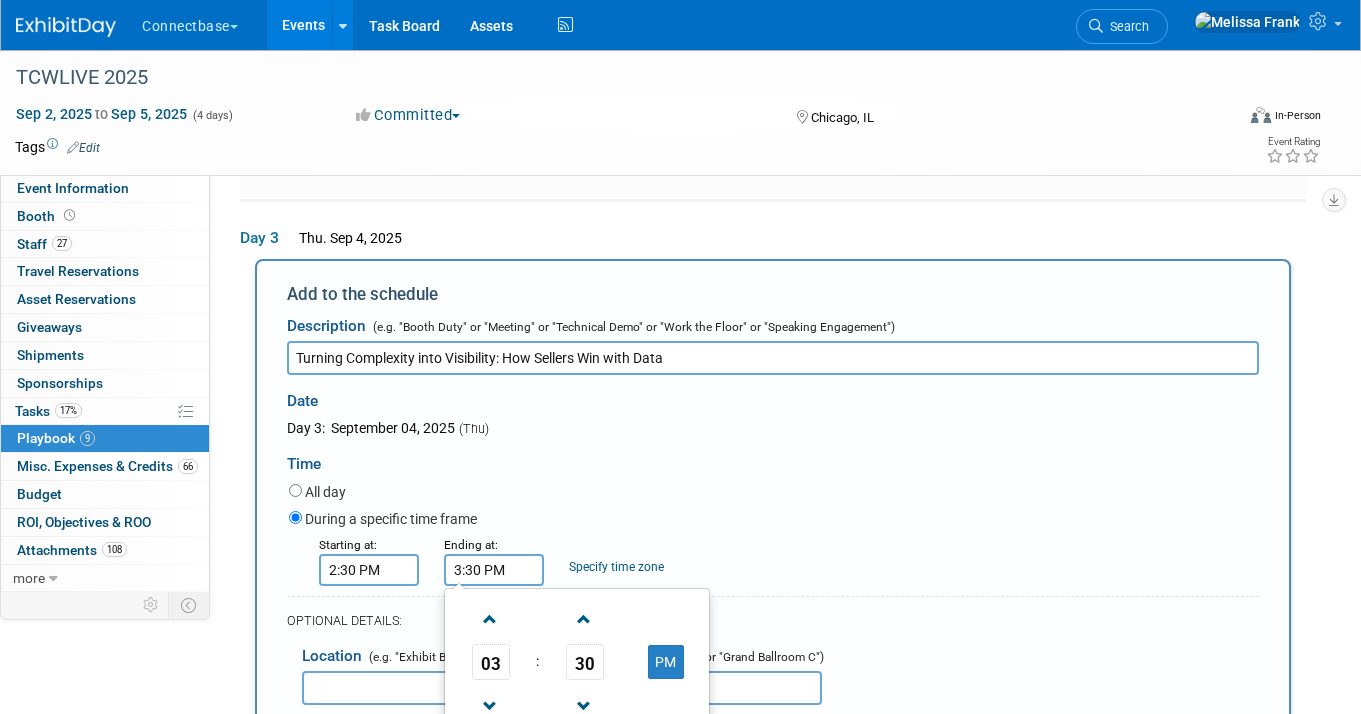 click on "Ending at:
3:30 PM 03 : 30 PM 12 01 02 03 04 05 06 07 08 09 10 11 00 05 10 15 20 25 30 35 40 45 50 55" at bounding box center [491, 560] 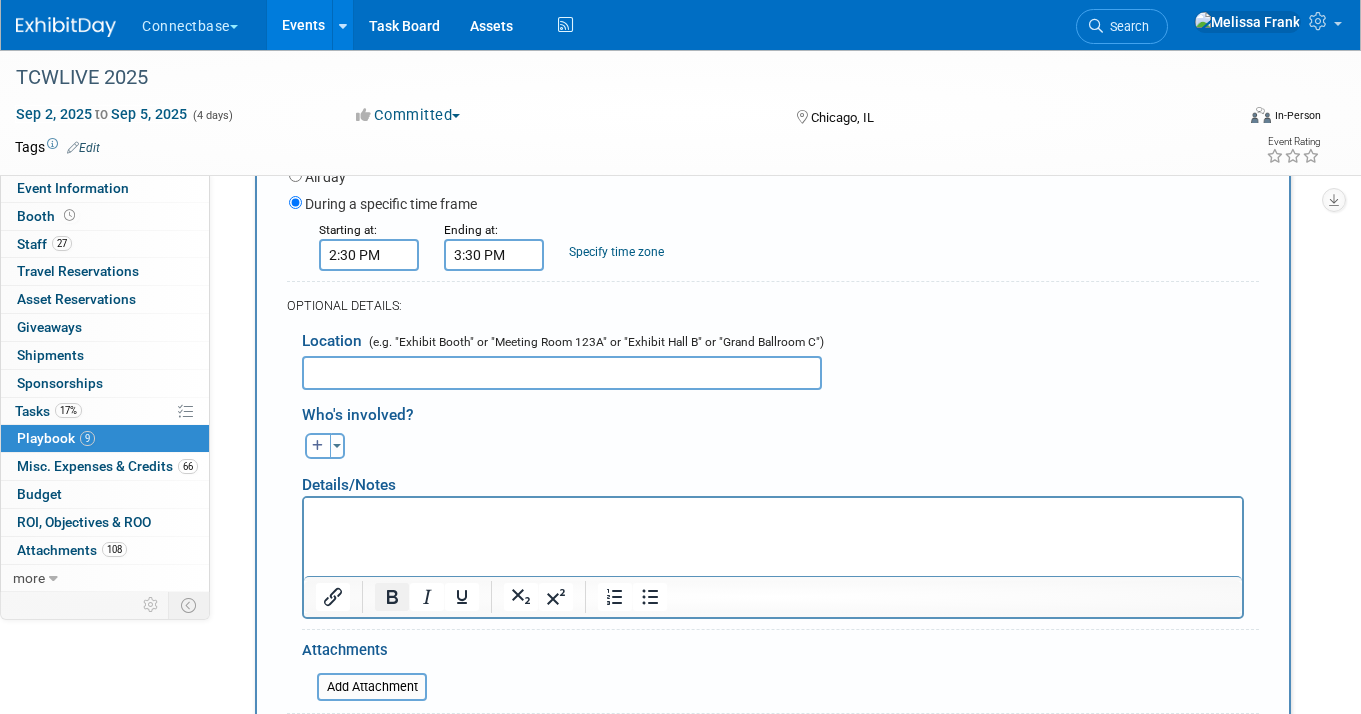 scroll, scrollTop: 2999, scrollLeft: 0, axis: vertical 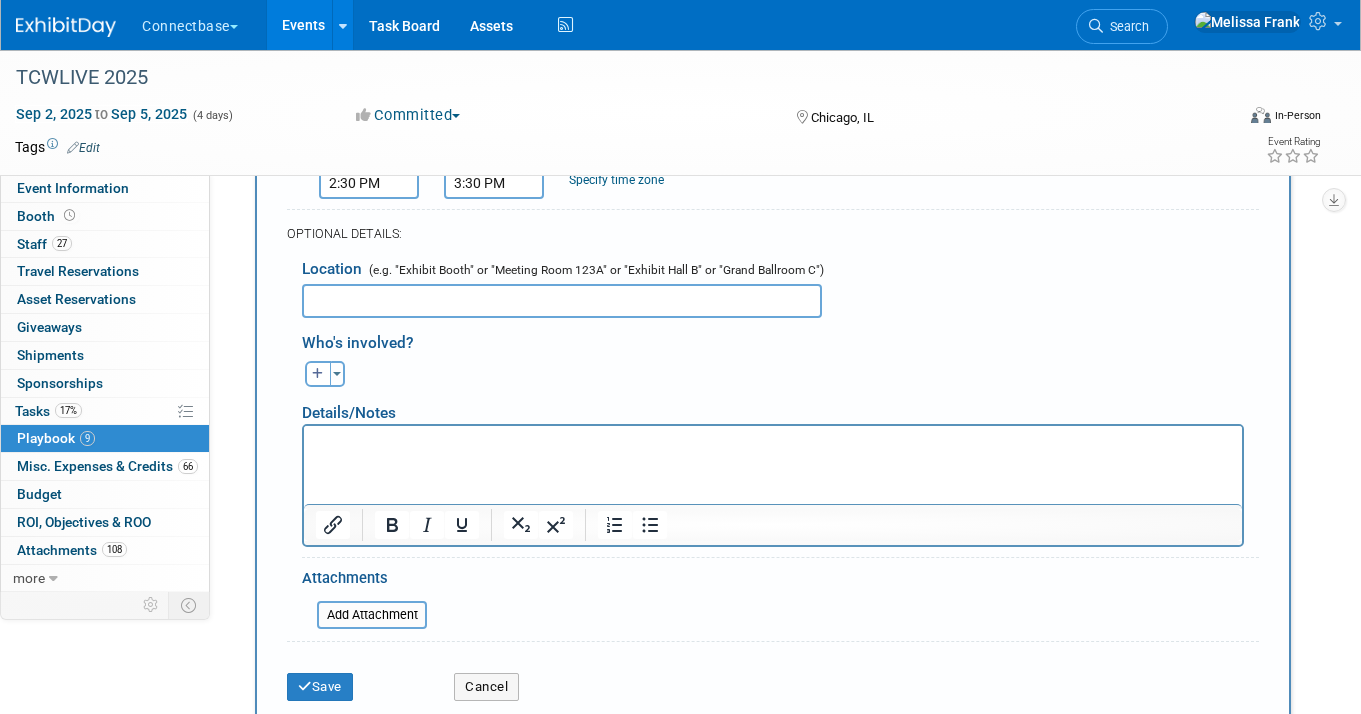 click at bounding box center [773, 439] 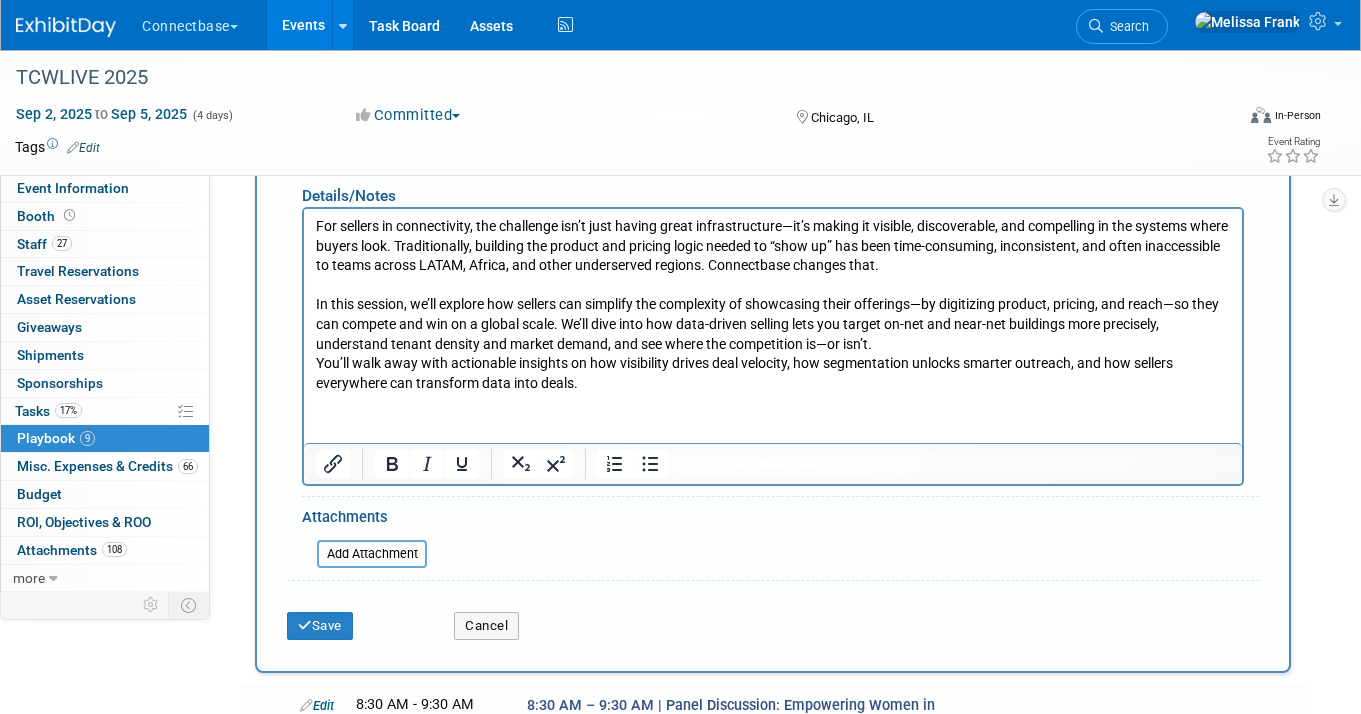 scroll, scrollTop: 3236, scrollLeft: 0, axis: vertical 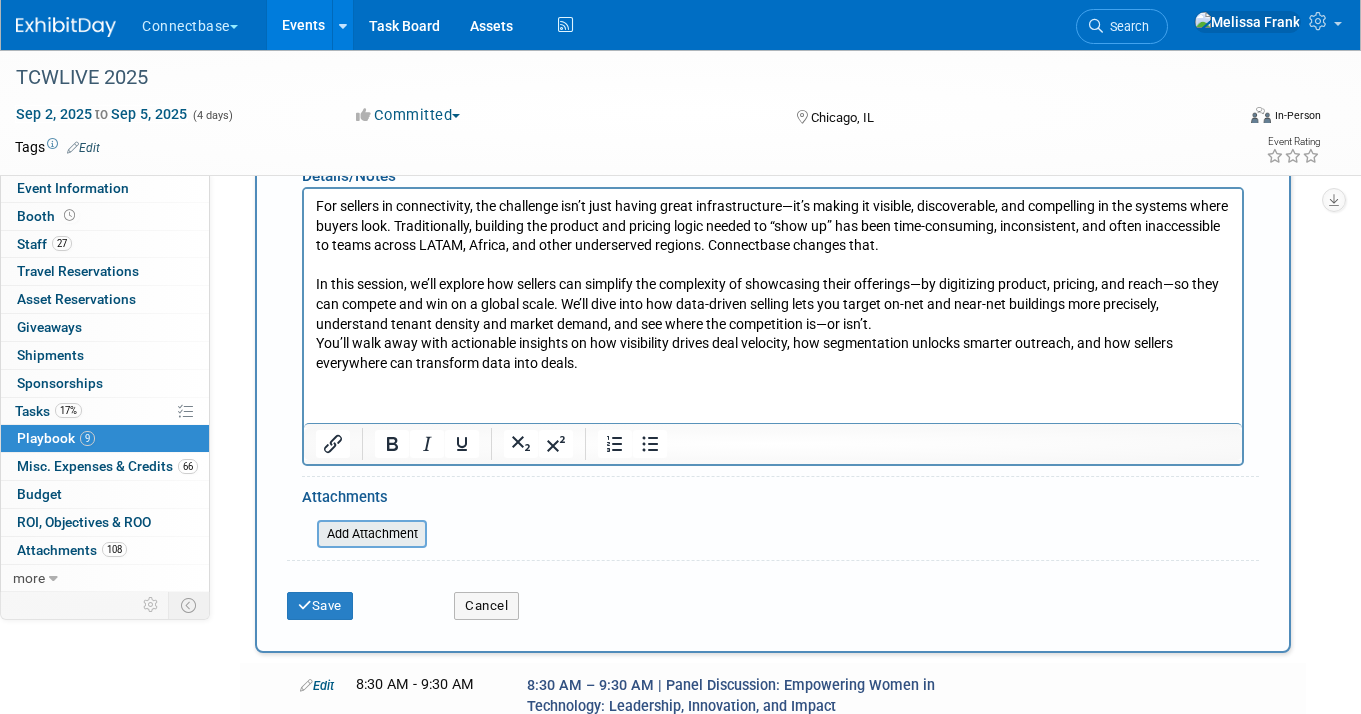 click at bounding box center (306, 534) 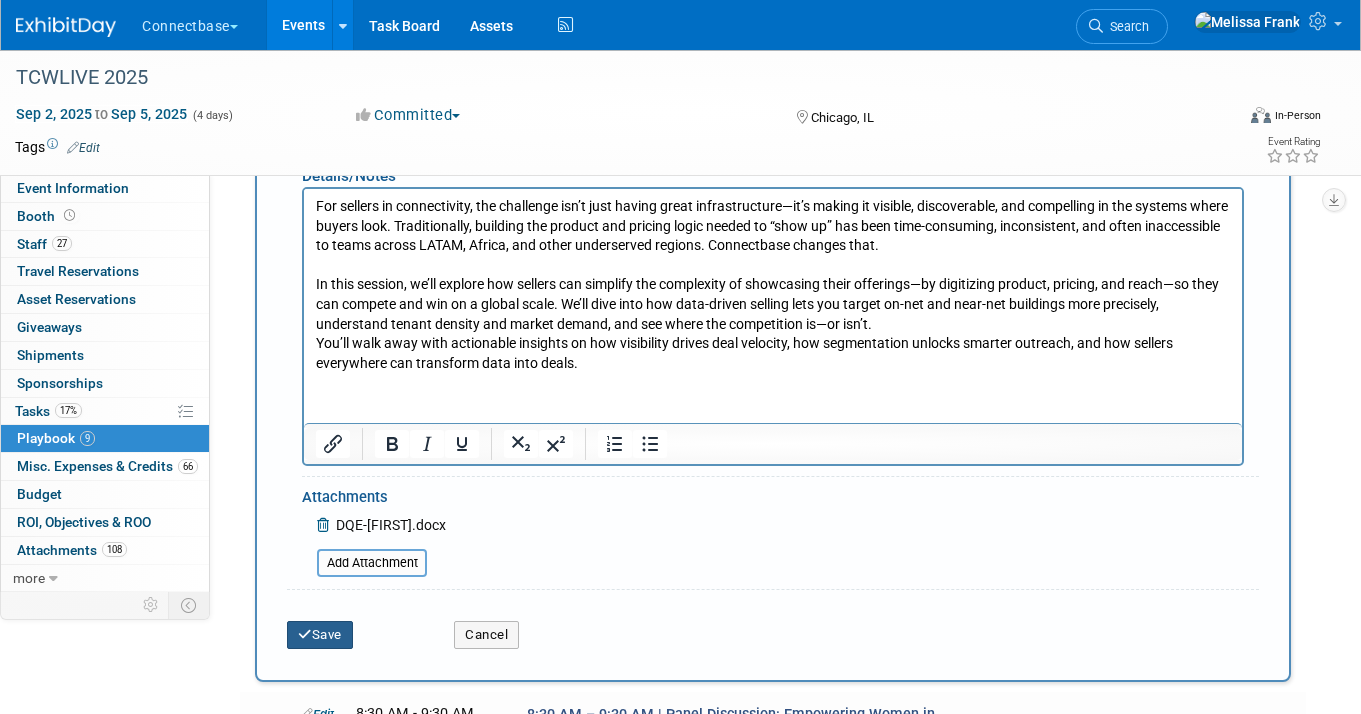 click on "Save" at bounding box center (320, 635) 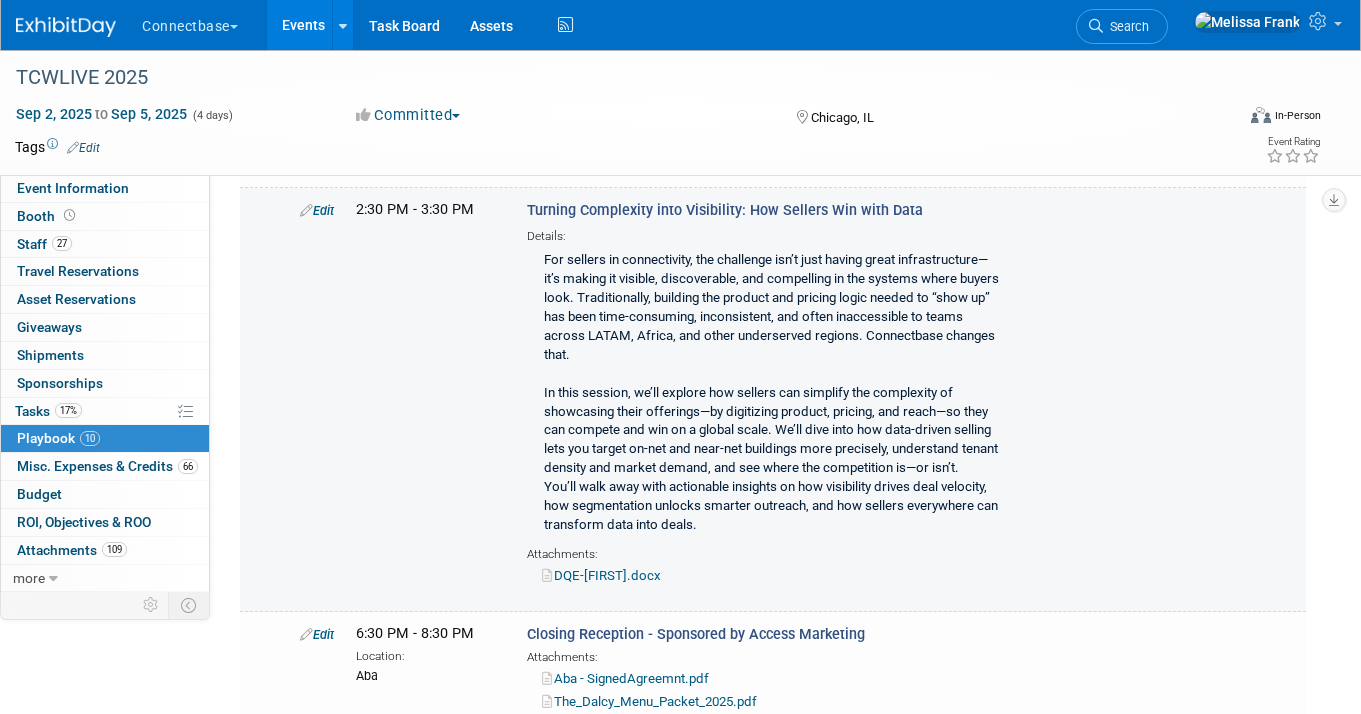 scroll, scrollTop: 2853, scrollLeft: 0, axis: vertical 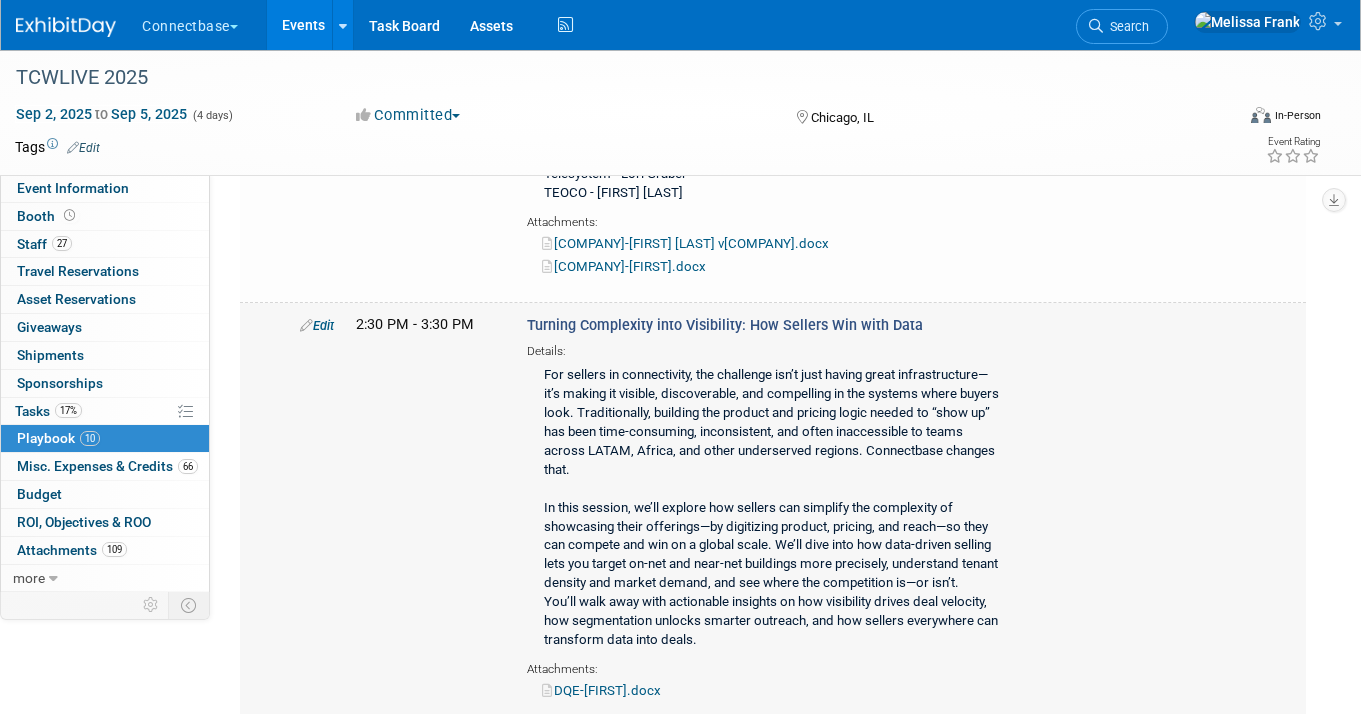 click on "Edit" at bounding box center [317, 325] 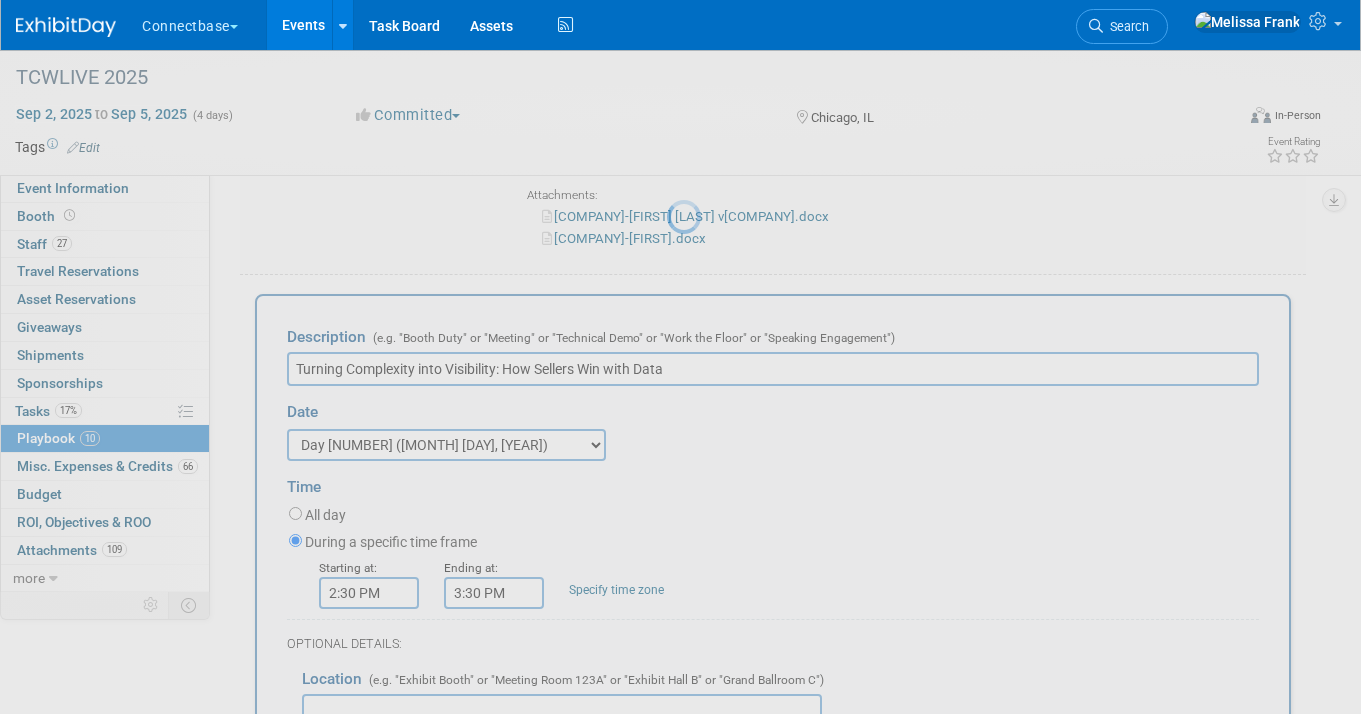 scroll, scrollTop: 0, scrollLeft: 0, axis: both 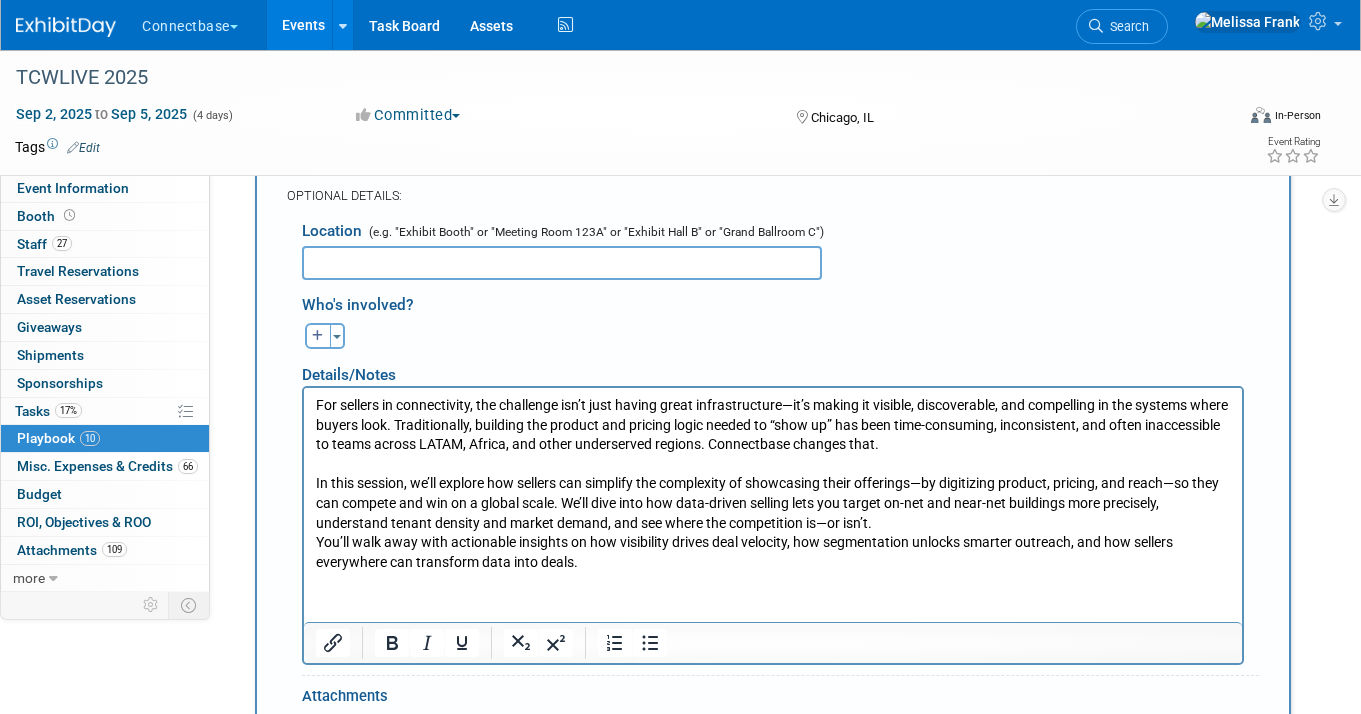 click on "For sellers in connectivity, the challenge isn’t just having great infrastructure—it’s making it visible, discoverable, and compelling in the systems where buyers look. Traditionally, building the product and pricing logic needed to “show up” has been time-consuming, inconsistent, and often inaccessible to teams across LATAM, Africa, and other underserved regions. Connectbase changes that. In this session, we’ll explore how sellers can simplify the complexity of showcasing their offerings—by digitizing product, pricing, and reach—so they can compete and win on a global scale. We’ll dive into how data-driven selling lets you target on-net and near-net buildings more precisely, understand tenant density and market demand, and see where the competition is—or isn’t. You’ll walk away with actionable insights on how visibility drives deal velocity, how segmentation unlocks smarter outreach, and how sellers everywhere can transform data into deals." at bounding box center (773, 484) 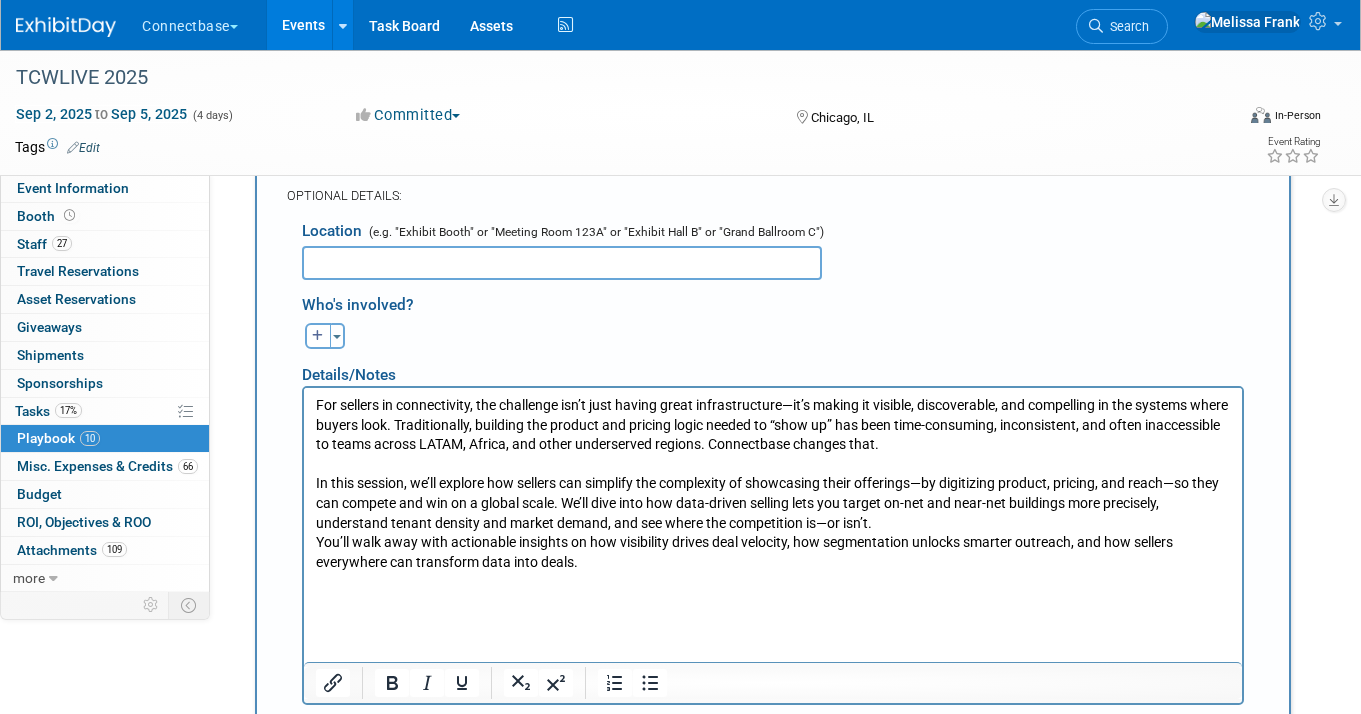 paste 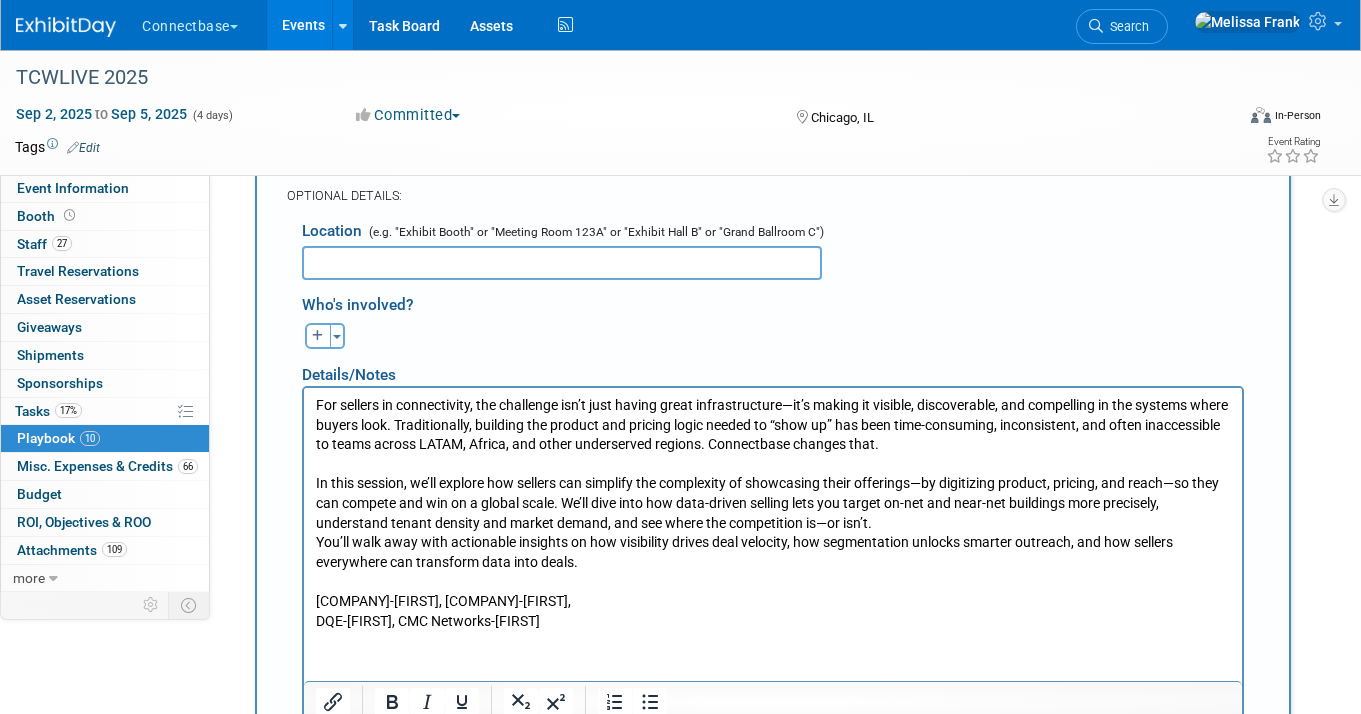 click on "[COMPANY]-[FIRST], [COMPANY]-[FIRST], [COMPANY]-[FIRST], [COMPANY]-[FIRST]" at bounding box center (773, 611) 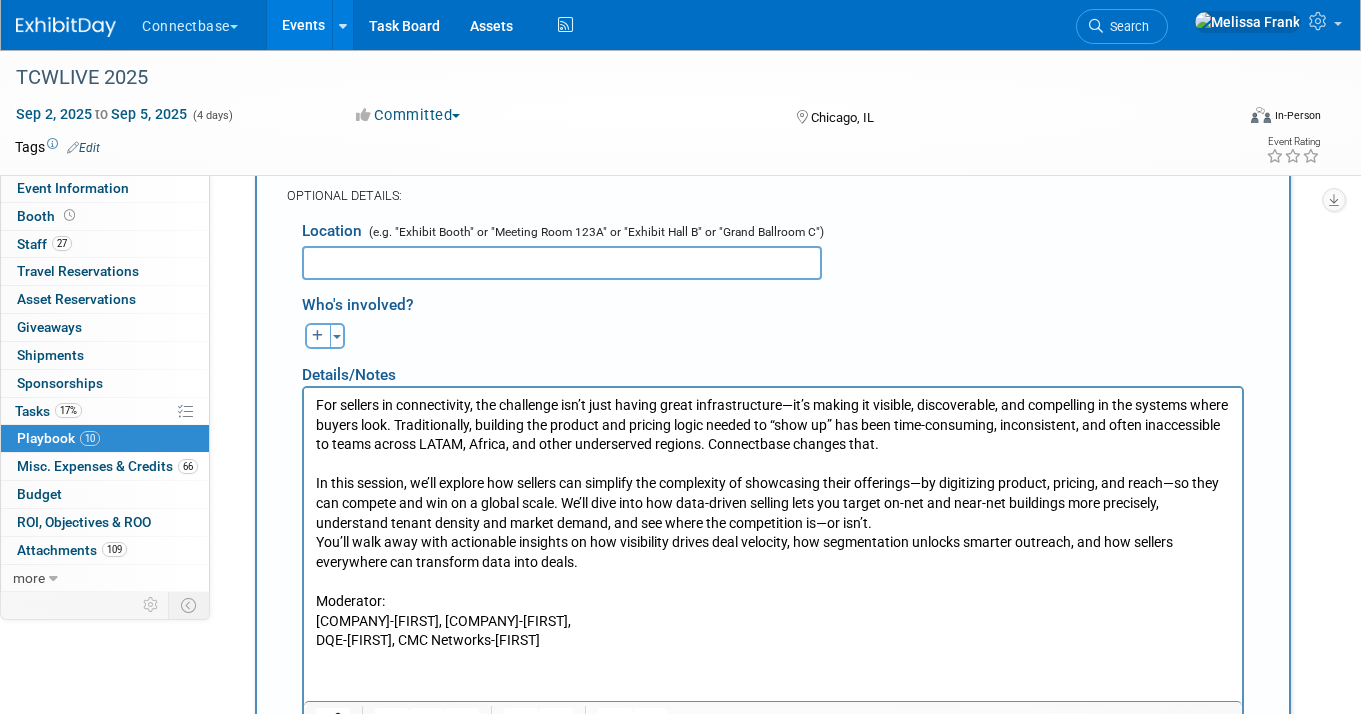 click on "[COMPANY]-[FIRST], [COMPANY]-[FIRST], [COMPANY]-[FIRST], [COMPANY]-[FIRST]" at bounding box center [773, 631] 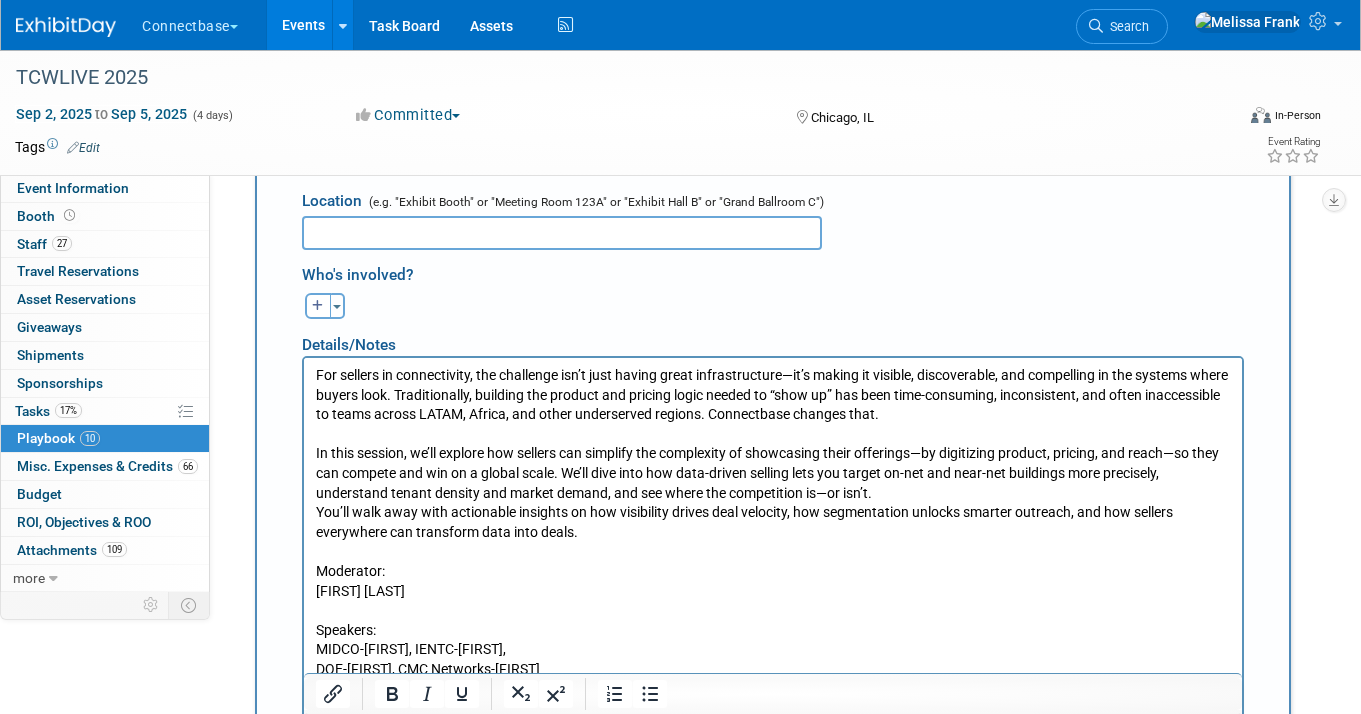 scroll, scrollTop: 3368, scrollLeft: 0, axis: vertical 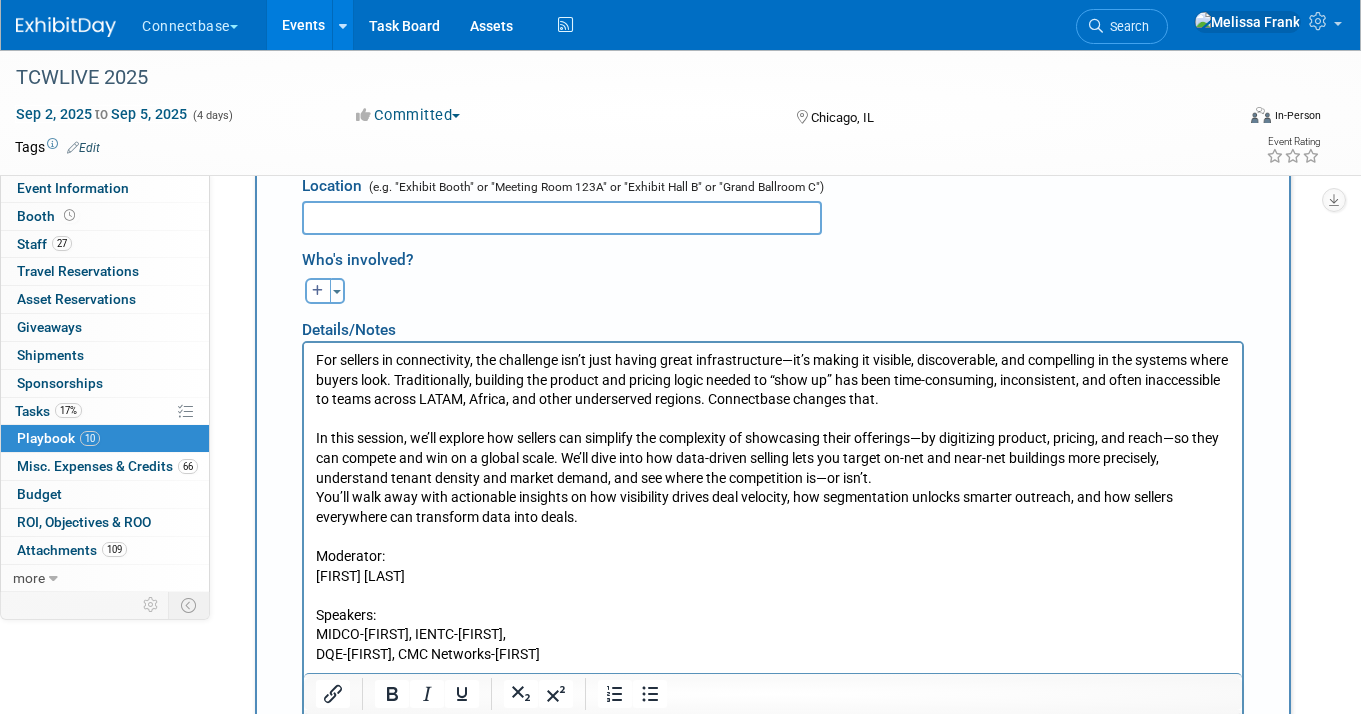 click on "MIDCO-[FIRST], IENTC-[FIRST], DQE-[FIRST], CMC Networks-[FIRST]" at bounding box center [773, 644] 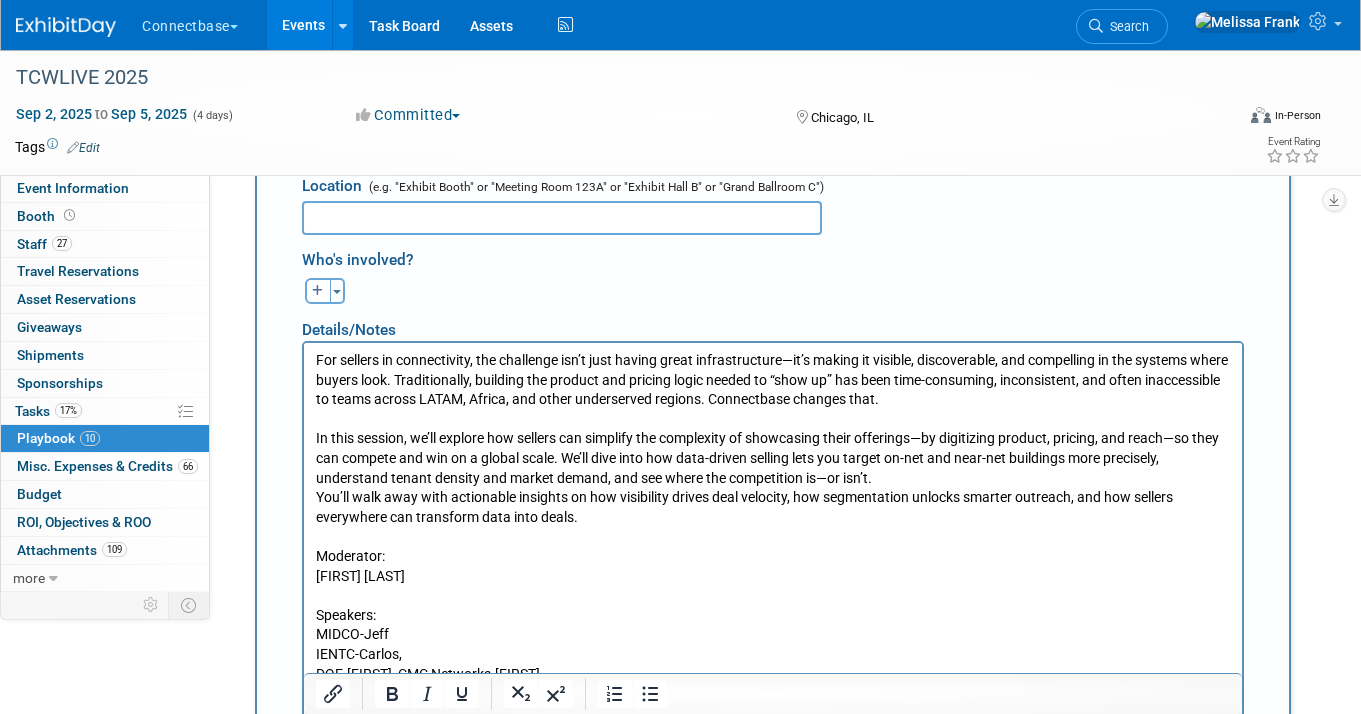 click on "IENTC-[FIRST], DQE-[FIRST], CMC Networks-[FIRST]" at bounding box center (773, 664) 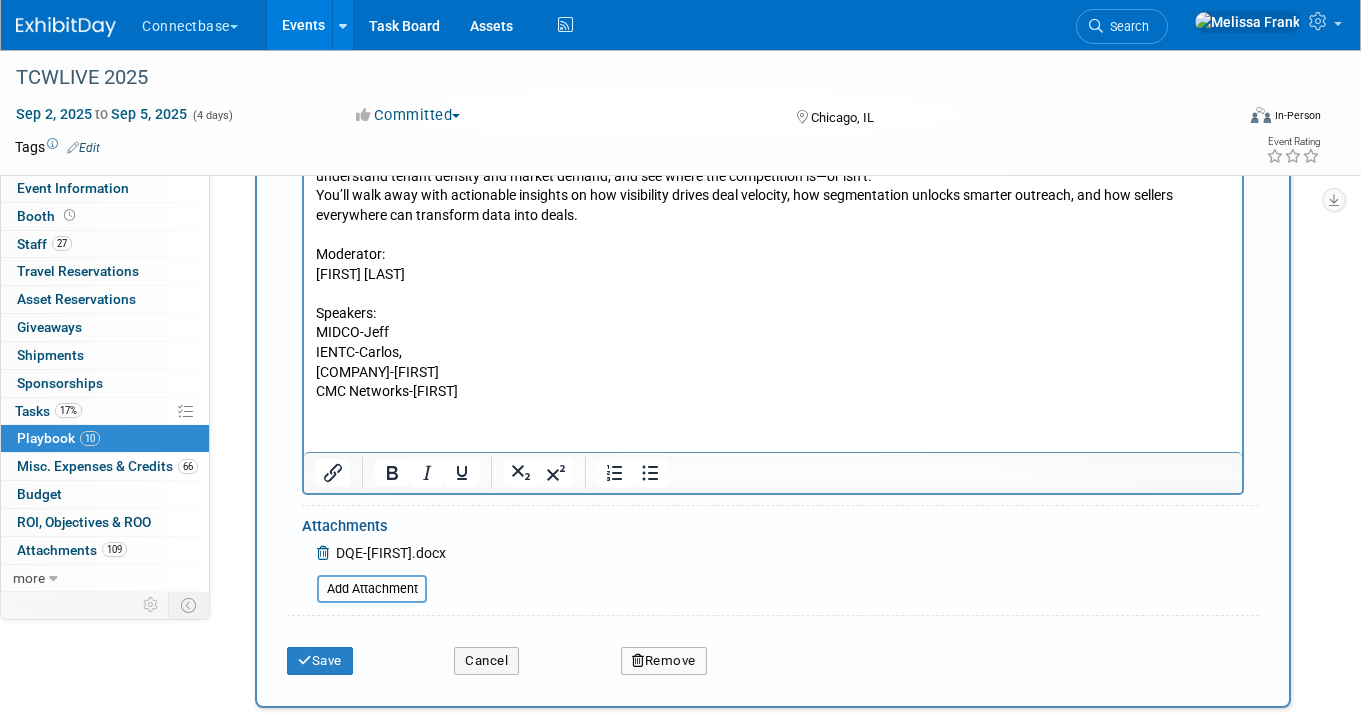 scroll, scrollTop: 3704, scrollLeft: 0, axis: vertical 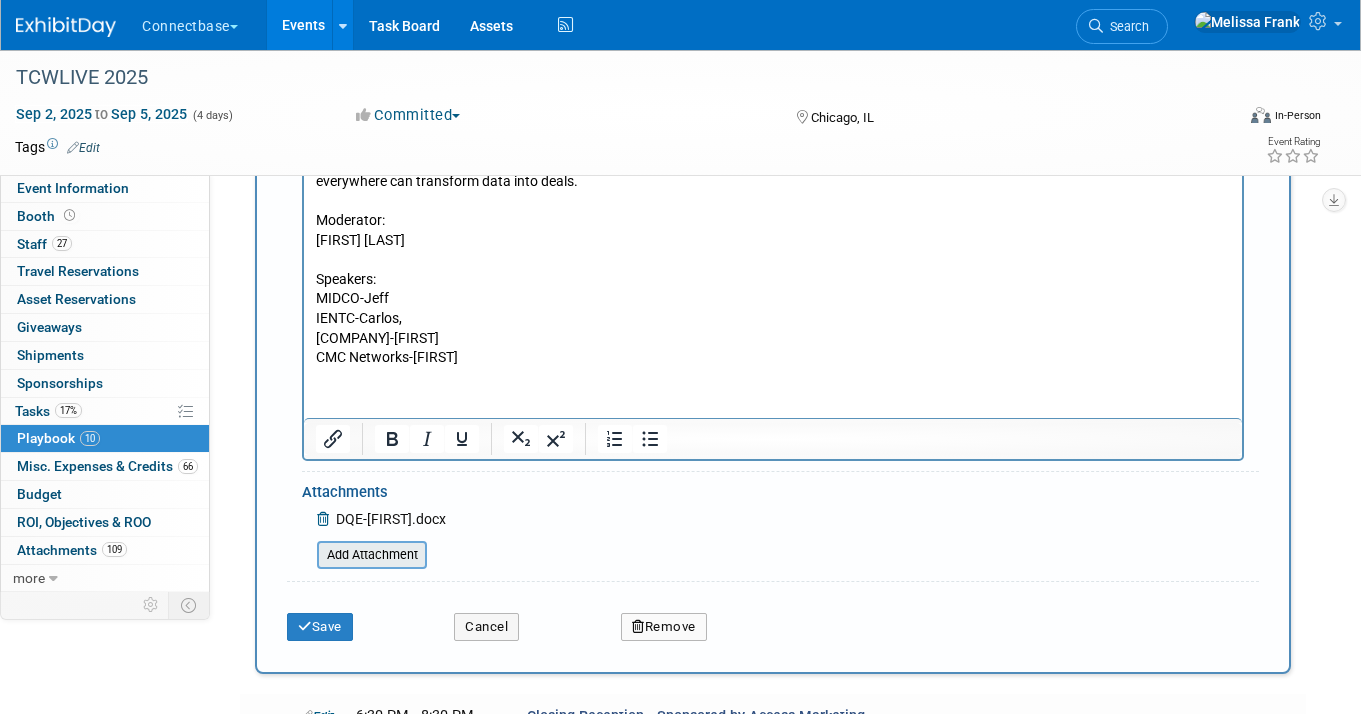click at bounding box center [306, 555] 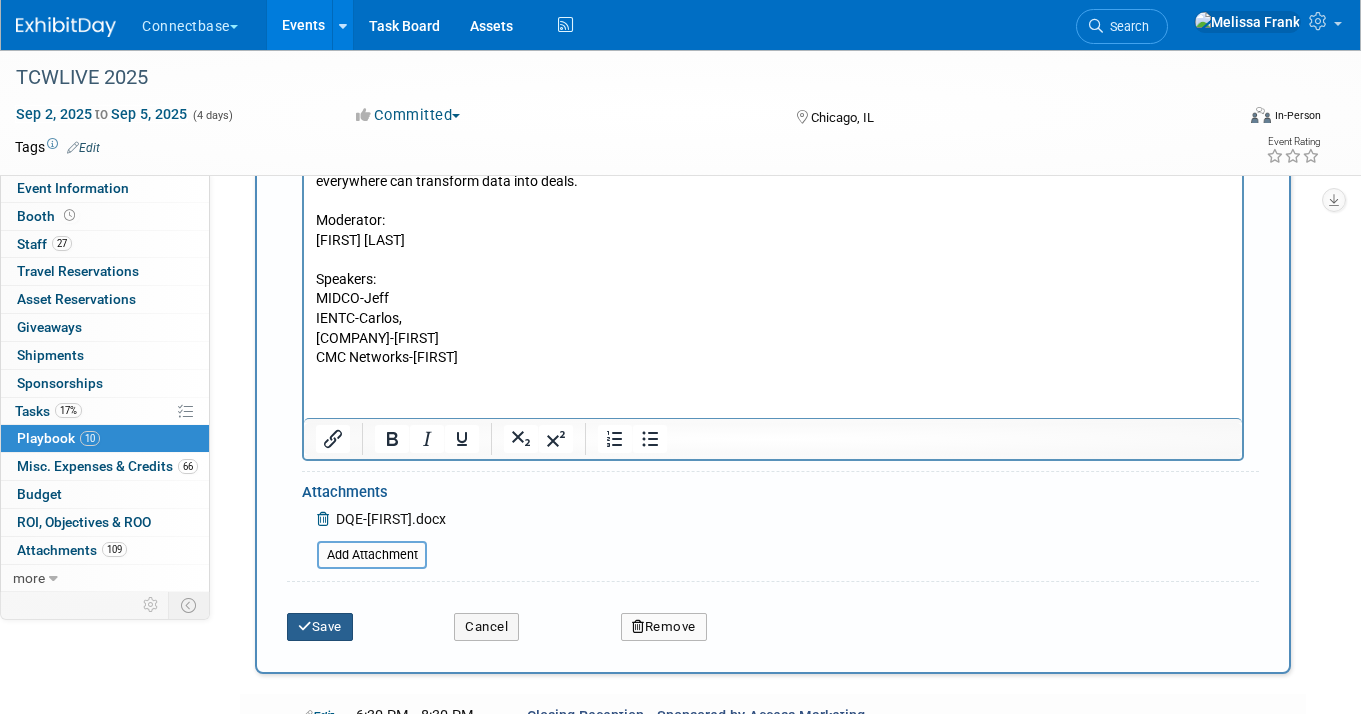 click on "Save" at bounding box center (320, 627) 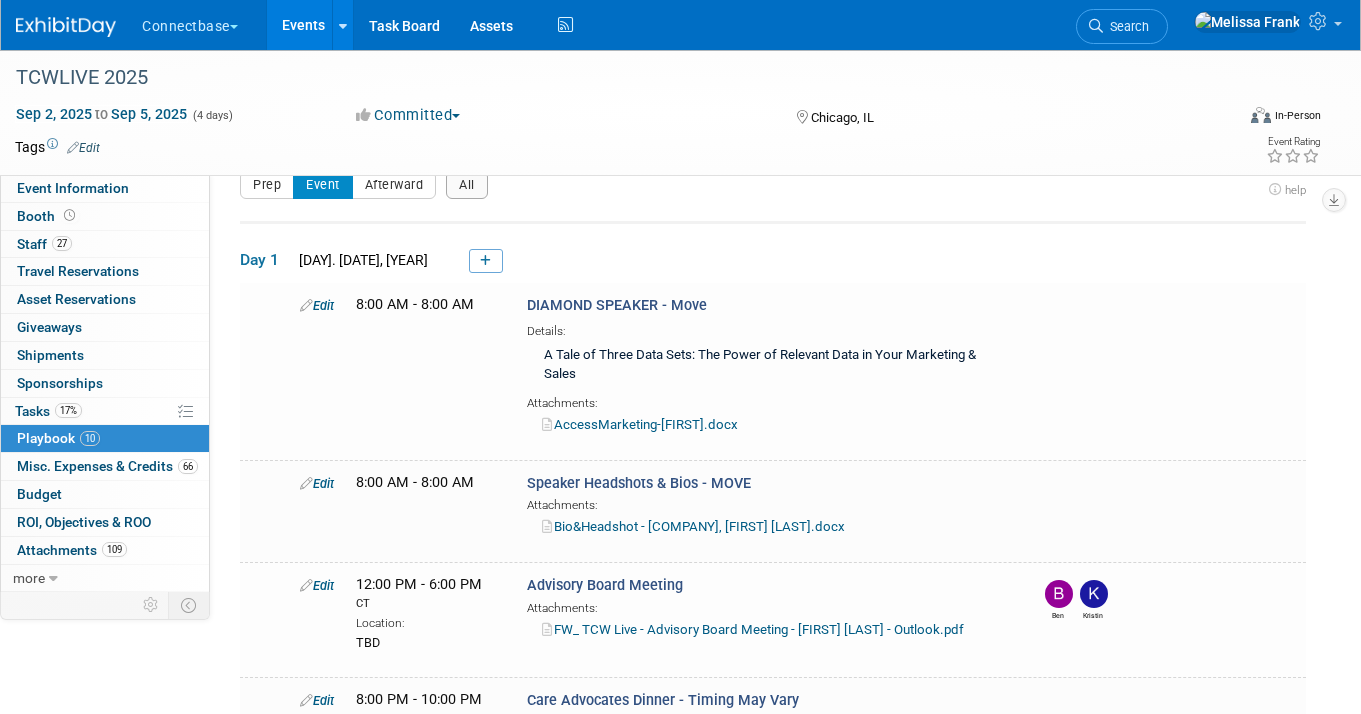 scroll, scrollTop: 89, scrollLeft: 0, axis: vertical 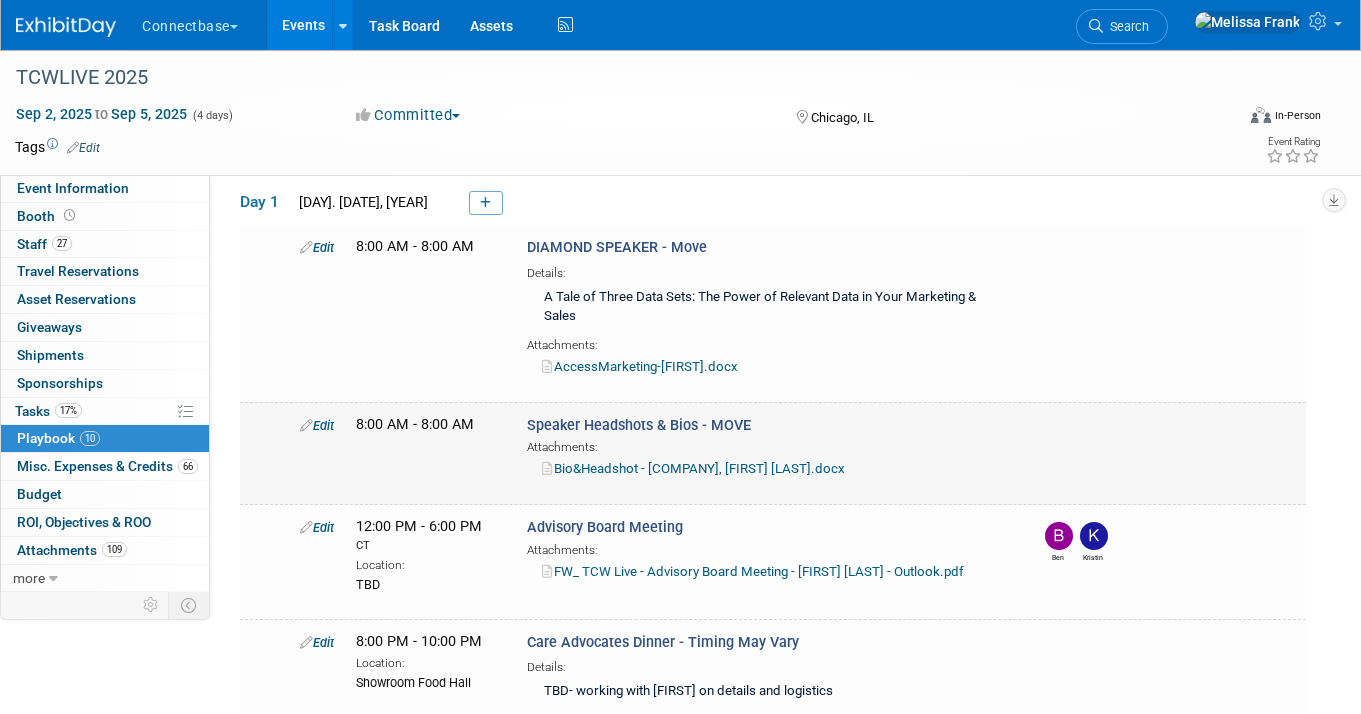 click on "Bio&Headshot - [COMPANY], [FIRST] [LAST].docx" at bounding box center (693, 468) 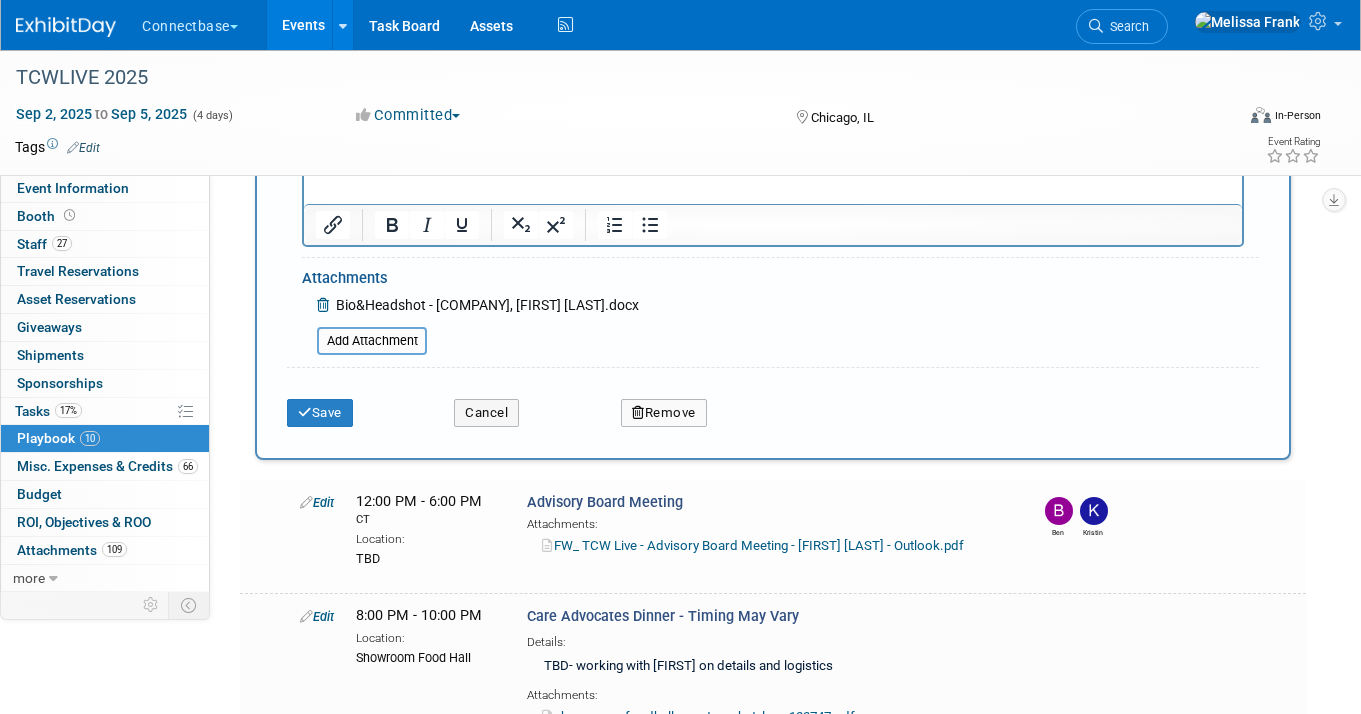 scroll, scrollTop: 917, scrollLeft: 0, axis: vertical 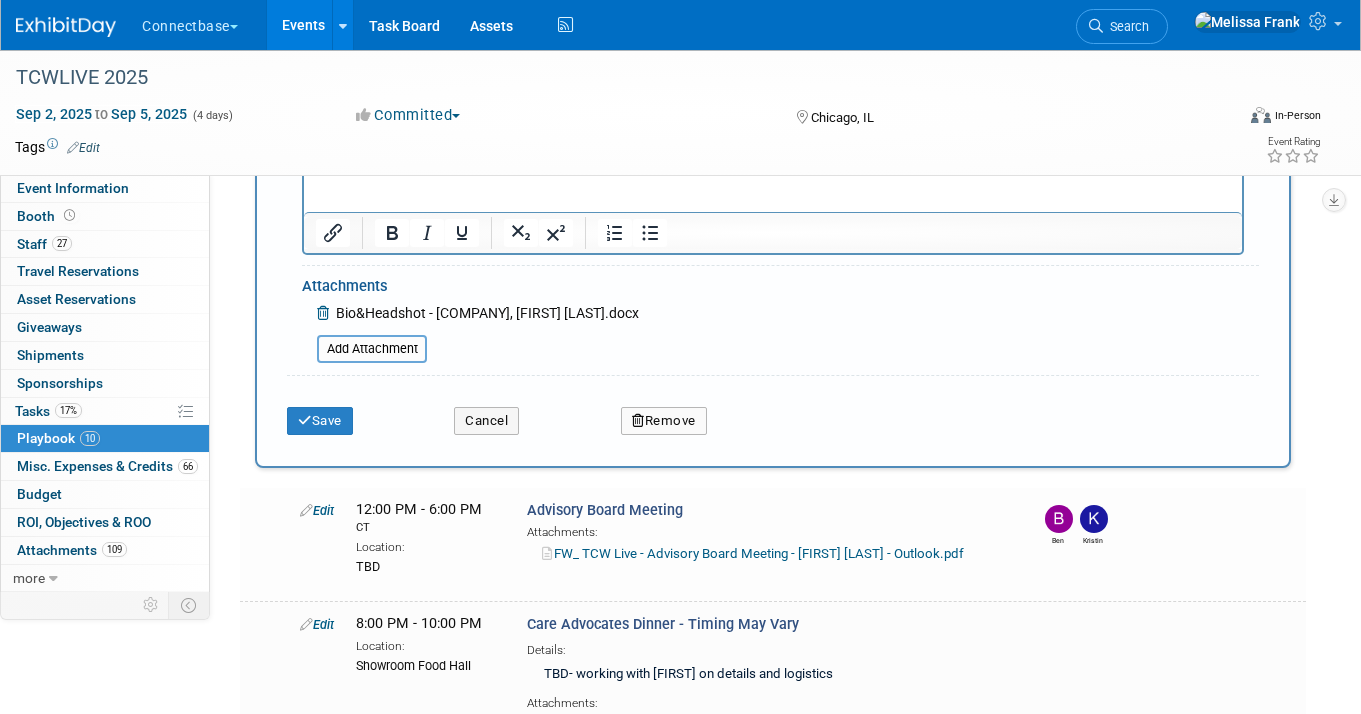 click on "Remove" at bounding box center [664, 421] 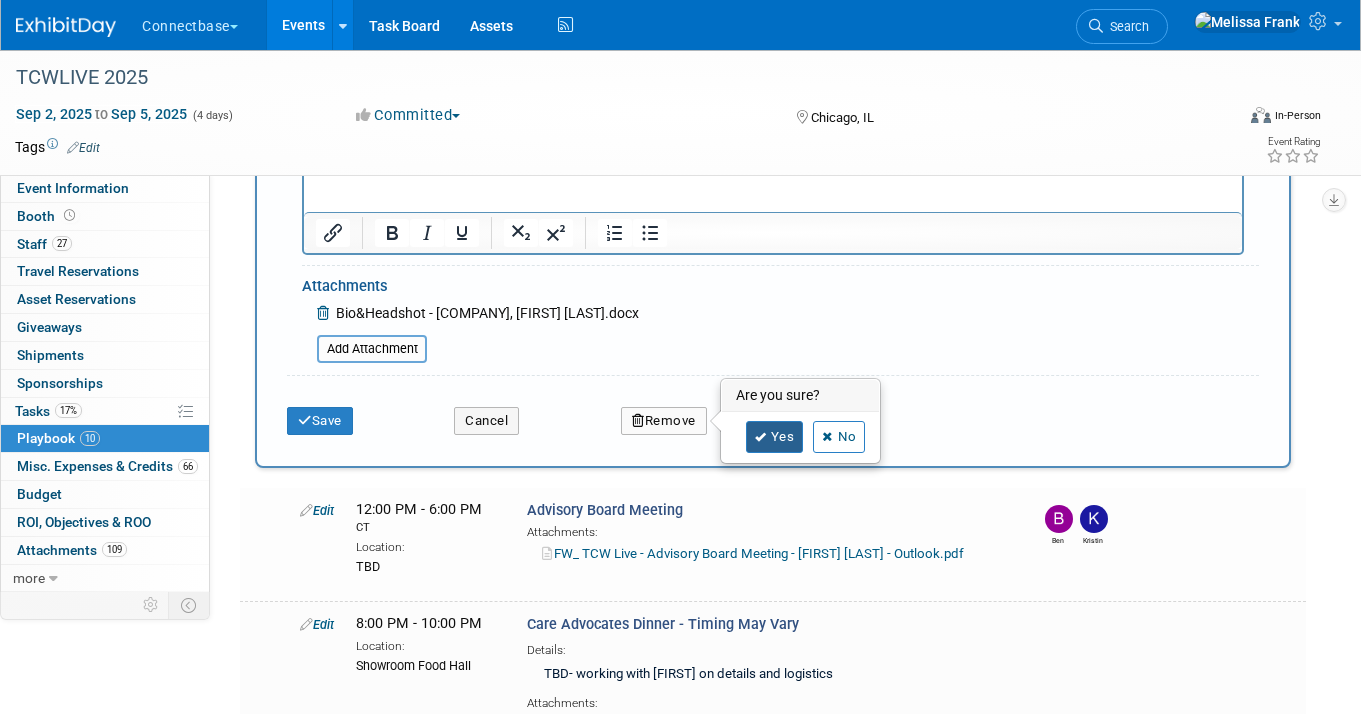 click on "Yes" at bounding box center [775, 437] 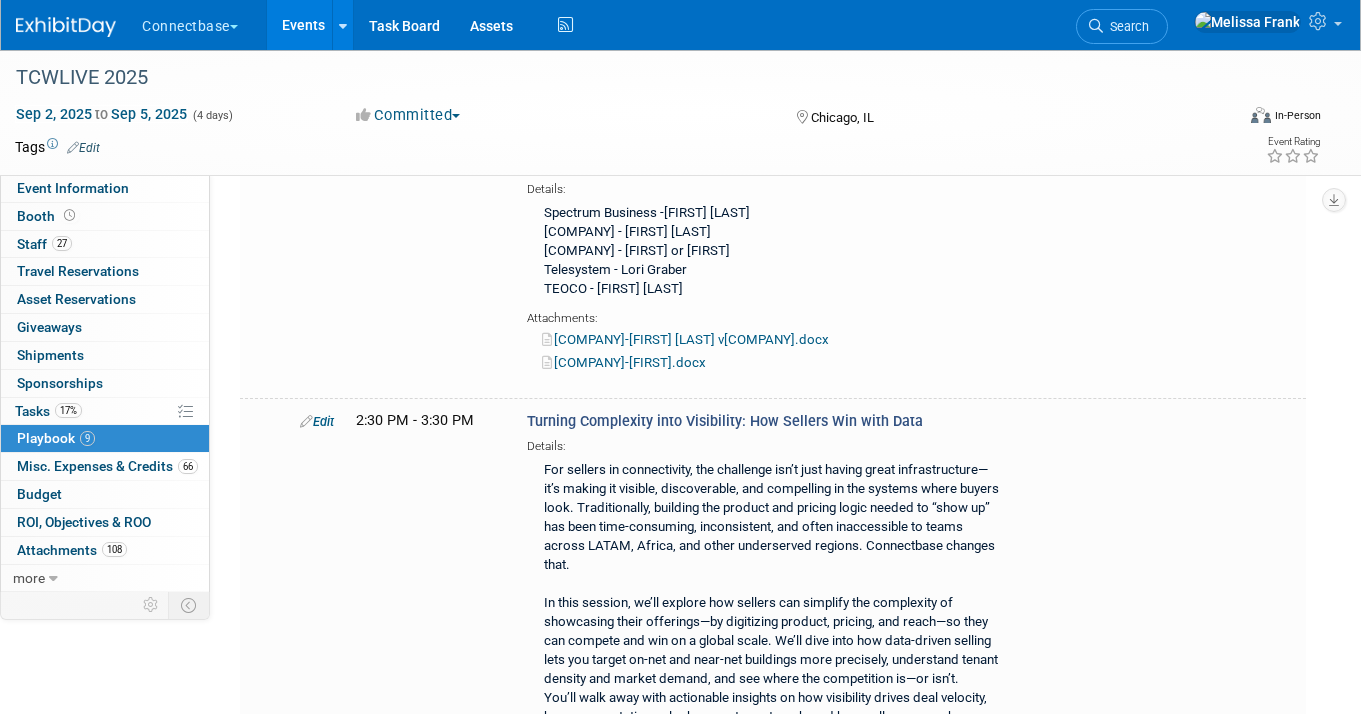 scroll, scrollTop: 2606, scrollLeft: 0, axis: vertical 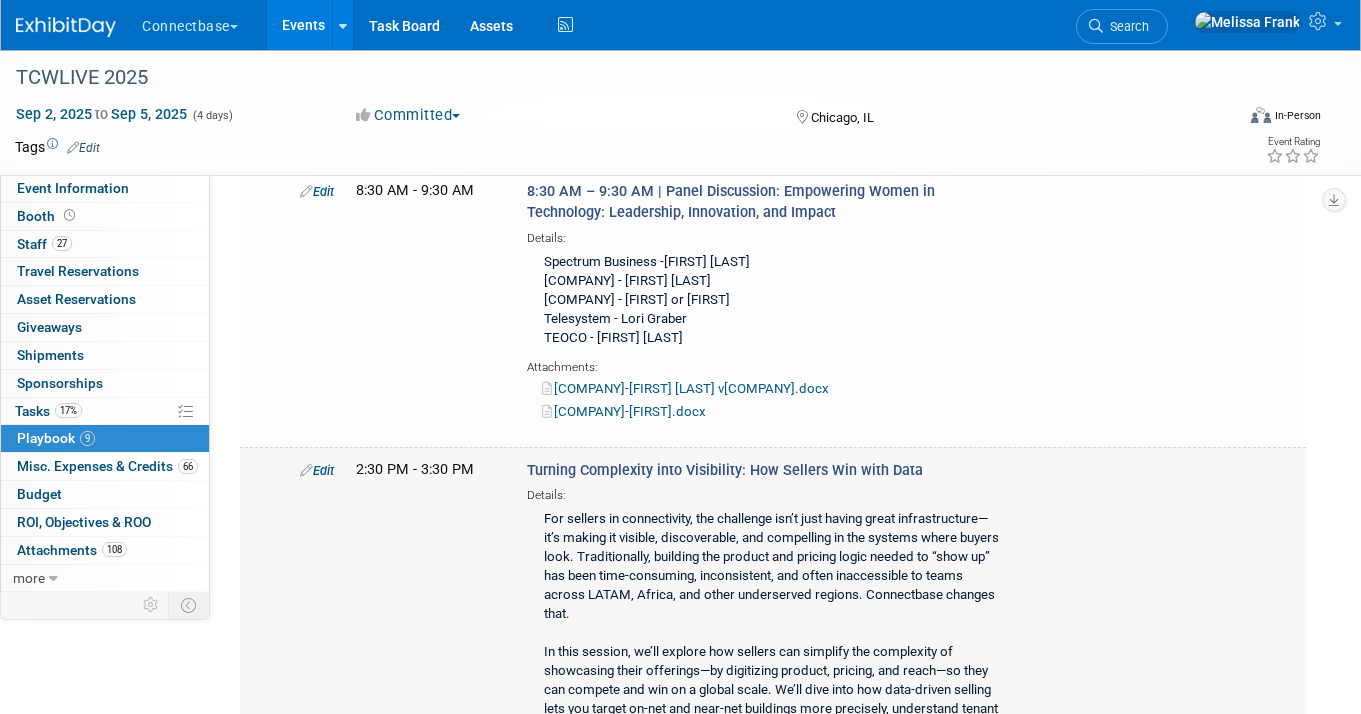 click on "Edit" at bounding box center [317, 470] 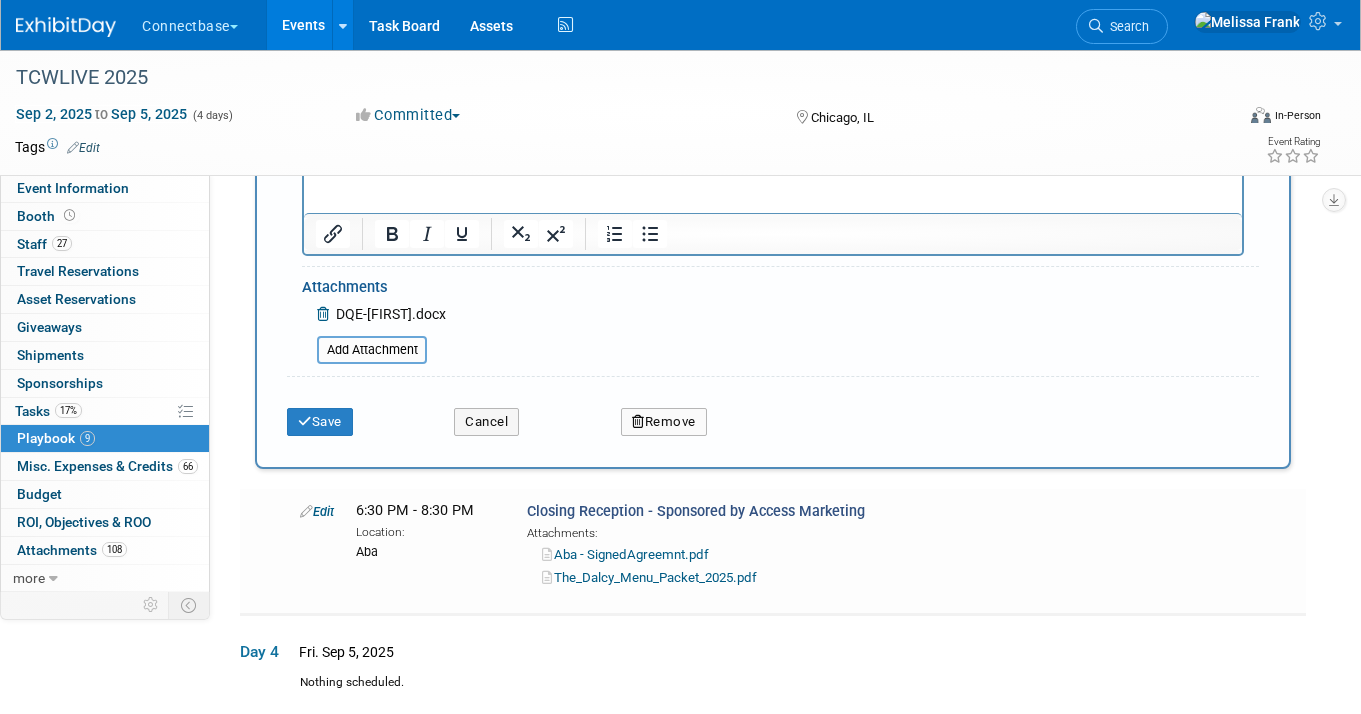 scroll, scrollTop: 3849, scrollLeft: 0, axis: vertical 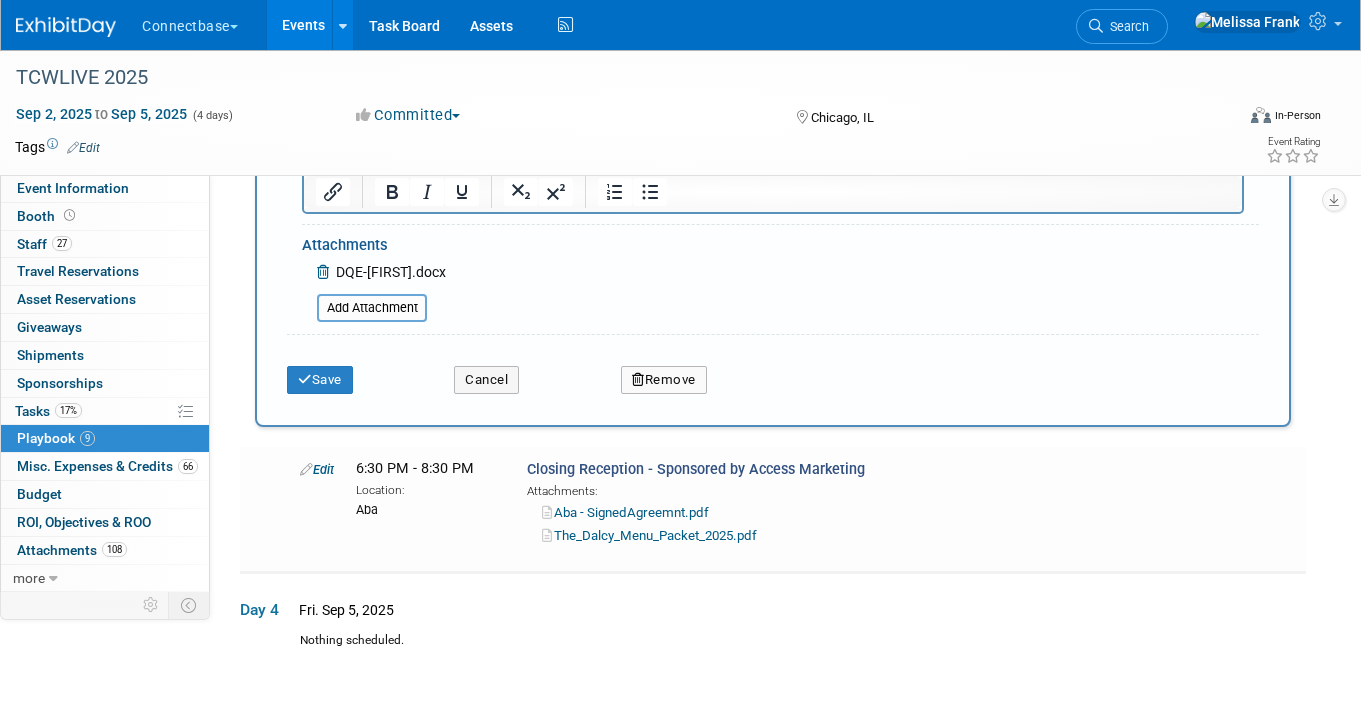 click at bounding box center [599, 147] 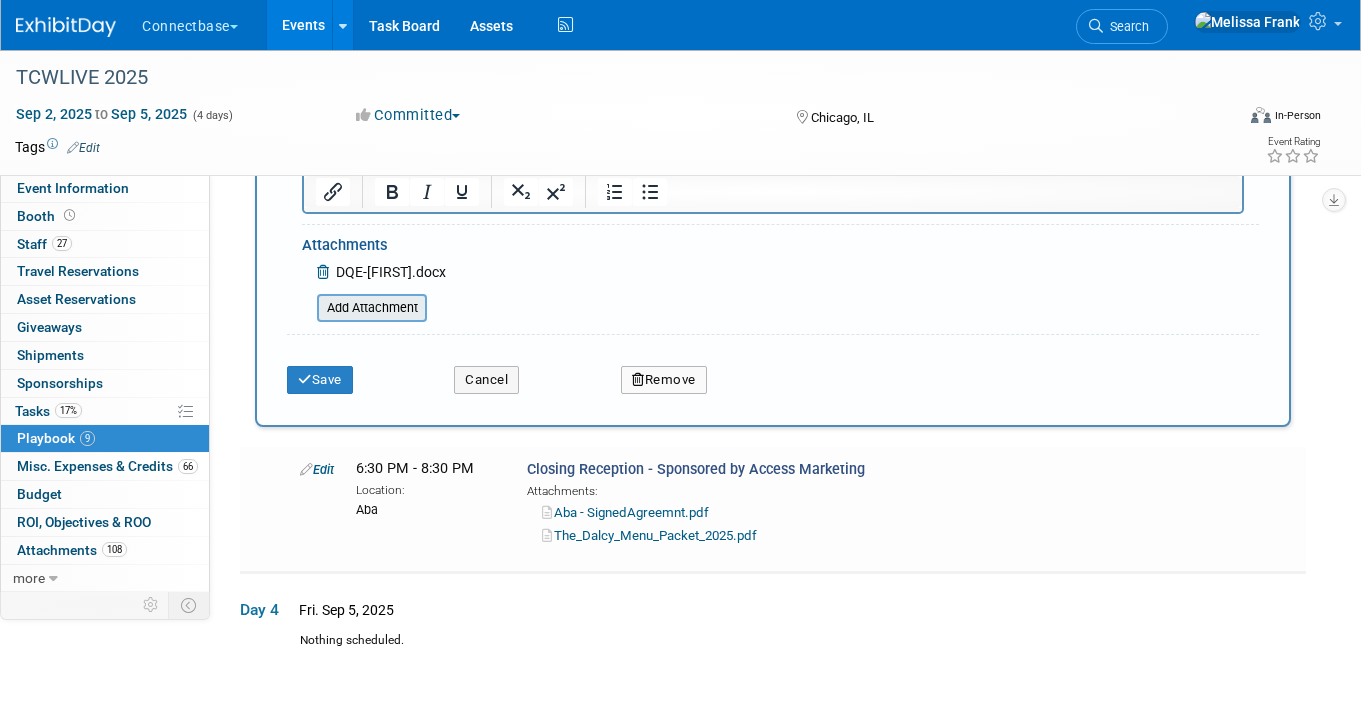 click at bounding box center (306, 308) 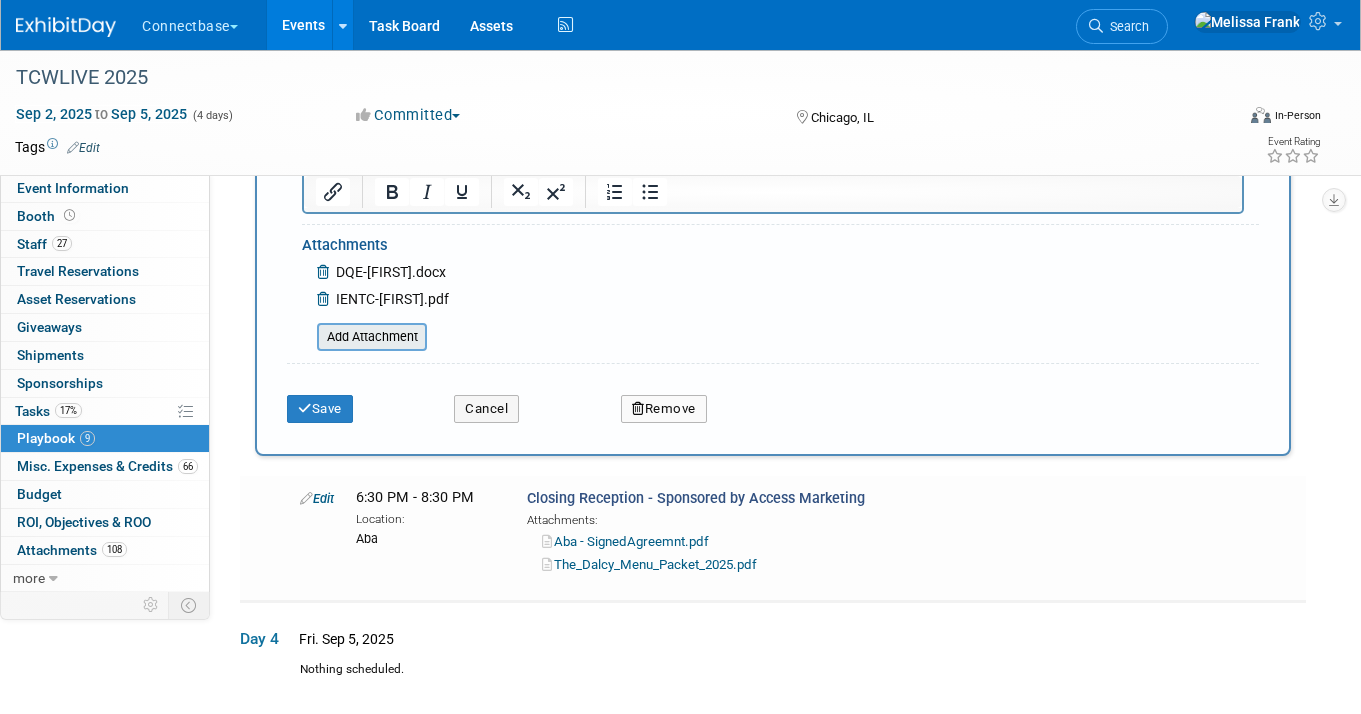 click at bounding box center [306, 337] 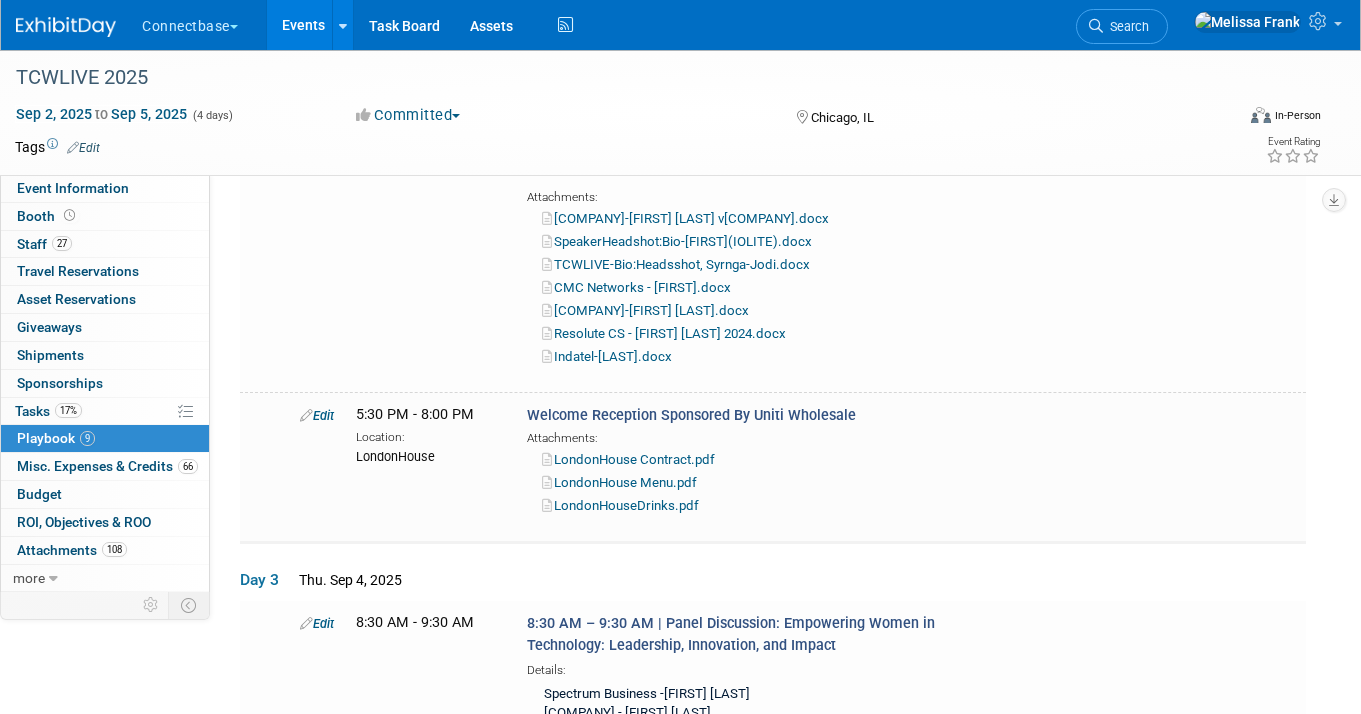 scroll, scrollTop: 2150, scrollLeft: 0, axis: vertical 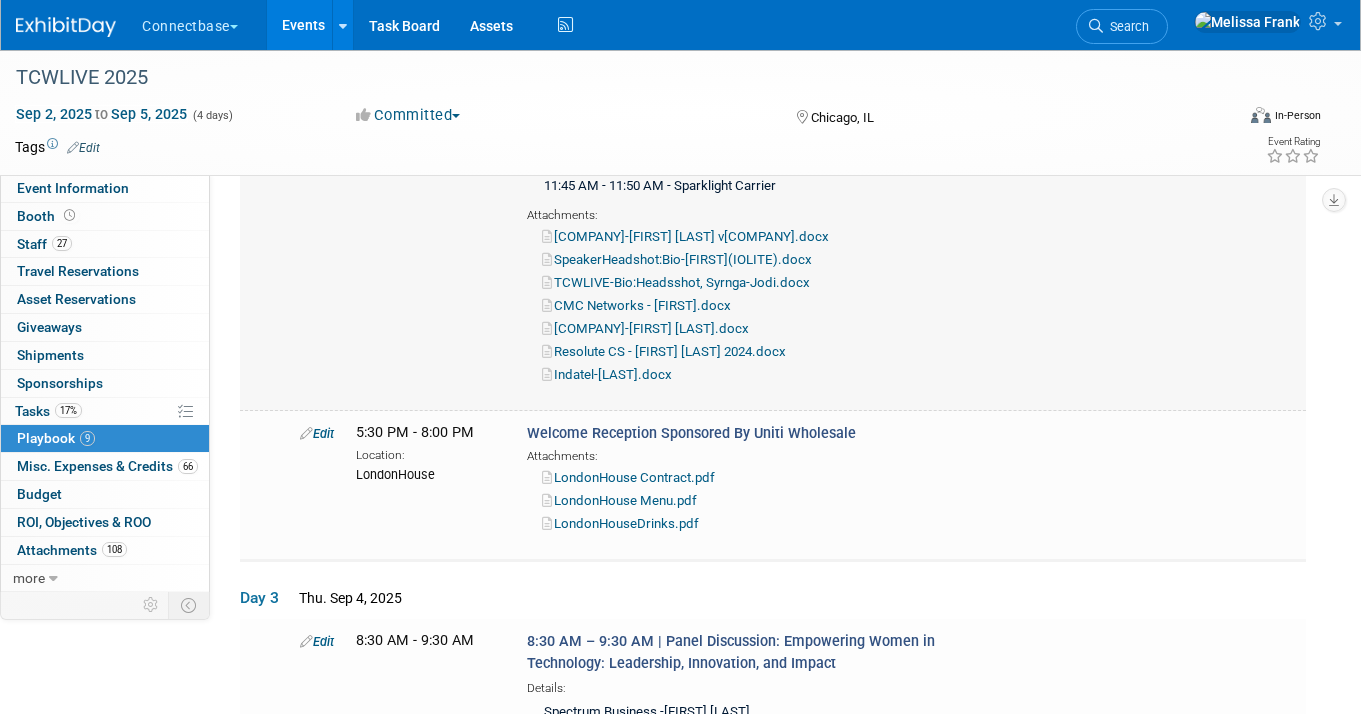 click on "CMC Networks - [FIRST].docx" at bounding box center [636, 305] 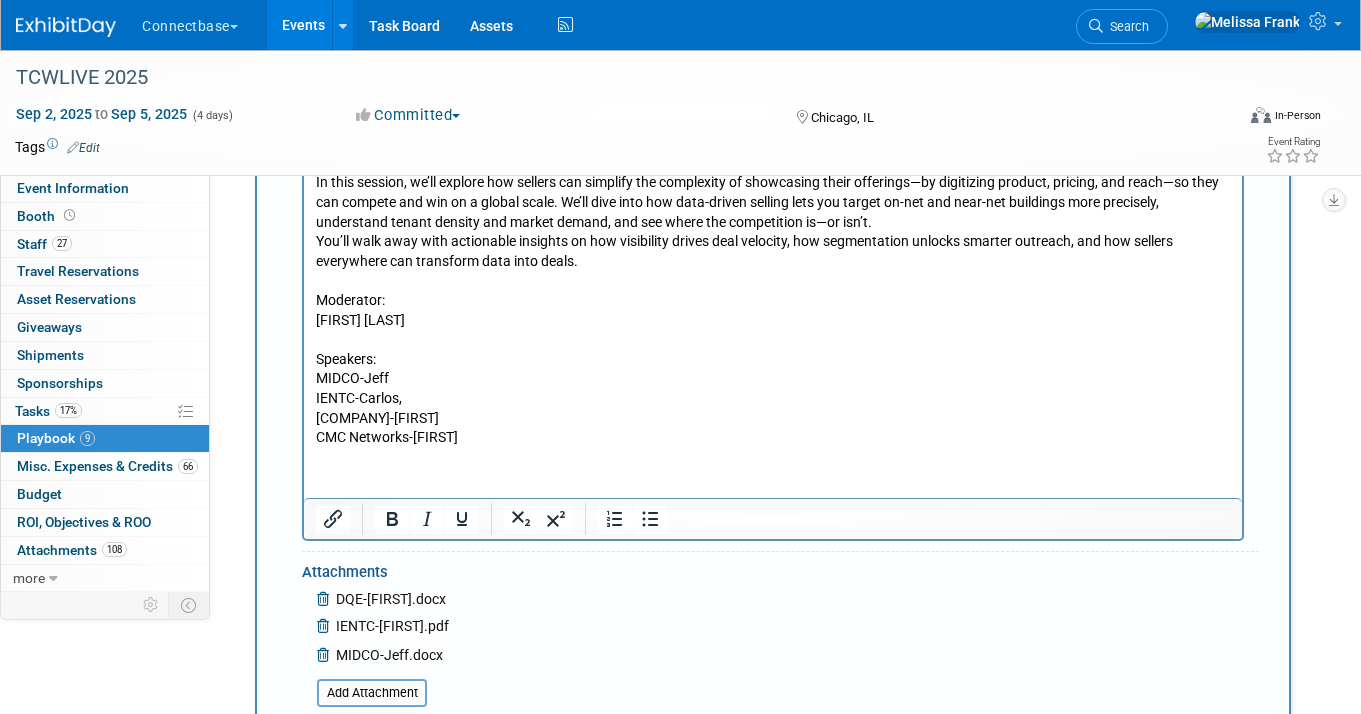 scroll, scrollTop: 3636, scrollLeft: 0, axis: vertical 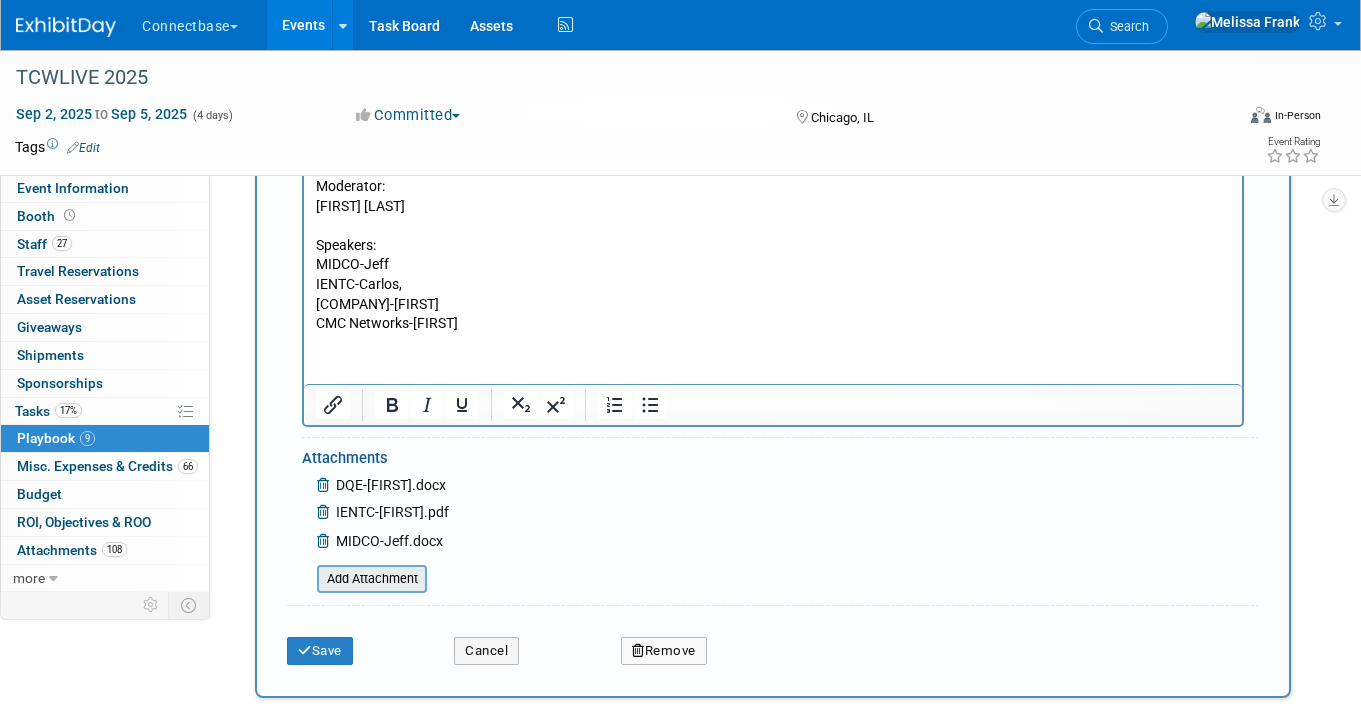click at bounding box center [306, 579] 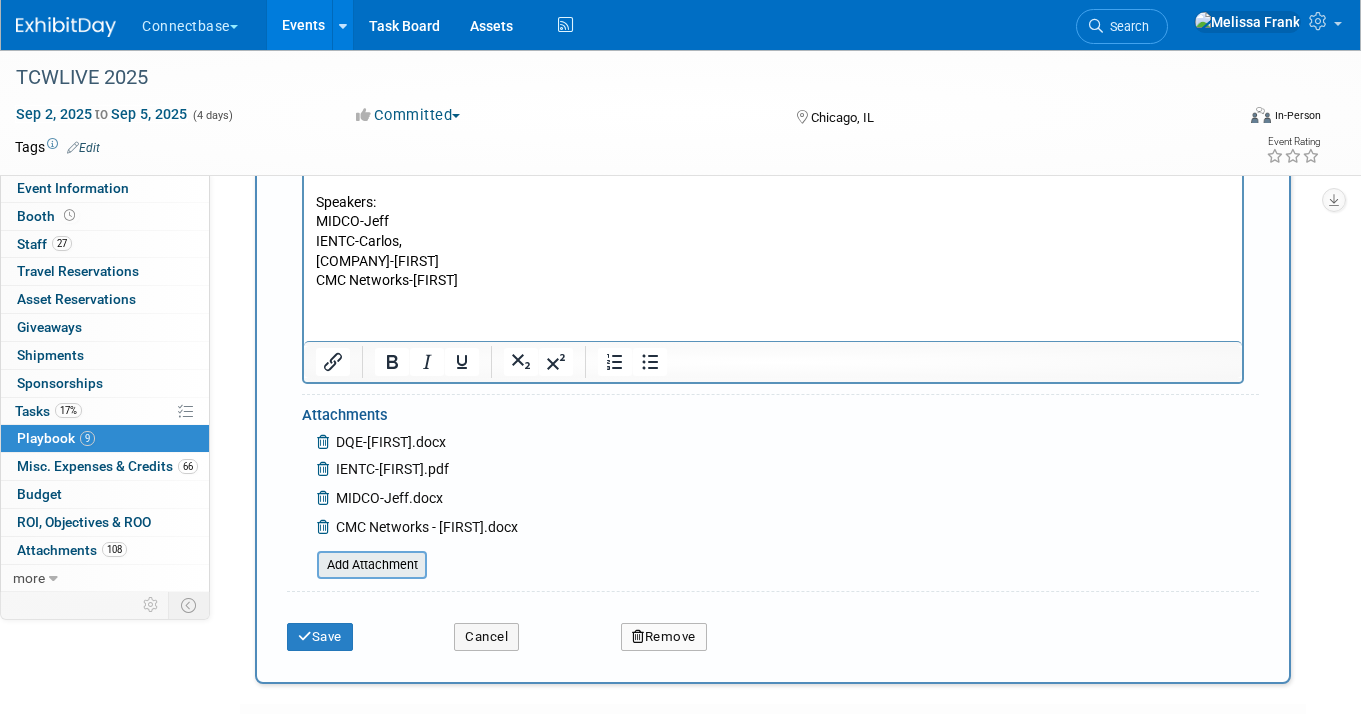 scroll, scrollTop: 3704, scrollLeft: 0, axis: vertical 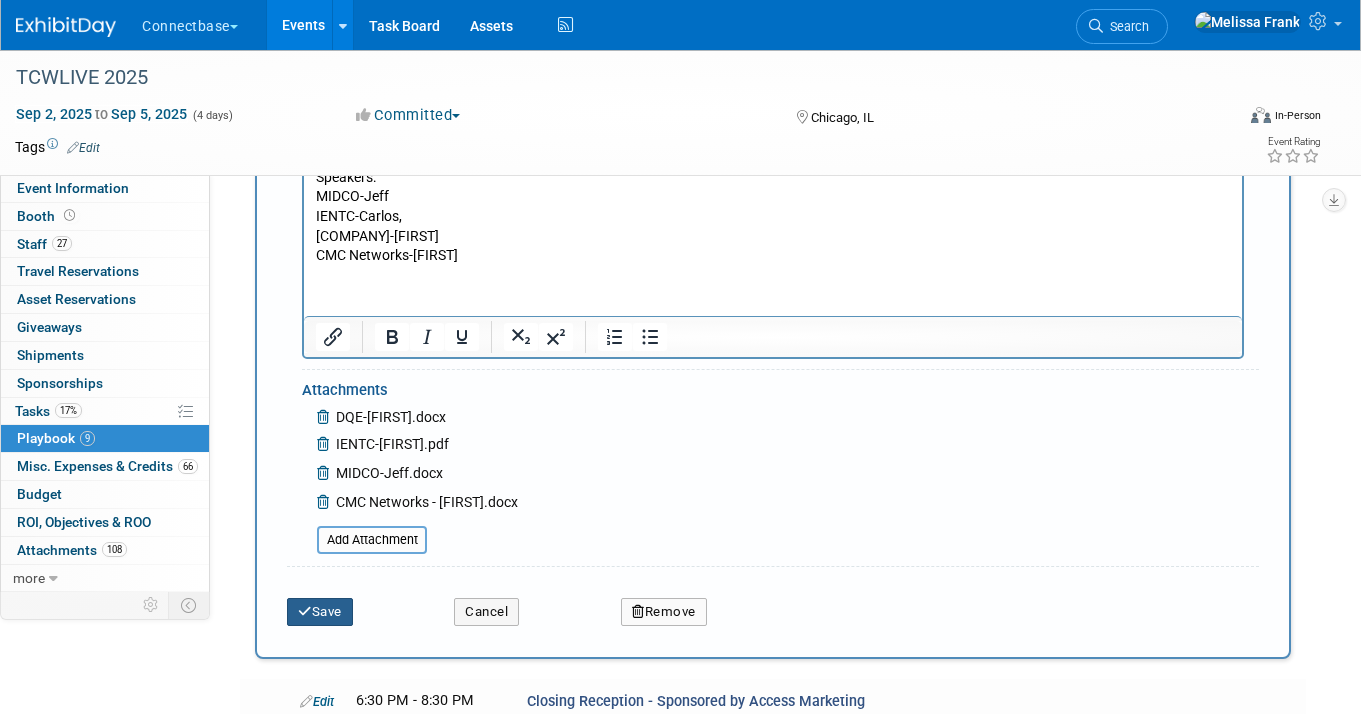 click on "Save" at bounding box center [320, 612] 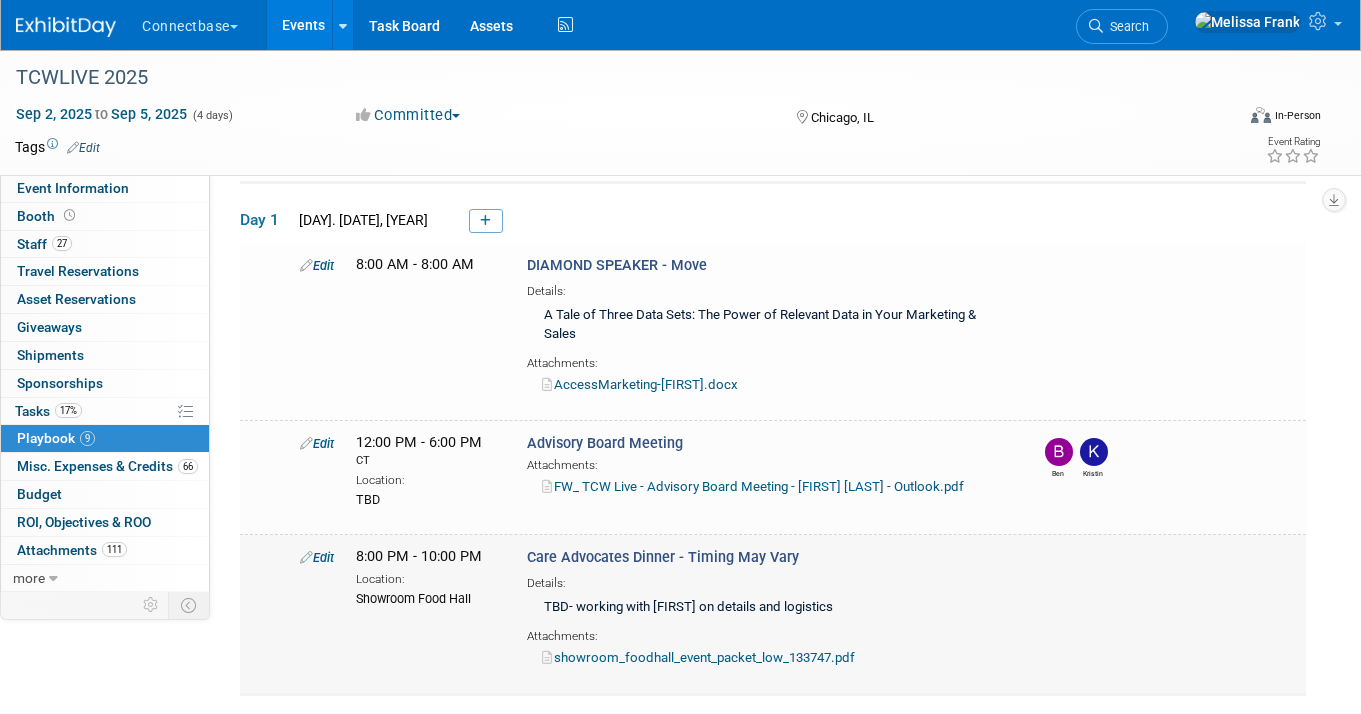 scroll, scrollTop: 0, scrollLeft: 0, axis: both 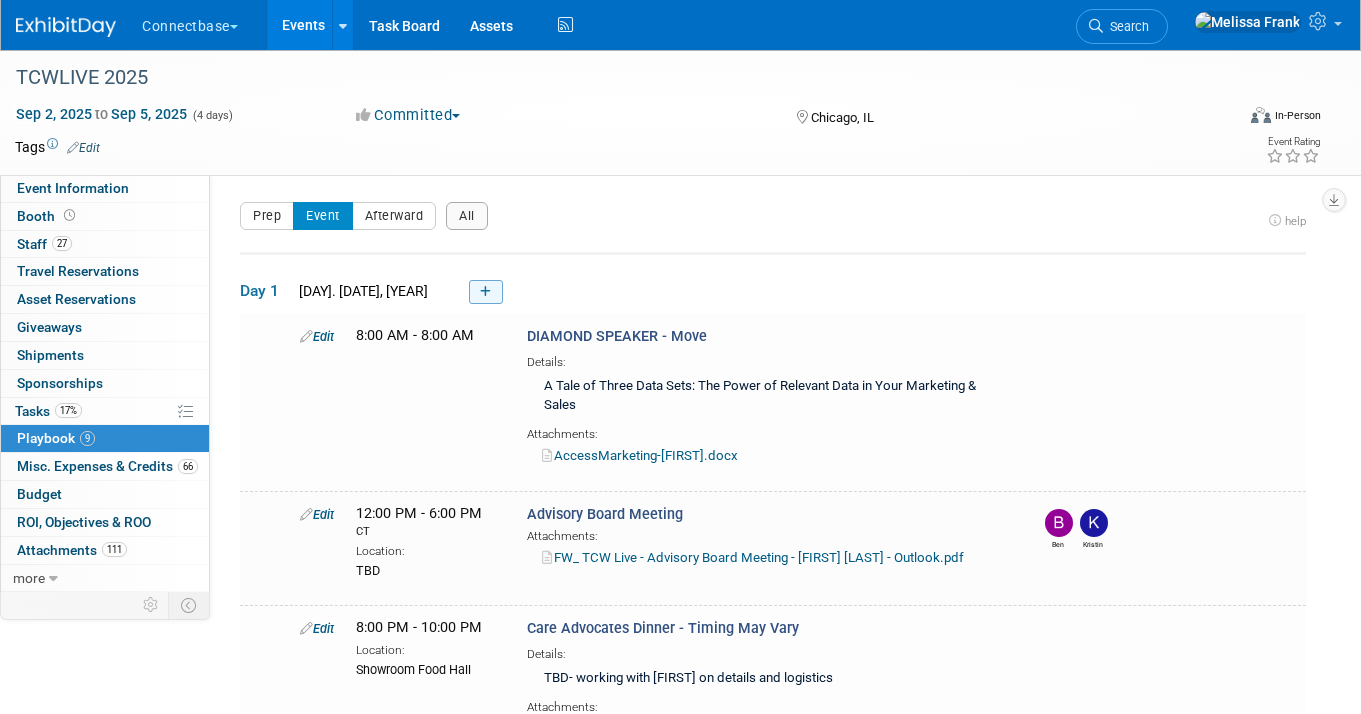 click at bounding box center (485, 292) 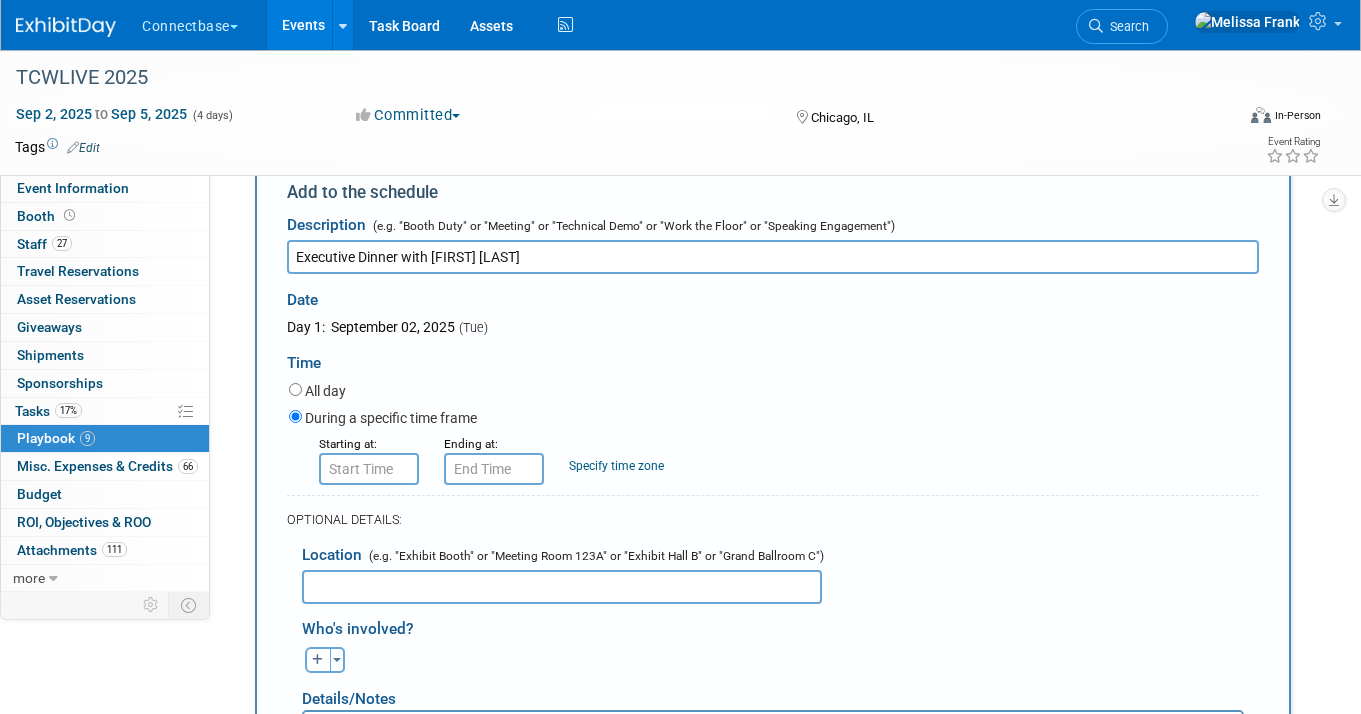 scroll, scrollTop: 192, scrollLeft: 0, axis: vertical 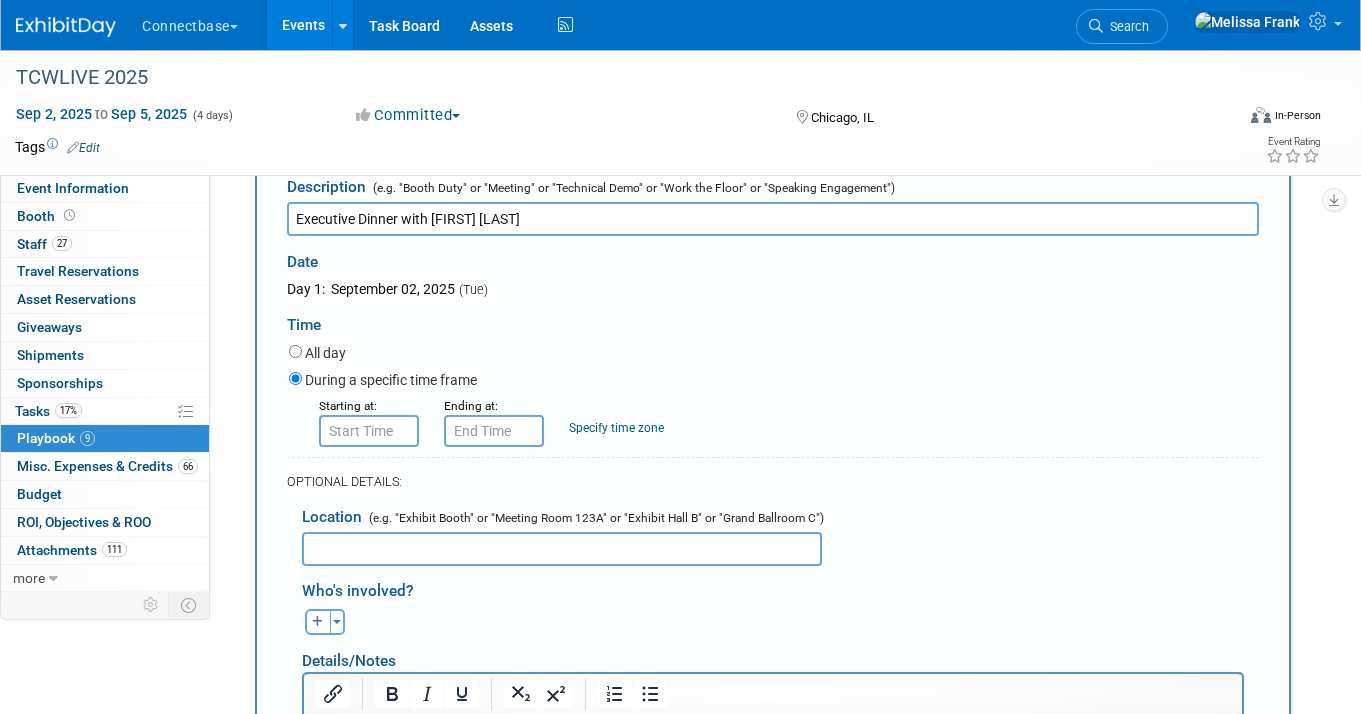 type on "Executive Dinner with [FIRST] [LAST]" 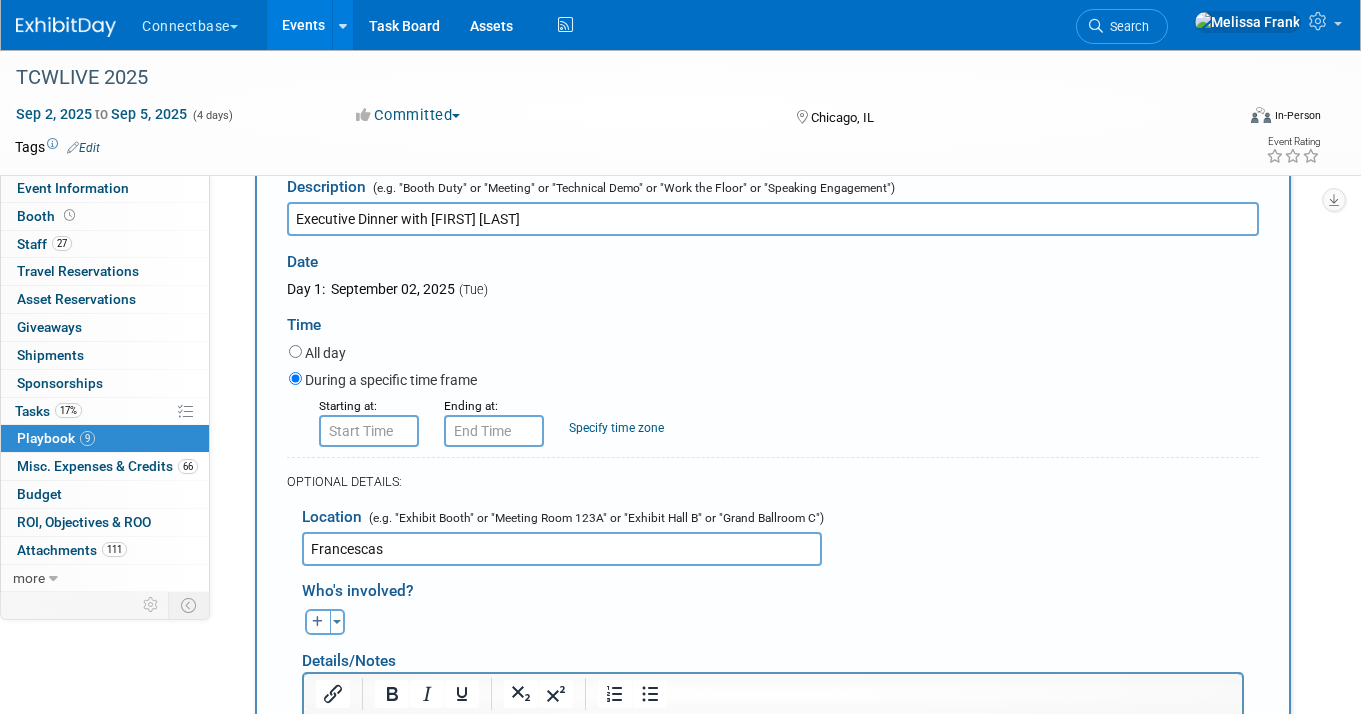 type on "Francescas" 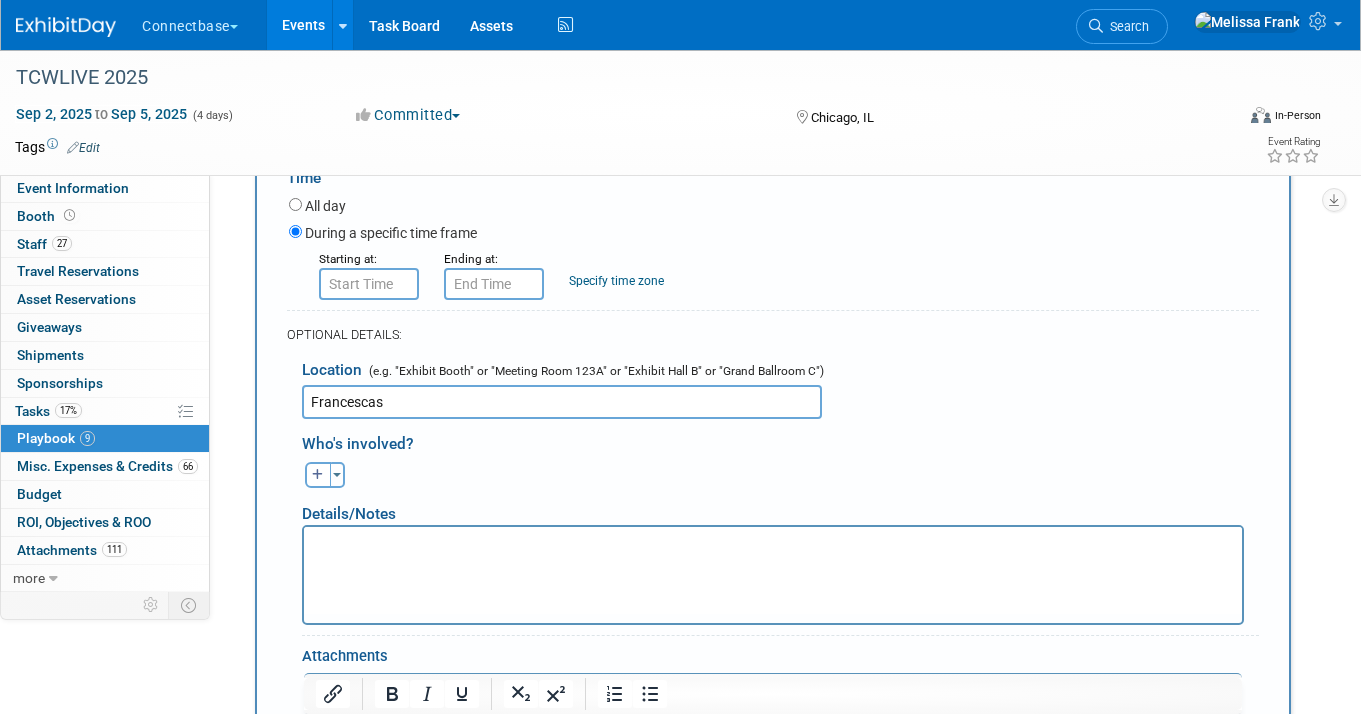 scroll, scrollTop: 506, scrollLeft: 0, axis: vertical 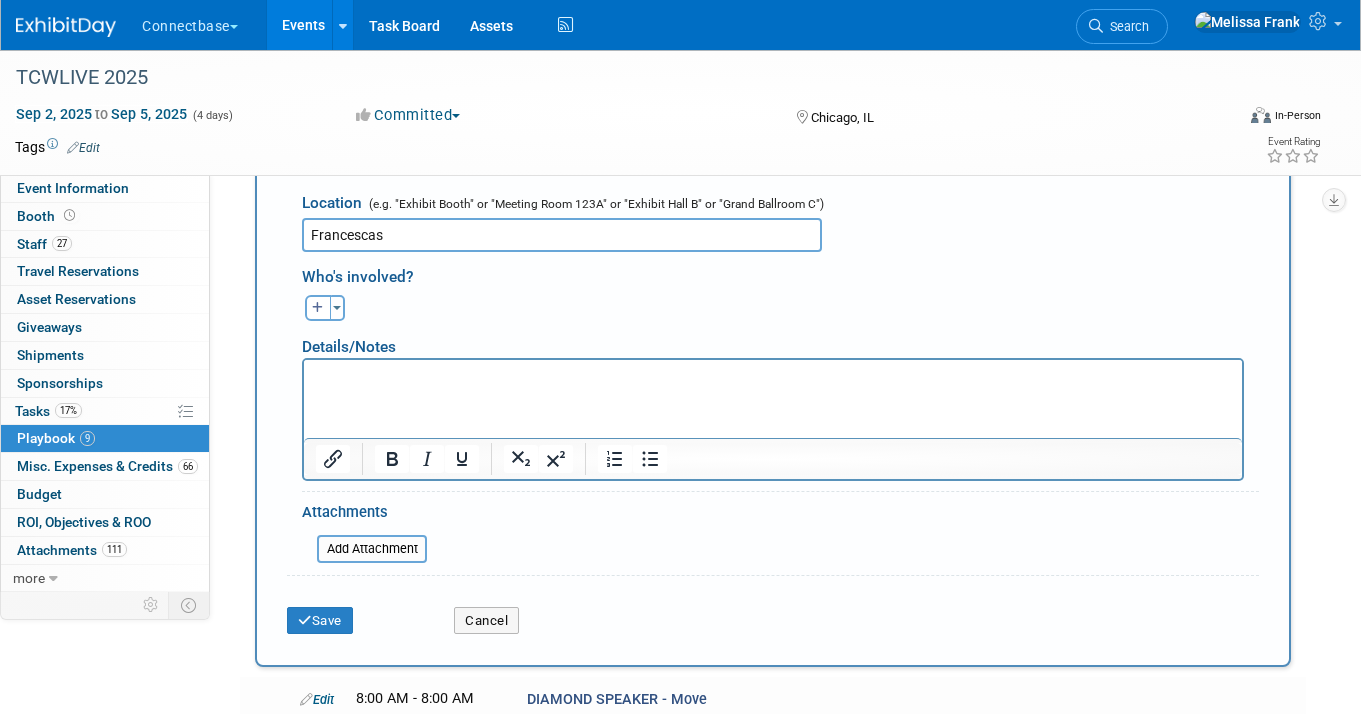 click at bounding box center [773, 373] 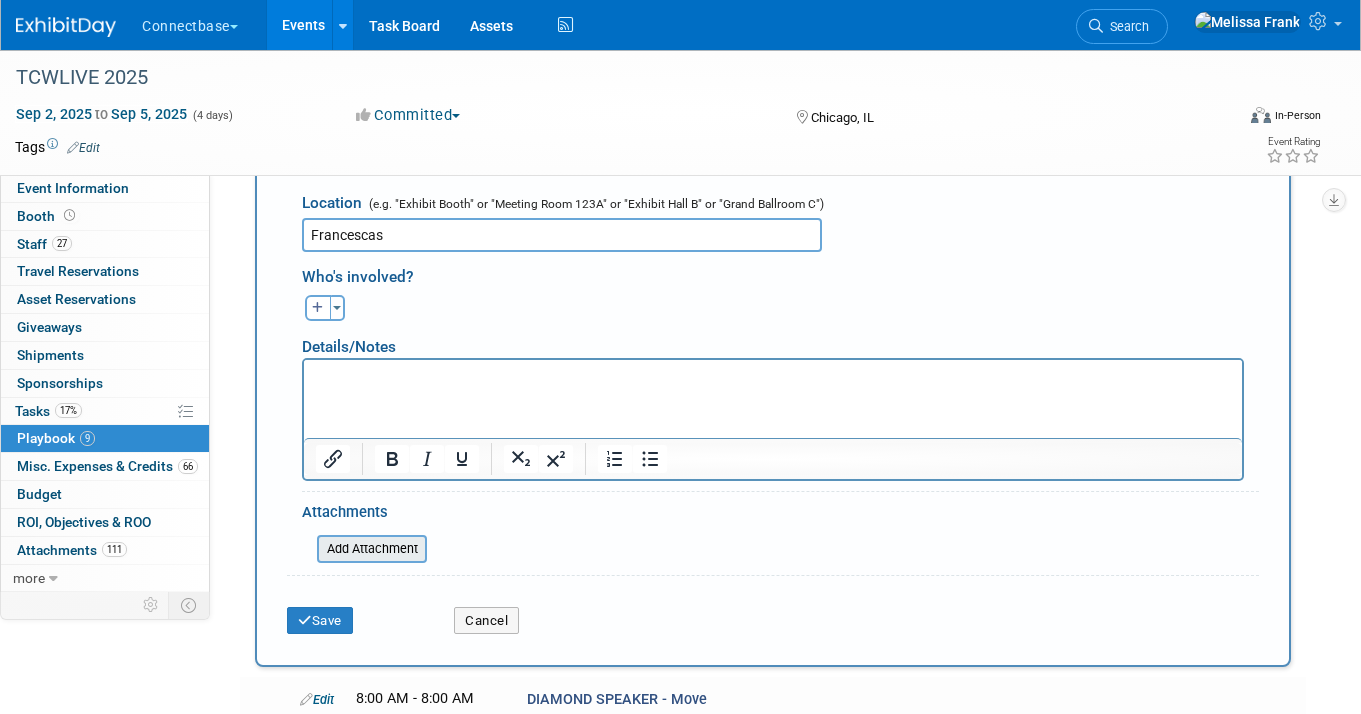 click at bounding box center [306, 549] 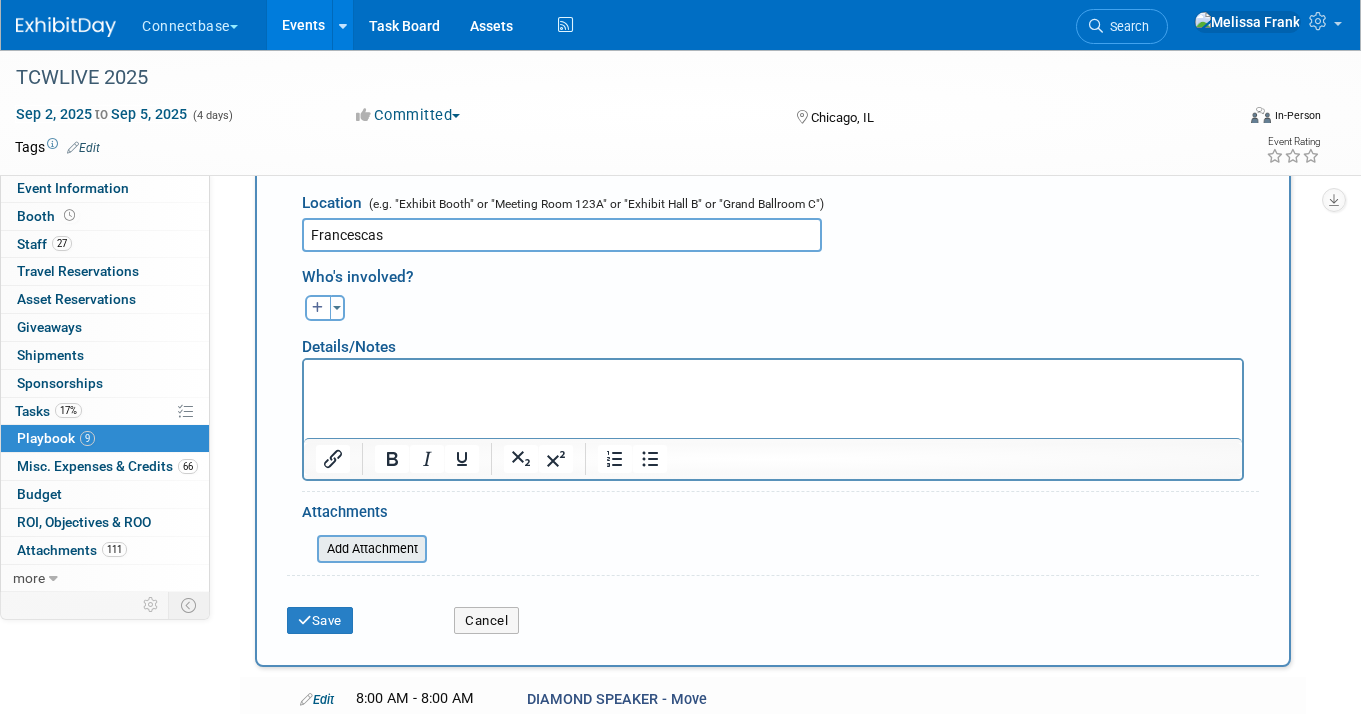 click at bounding box center [306, 549] 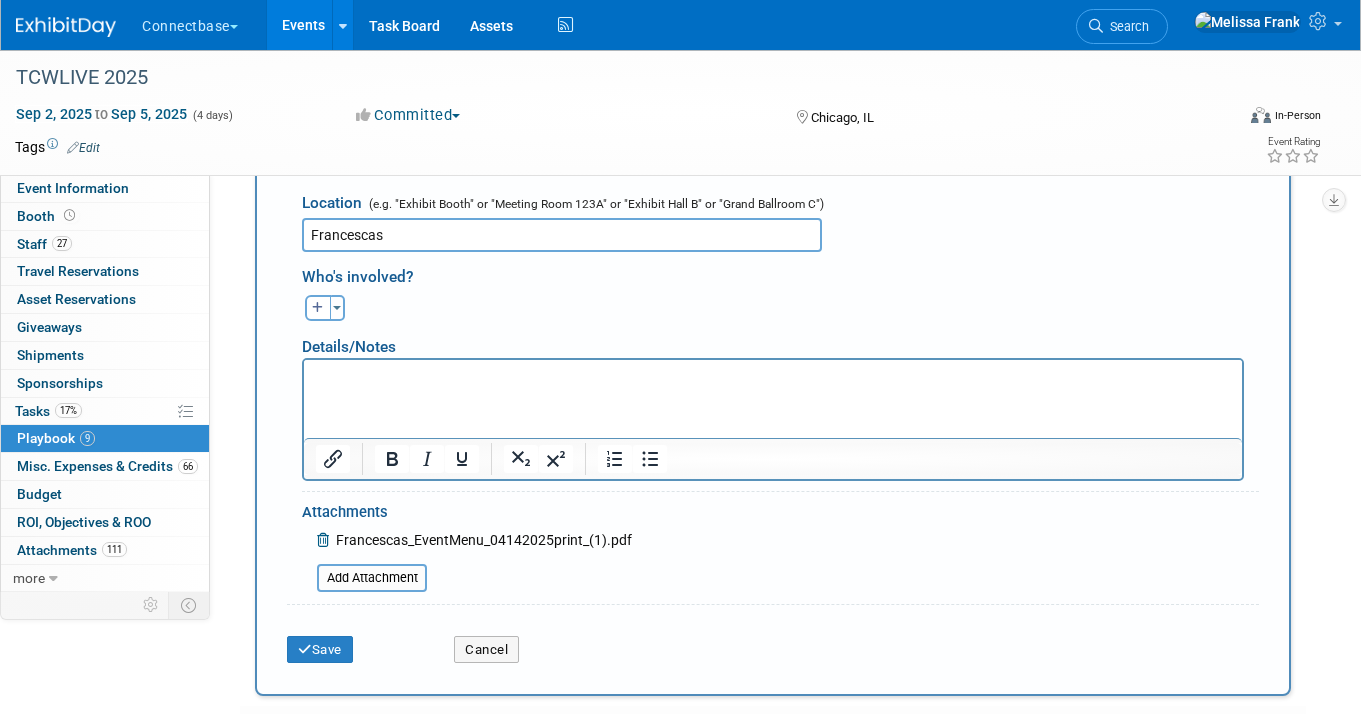 click at bounding box center (773, 373) 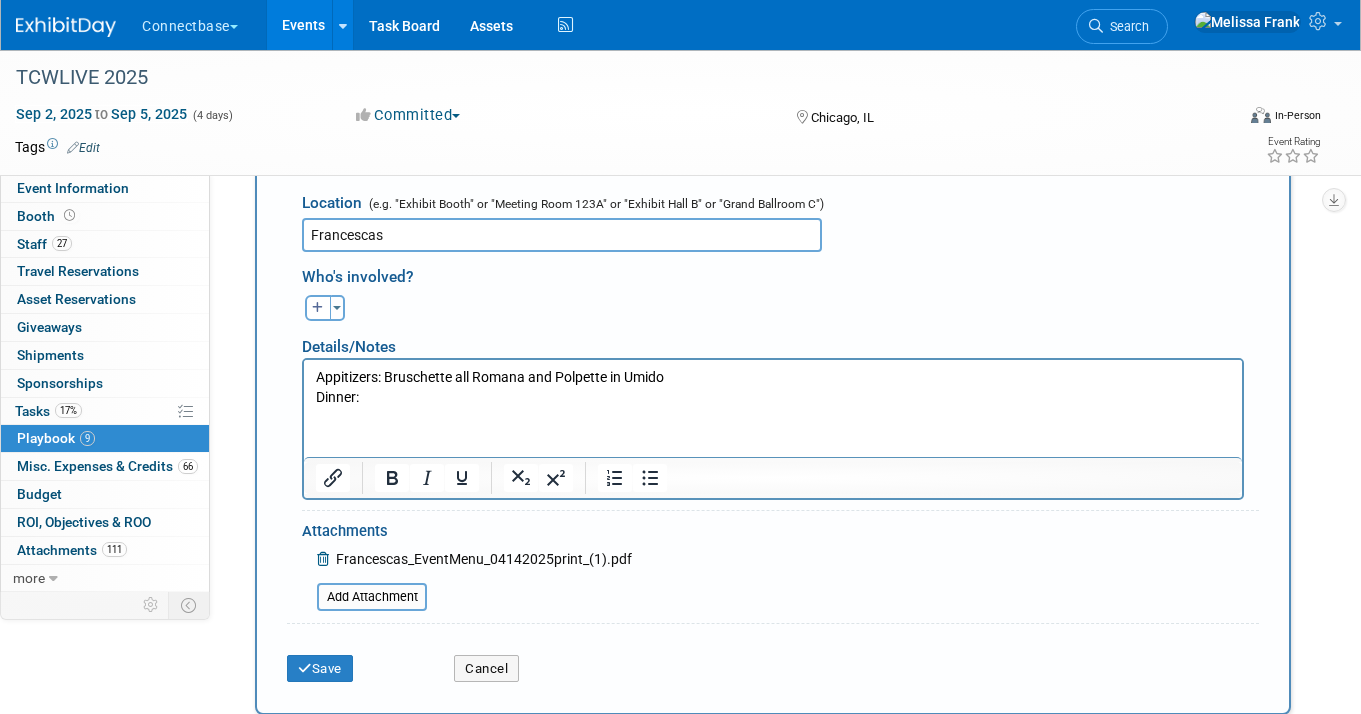 click on "Appitizers: Bruschette all Romana and Polpette in Umido" at bounding box center [773, 377] 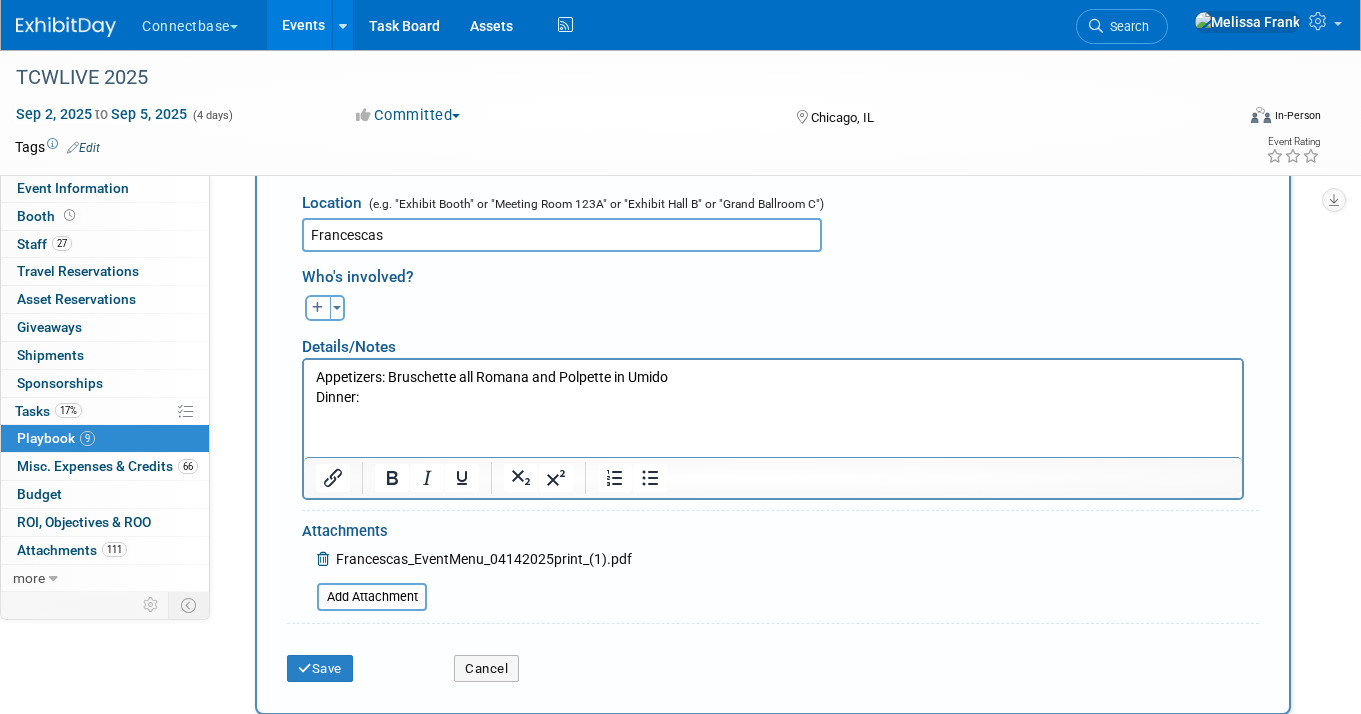 click on "Dinner:" at bounding box center (773, 397) 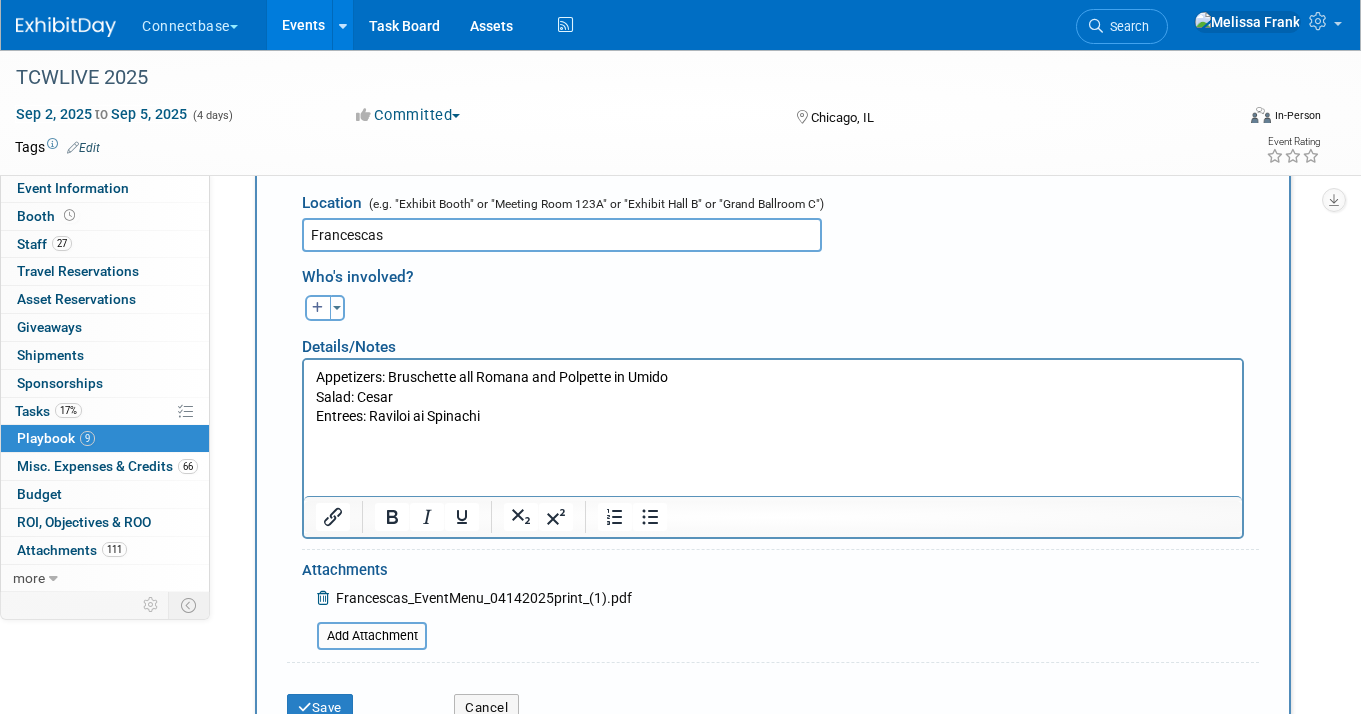 click on "Entrees: Raviloi ai Spinachi" at bounding box center (773, 416) 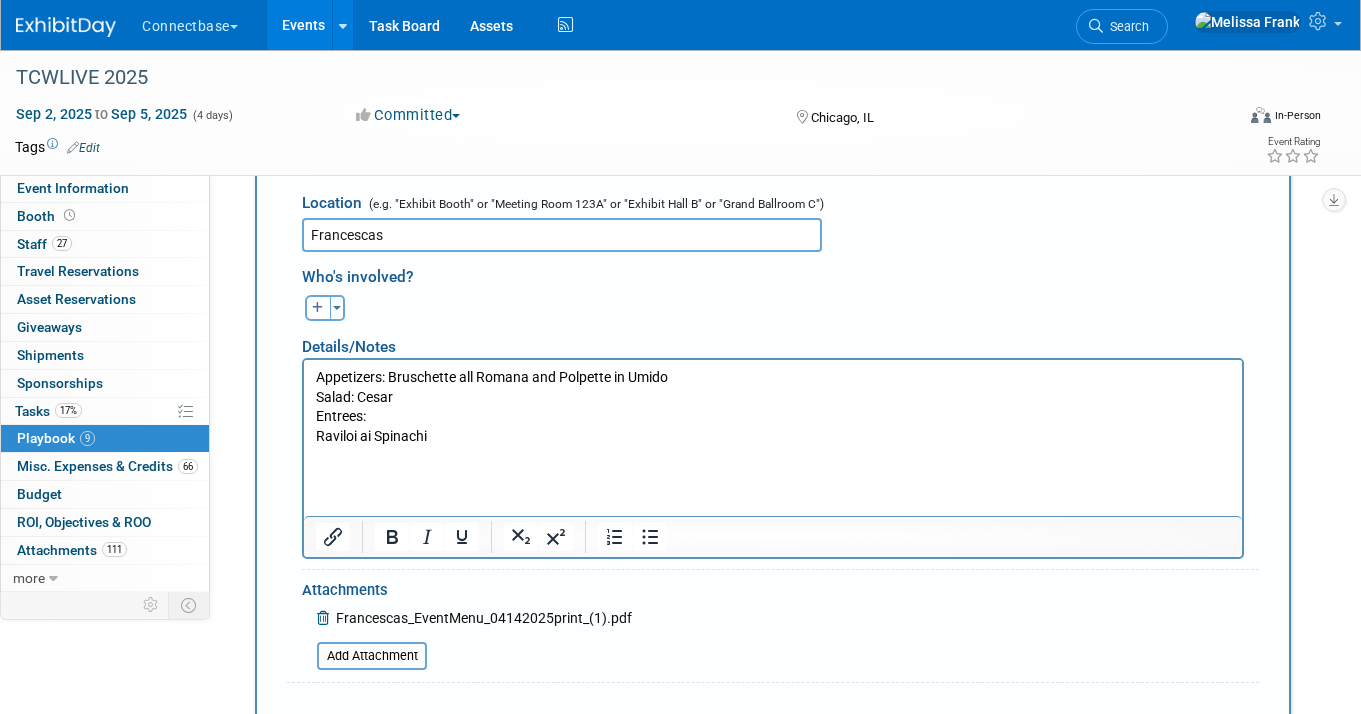click on "Salad: Cesar" at bounding box center (773, 397) 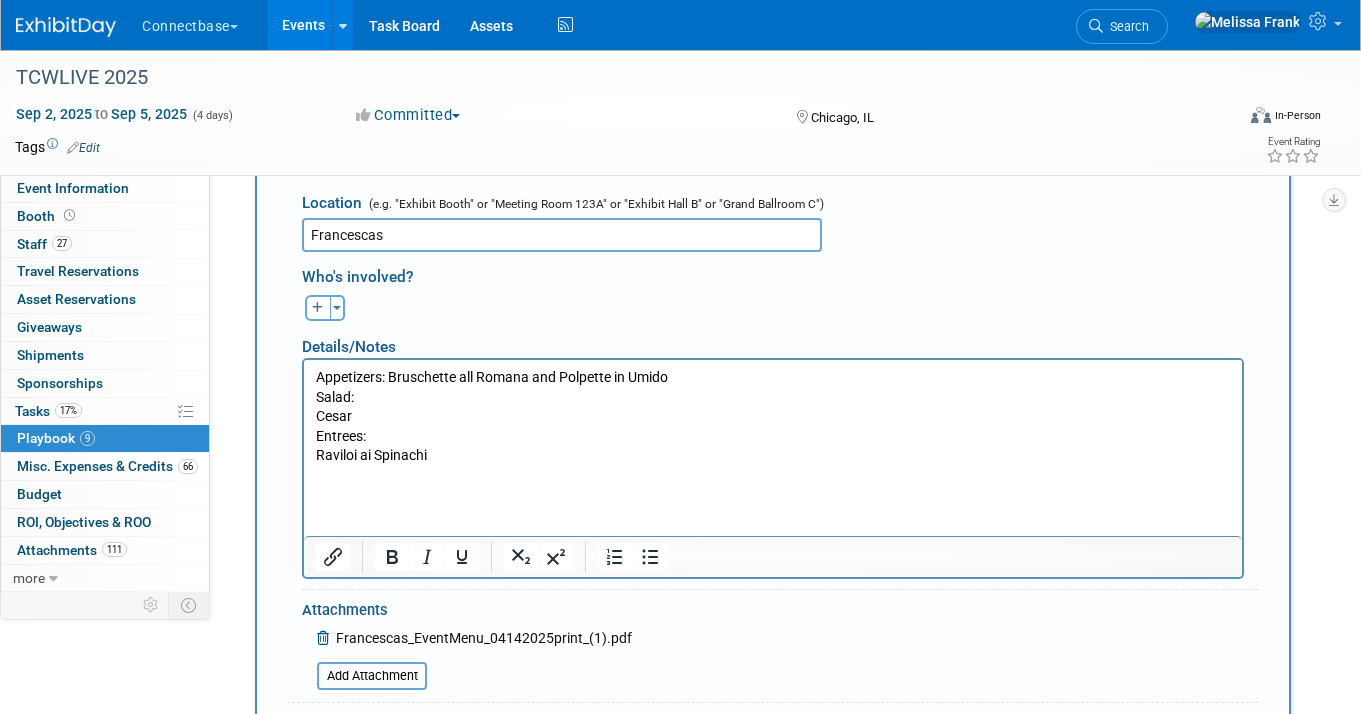 click on "Appetizers: Bruschette all Romana and Polpette in Umido" at bounding box center (773, 377) 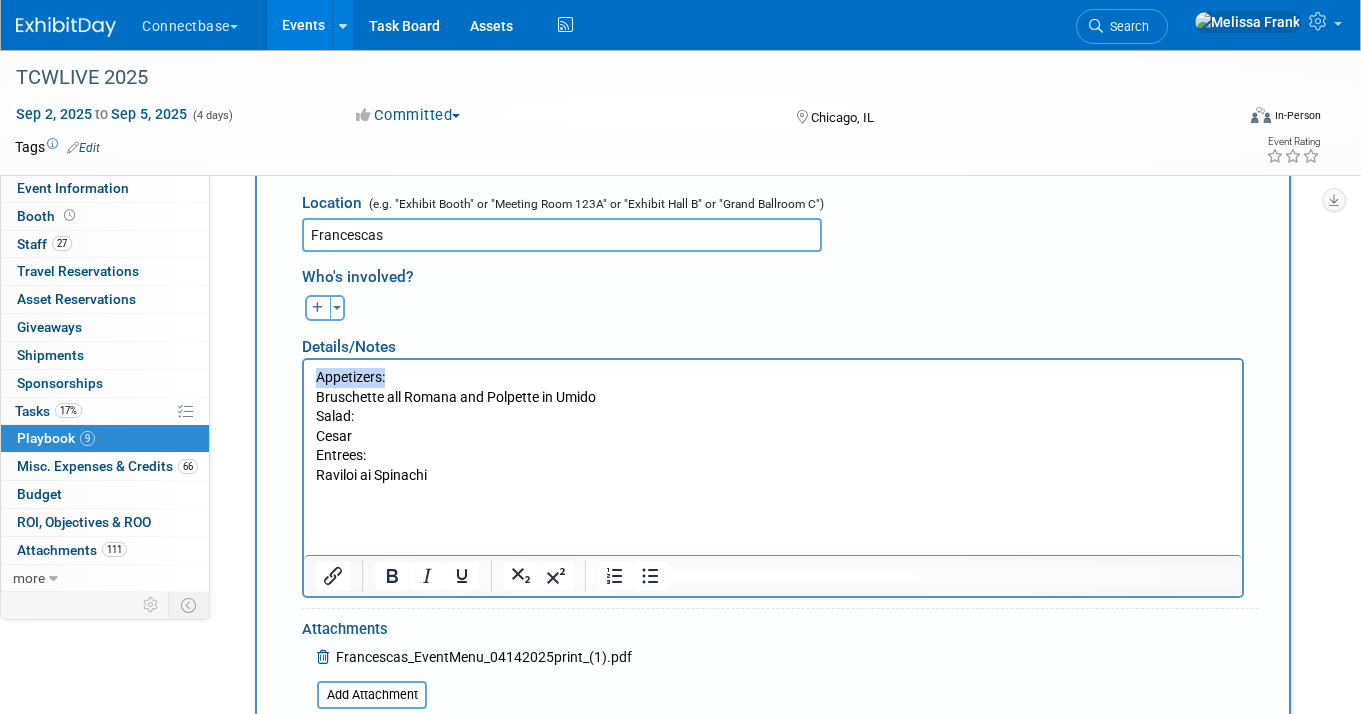 drag, startPoint x: 393, startPoint y: 373, endPoint x: 314, endPoint y: 373, distance: 79 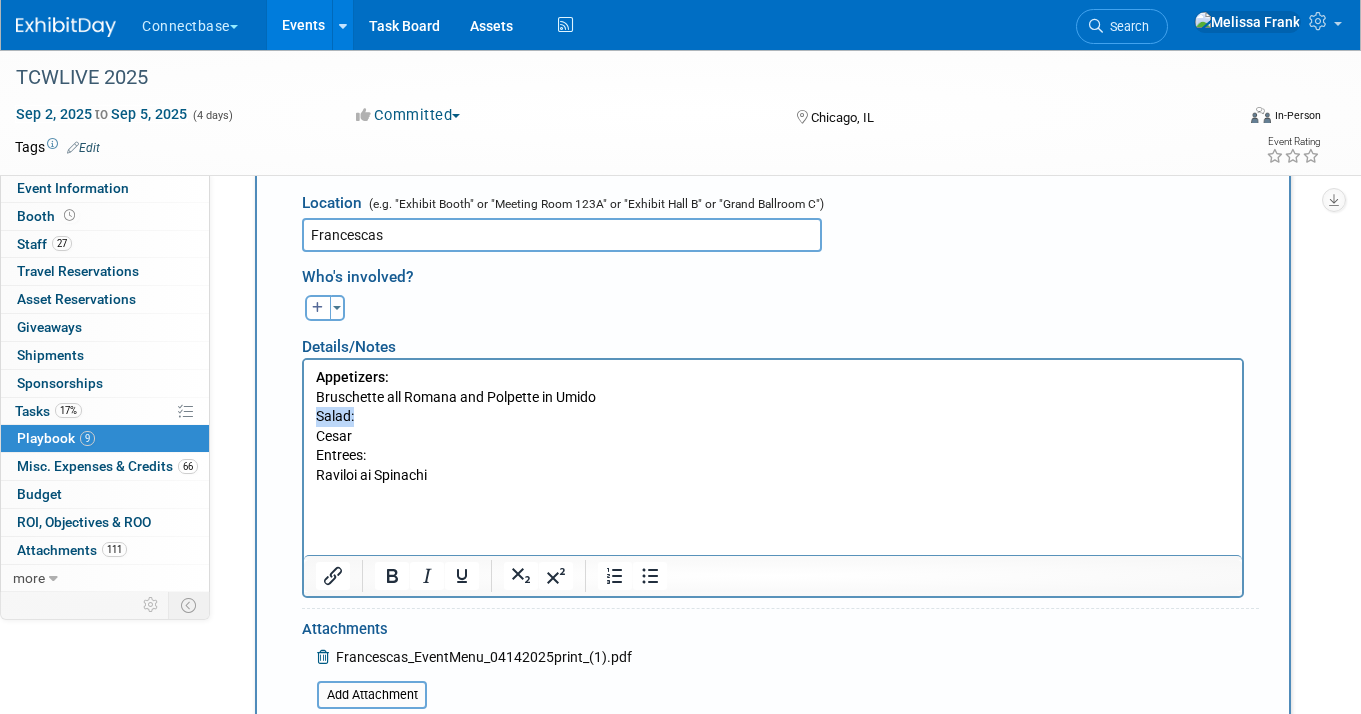 drag, startPoint x: 357, startPoint y: 415, endPoint x: 315, endPoint y: 415, distance: 42 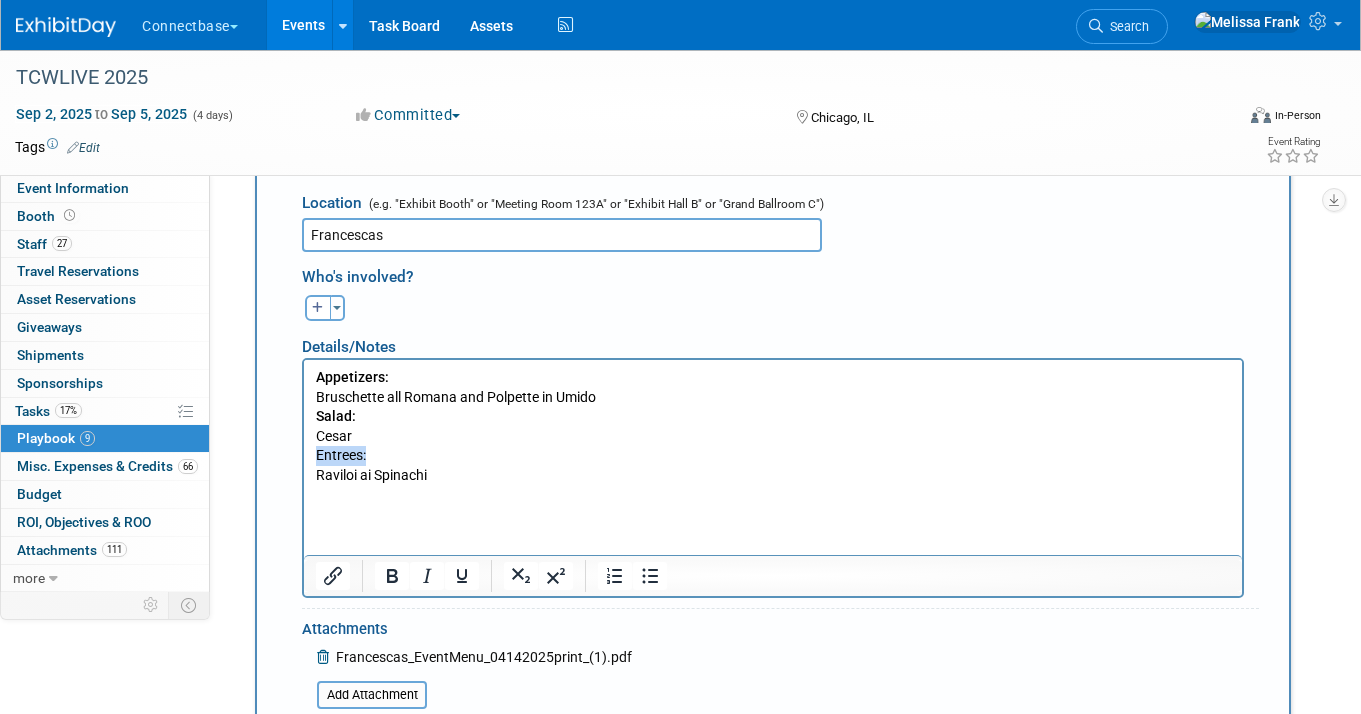 drag, startPoint x: 390, startPoint y: 451, endPoint x: 313, endPoint y: 451, distance: 77 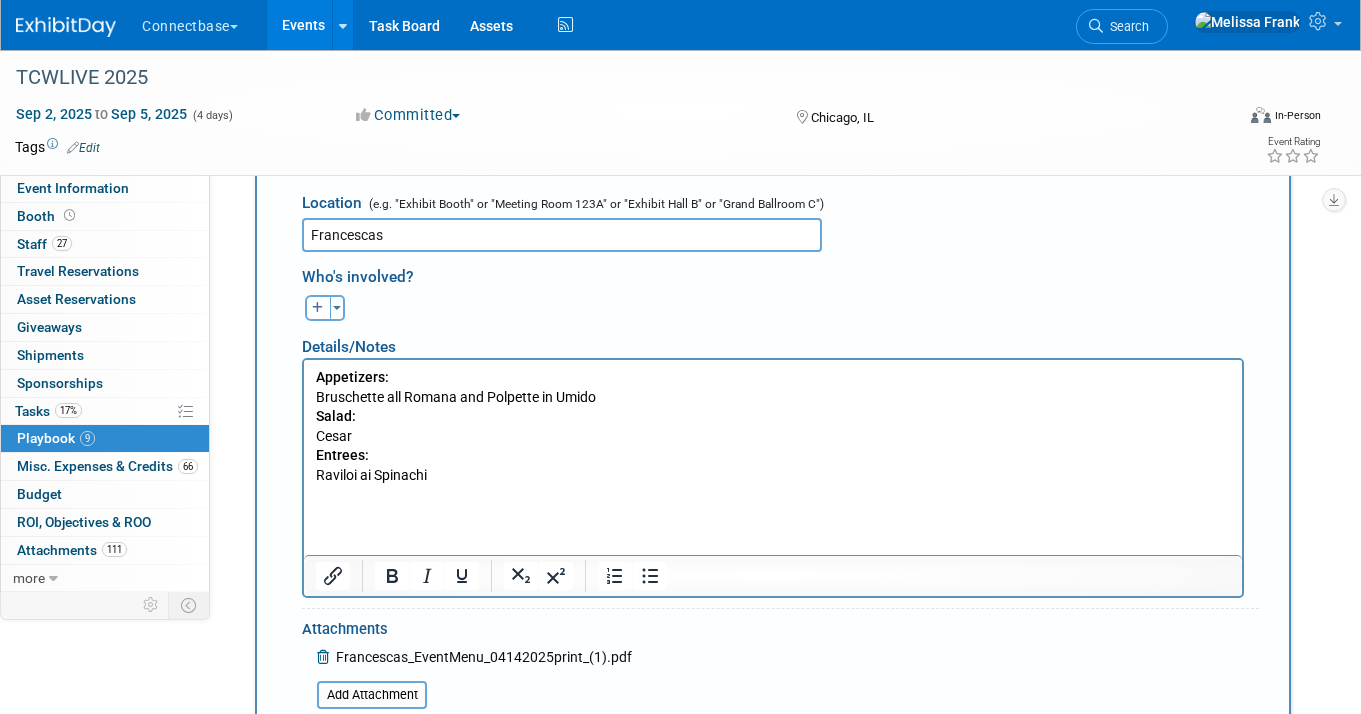 click on "Raviloi ai Spinachi" at bounding box center [773, 475] 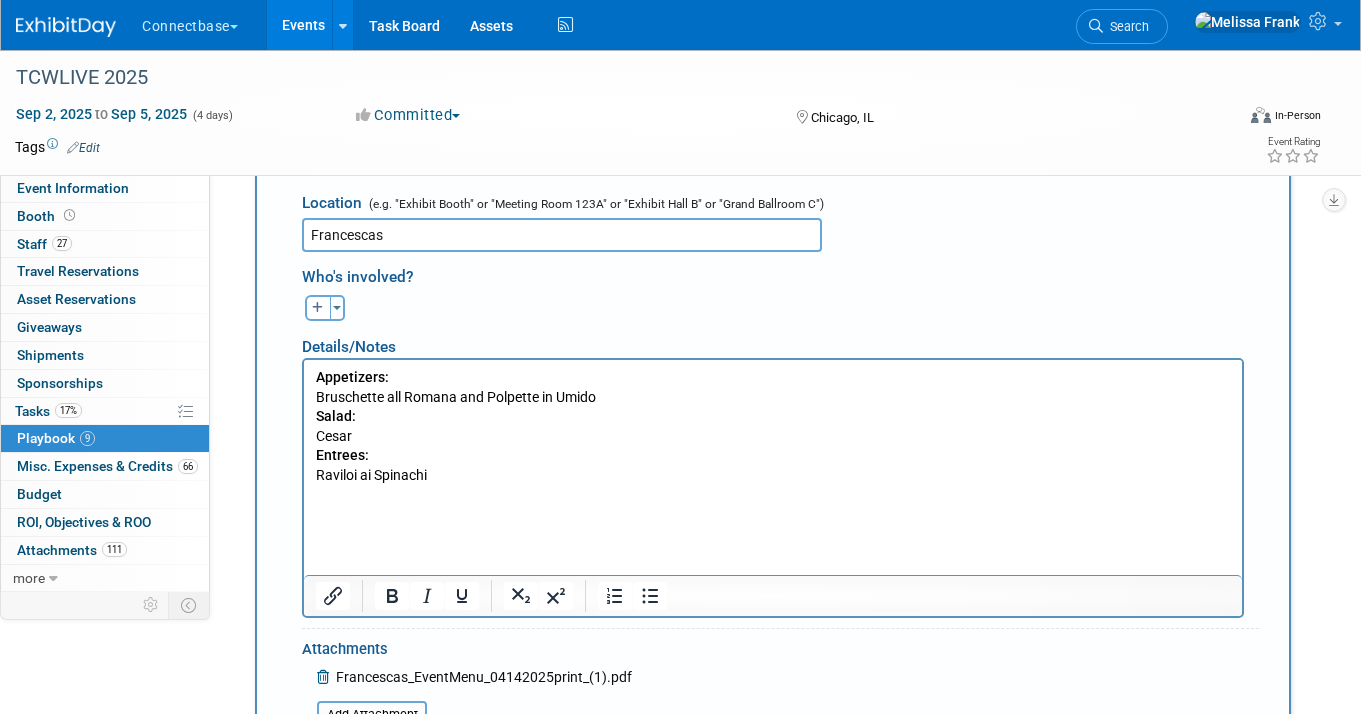 click on "Raviloi ai Spinachi" at bounding box center [773, 475] 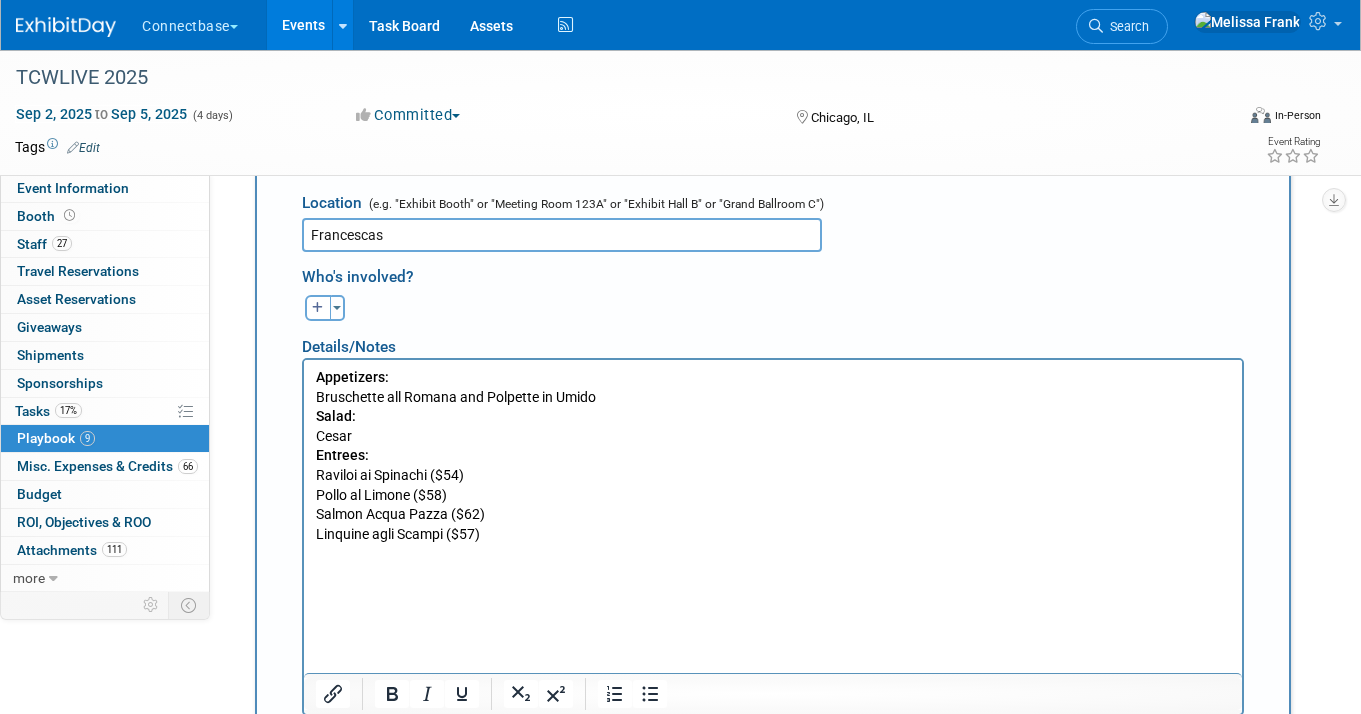 click on "Appetizers:" at bounding box center (352, 376) 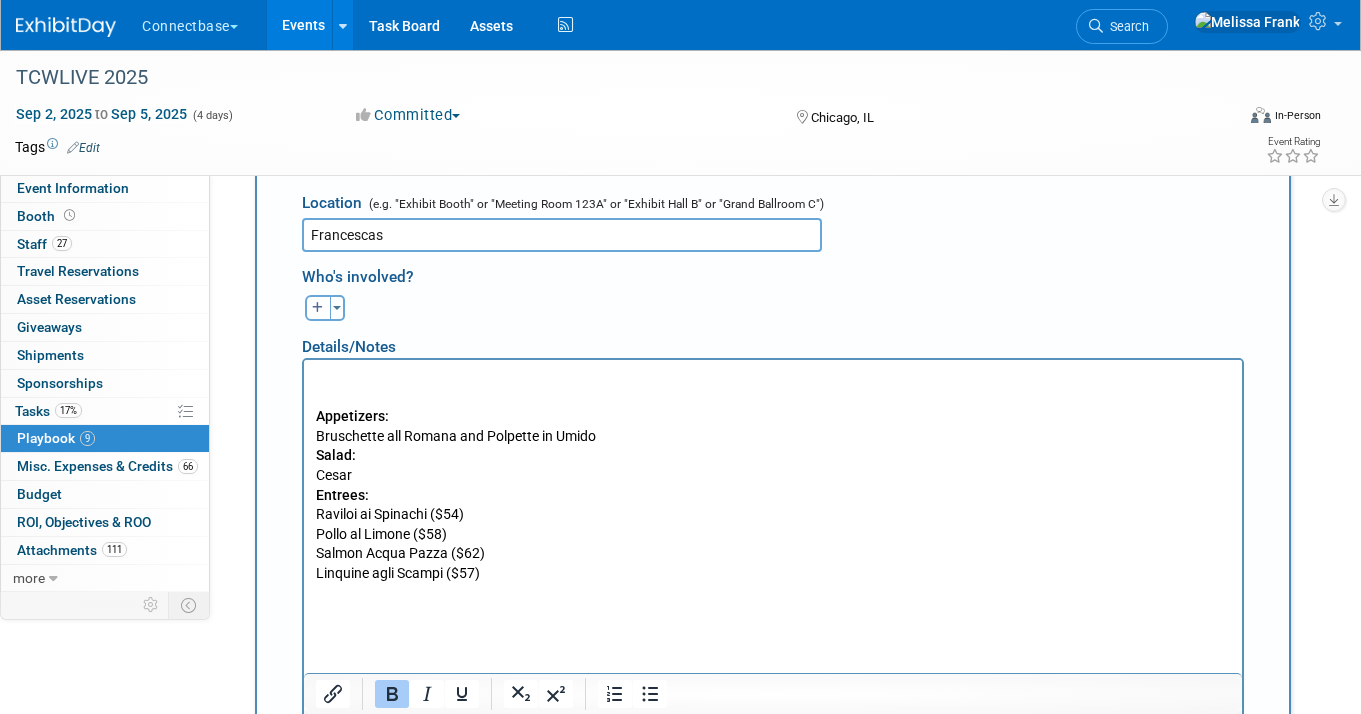 click at bounding box center [773, 377] 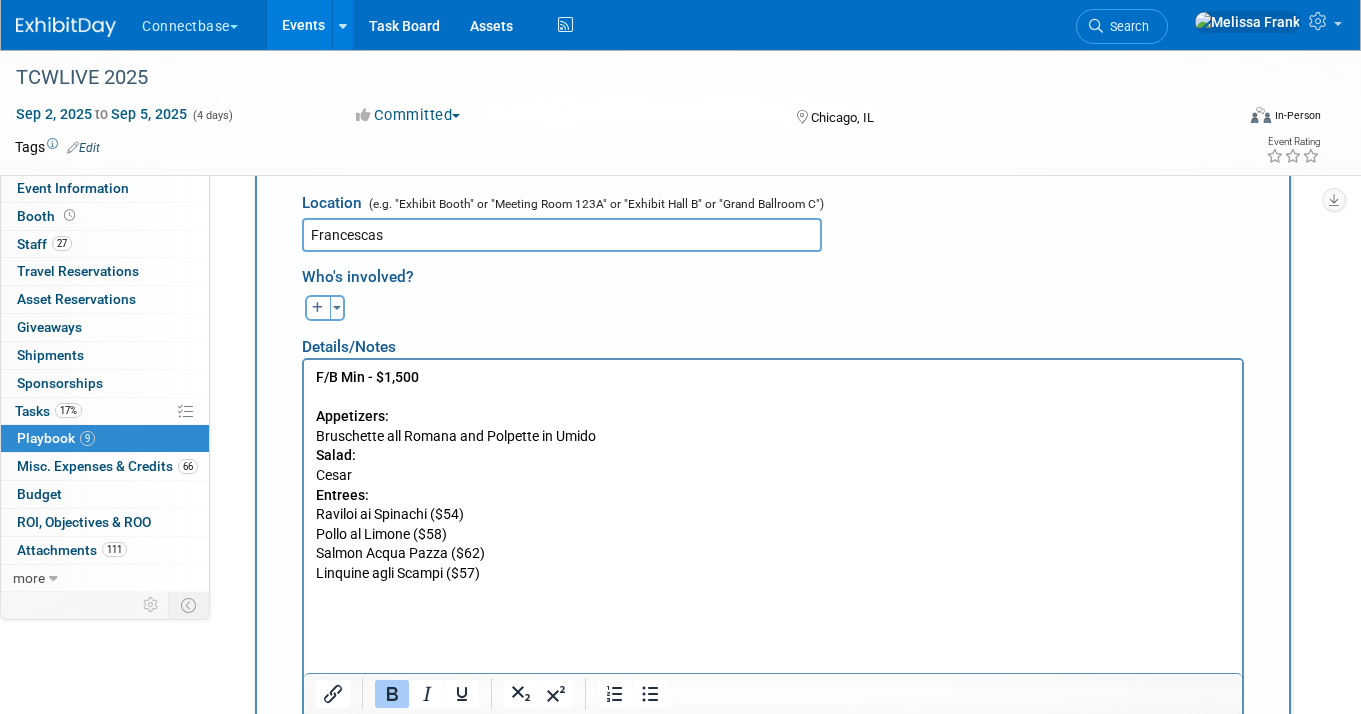 click at bounding box center (773, 593) 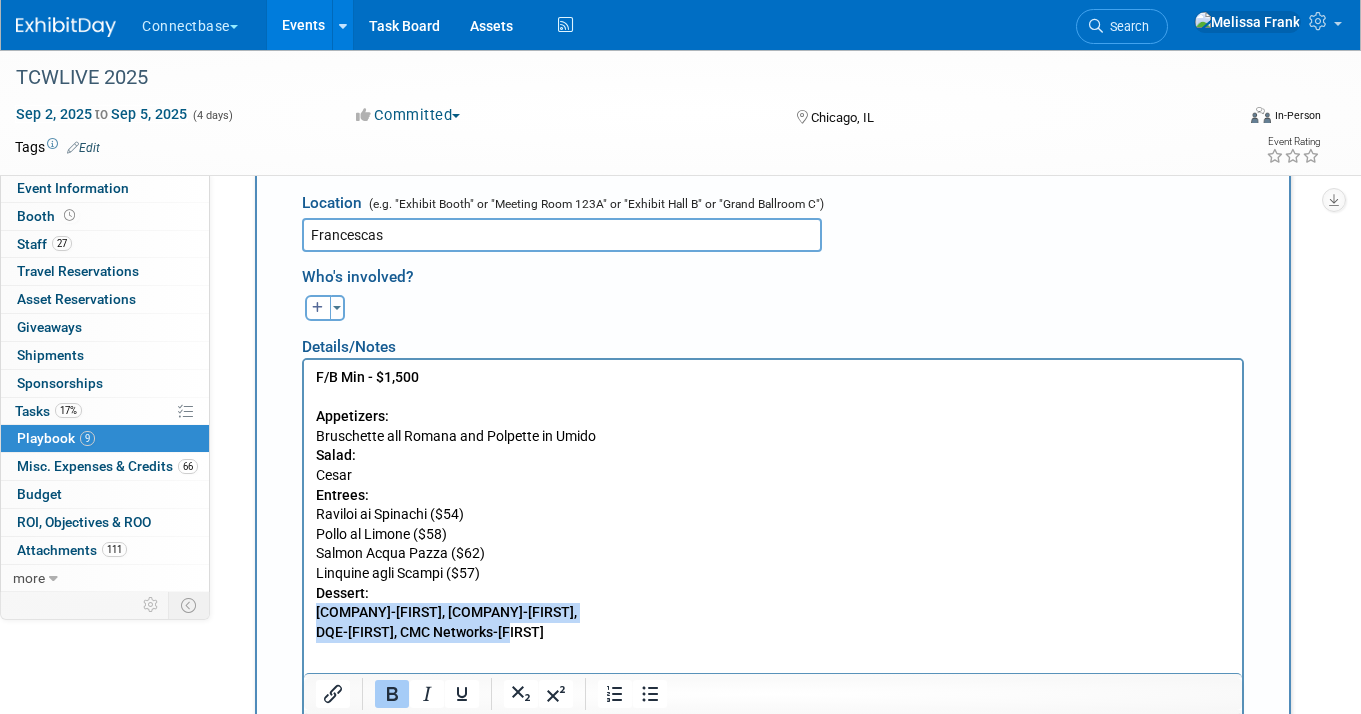drag, startPoint x: 542, startPoint y: 632, endPoint x: 313, endPoint y: 614, distance: 229.70633 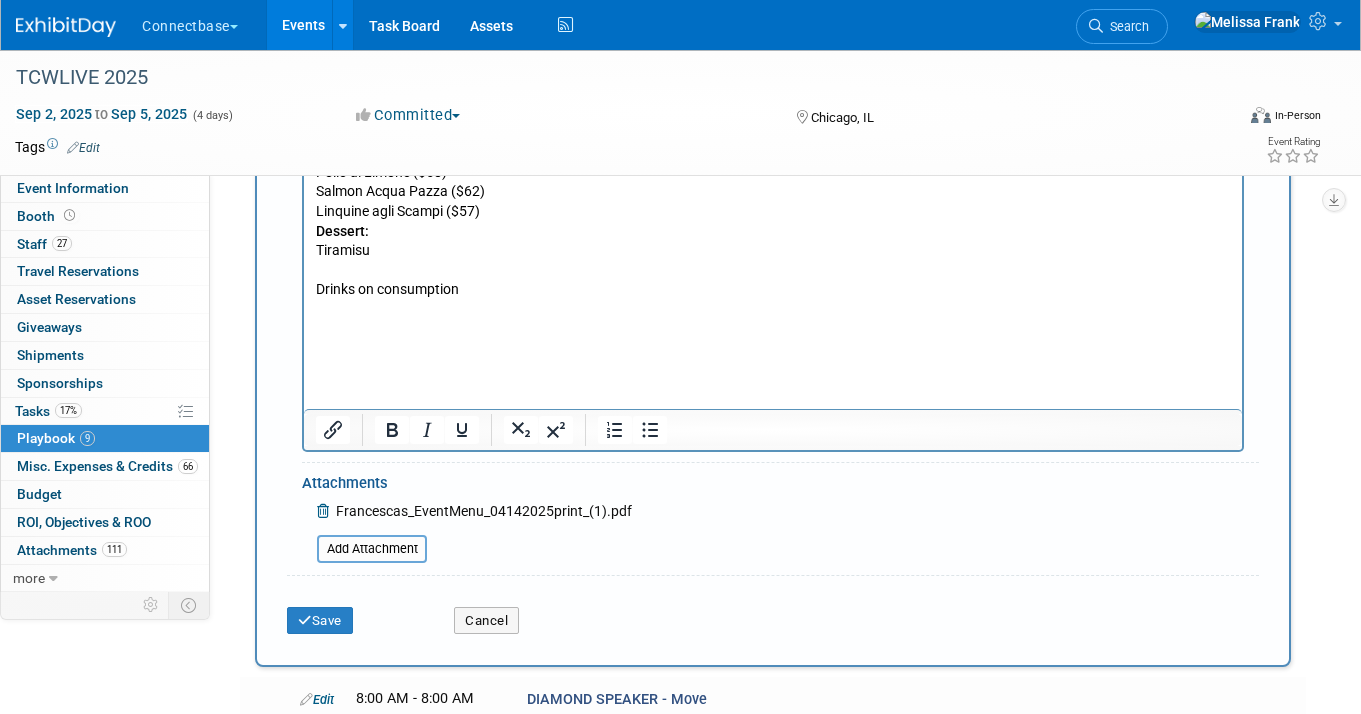 scroll, scrollTop: 872, scrollLeft: 0, axis: vertical 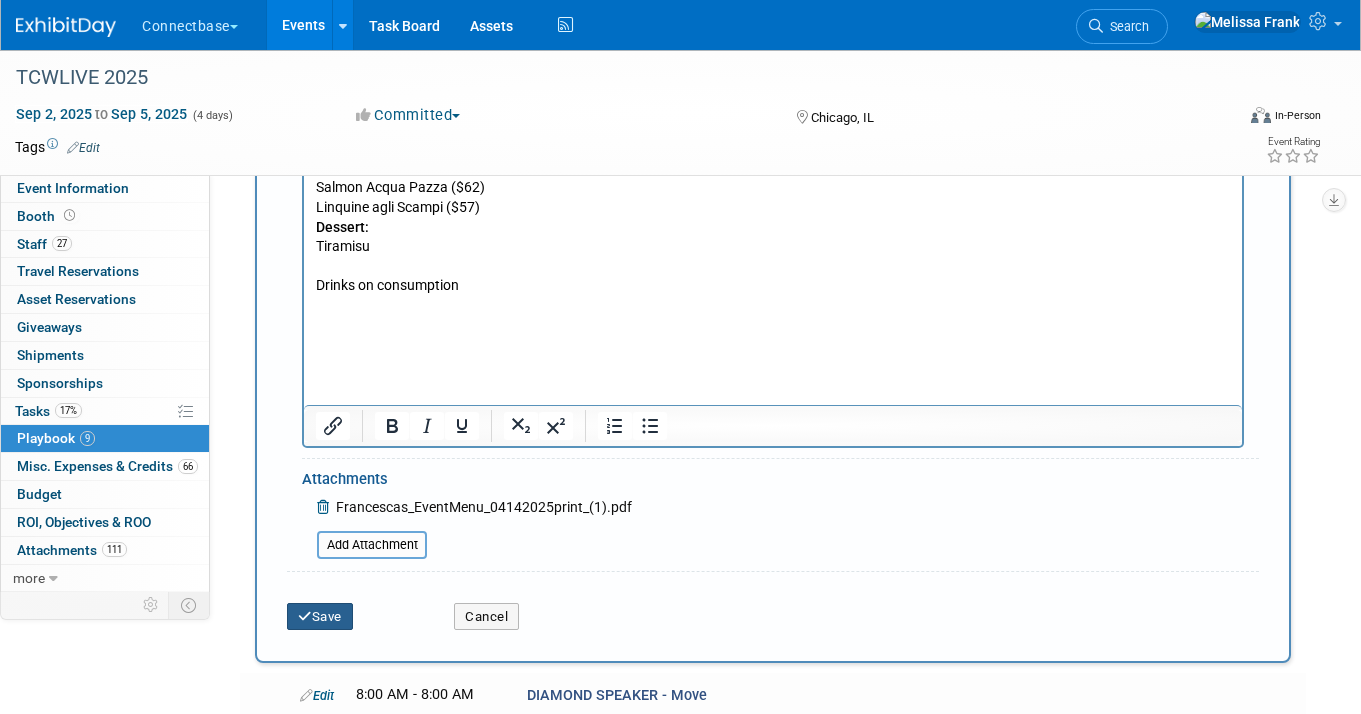 click on "Save" at bounding box center (320, 617) 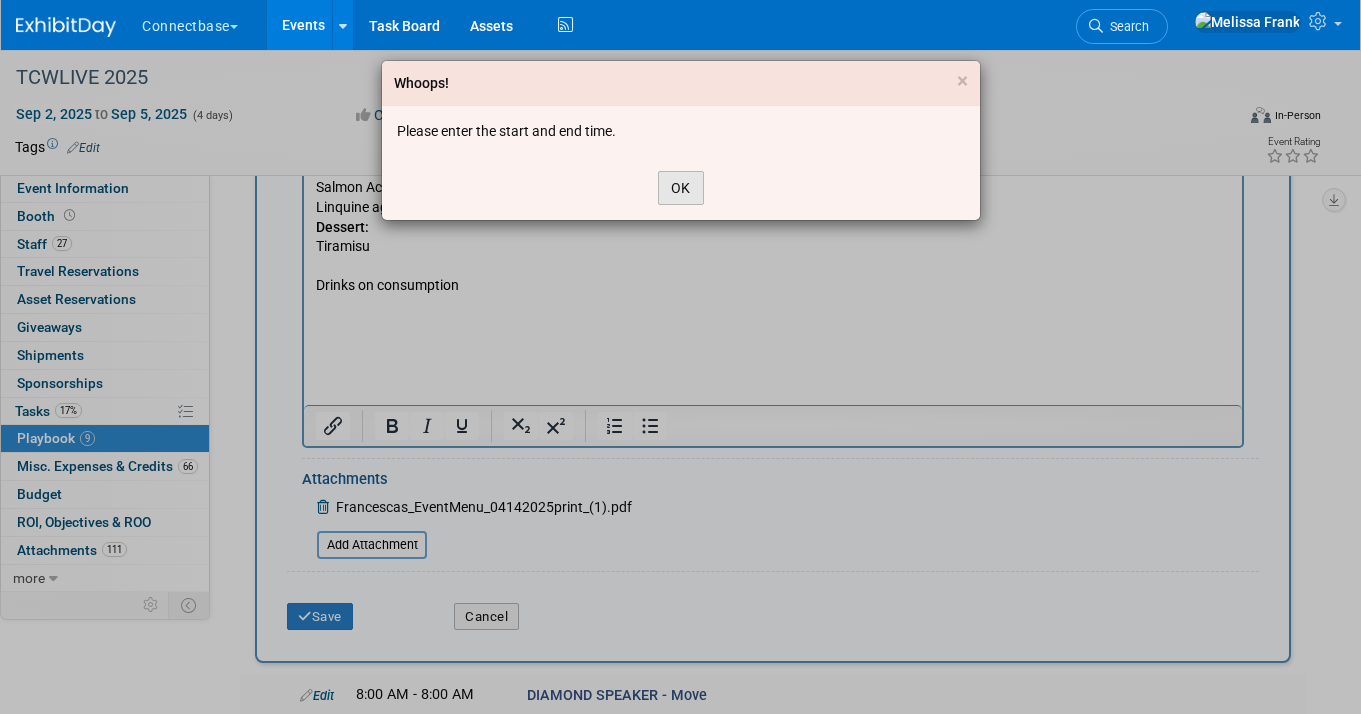 click on "OK" at bounding box center (681, 188) 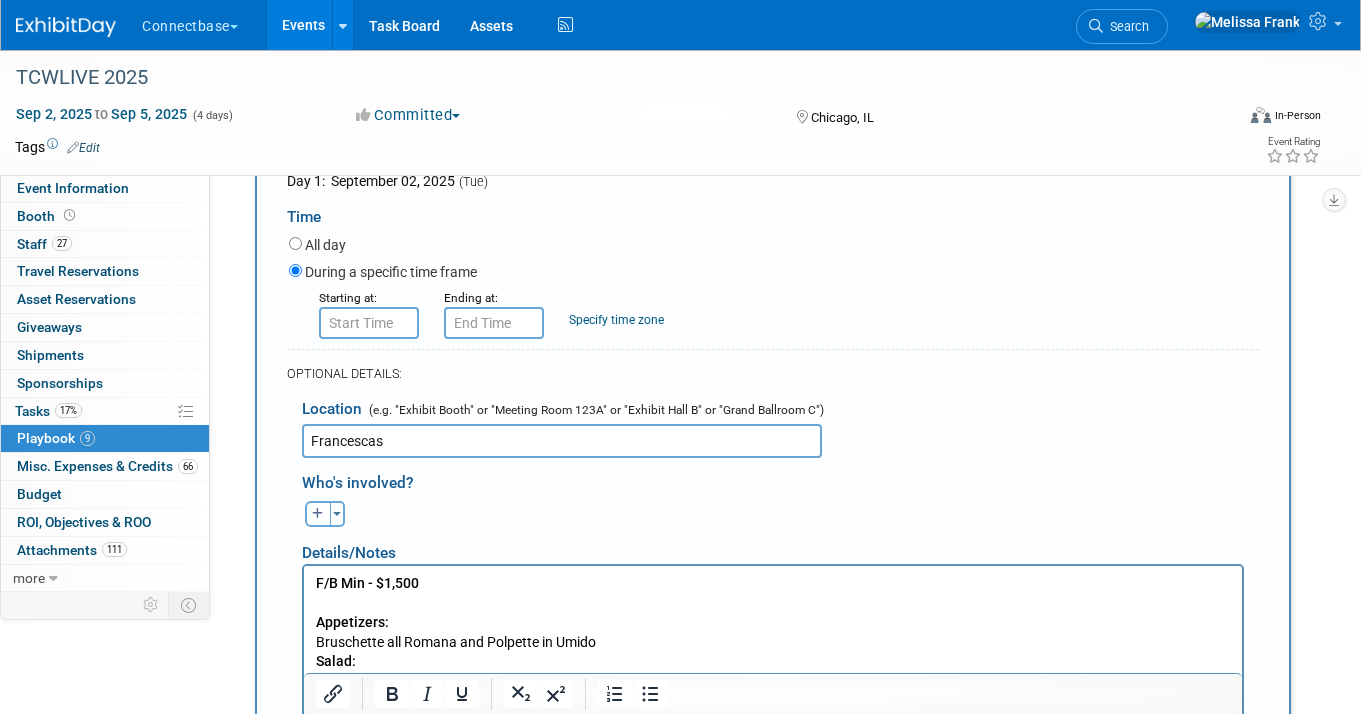 scroll, scrollTop: 288, scrollLeft: 0, axis: vertical 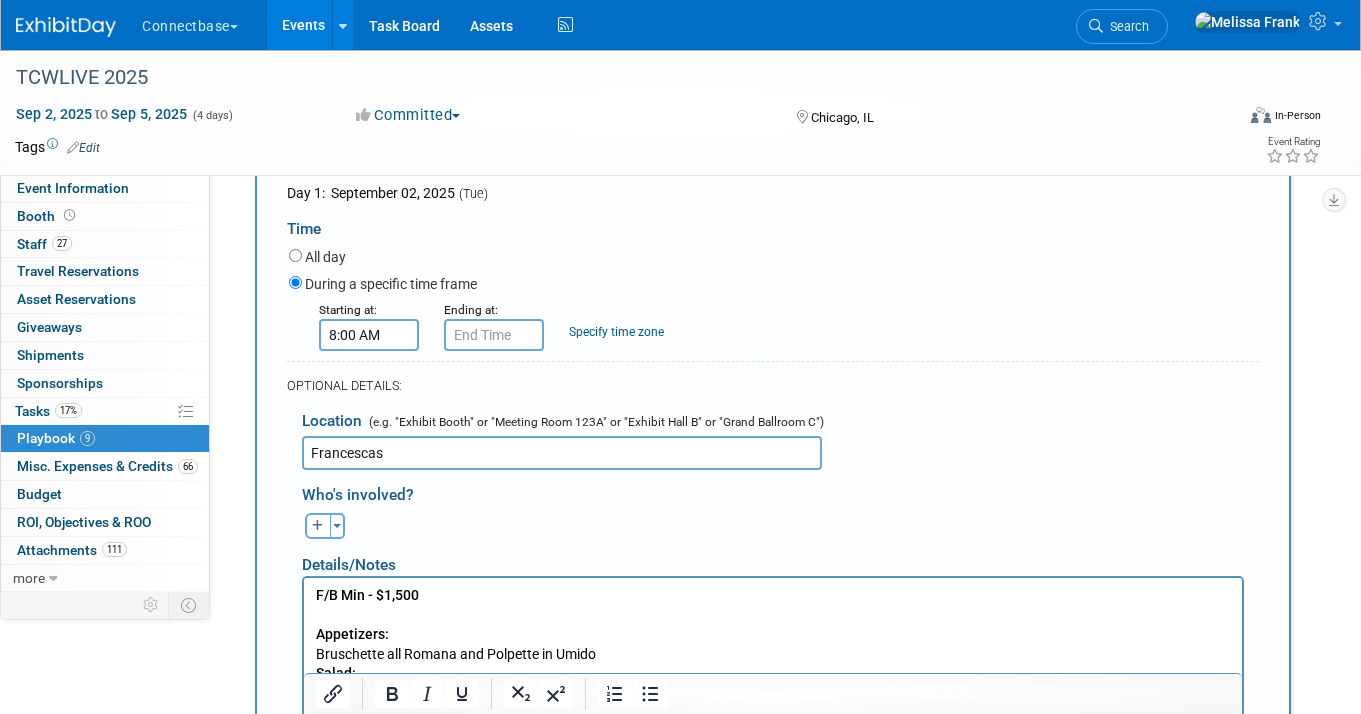 click on "8:00 AM" at bounding box center [369, 335] 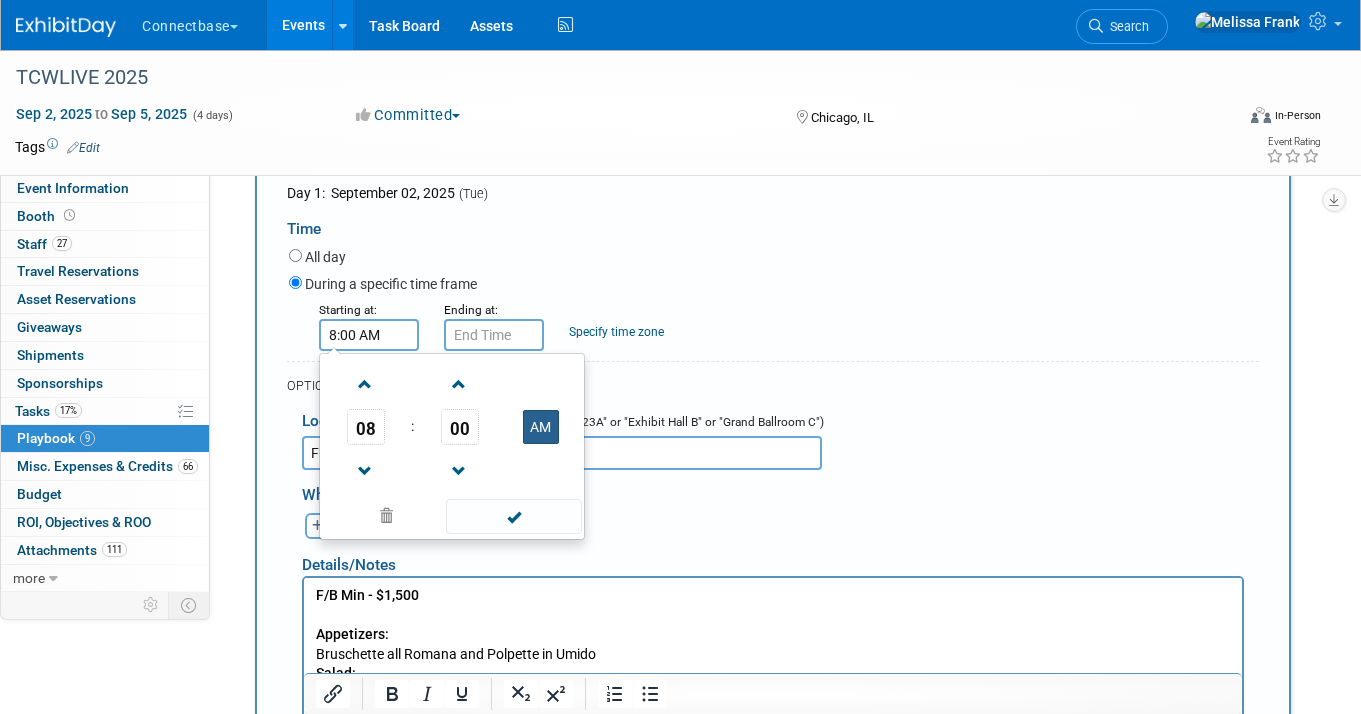 click on "AM" at bounding box center [541, 427] 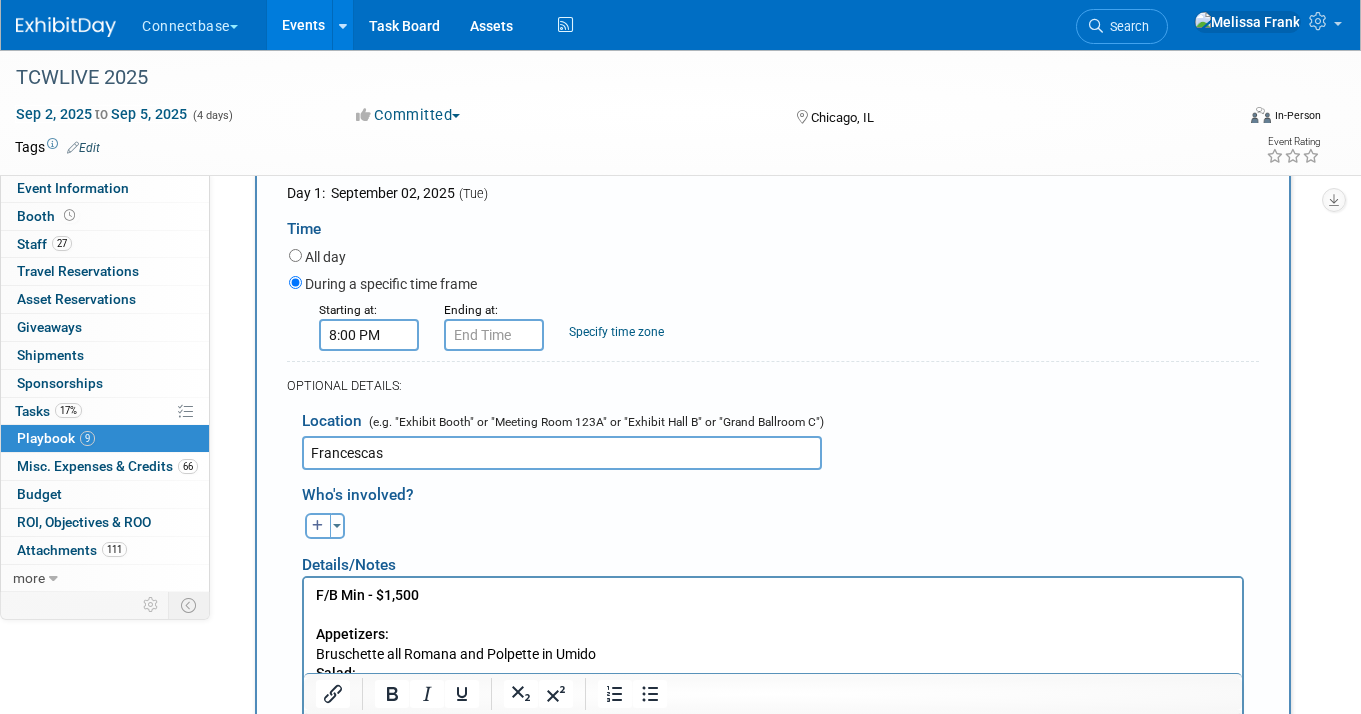 click on "Ending at:" at bounding box center [491, 309] 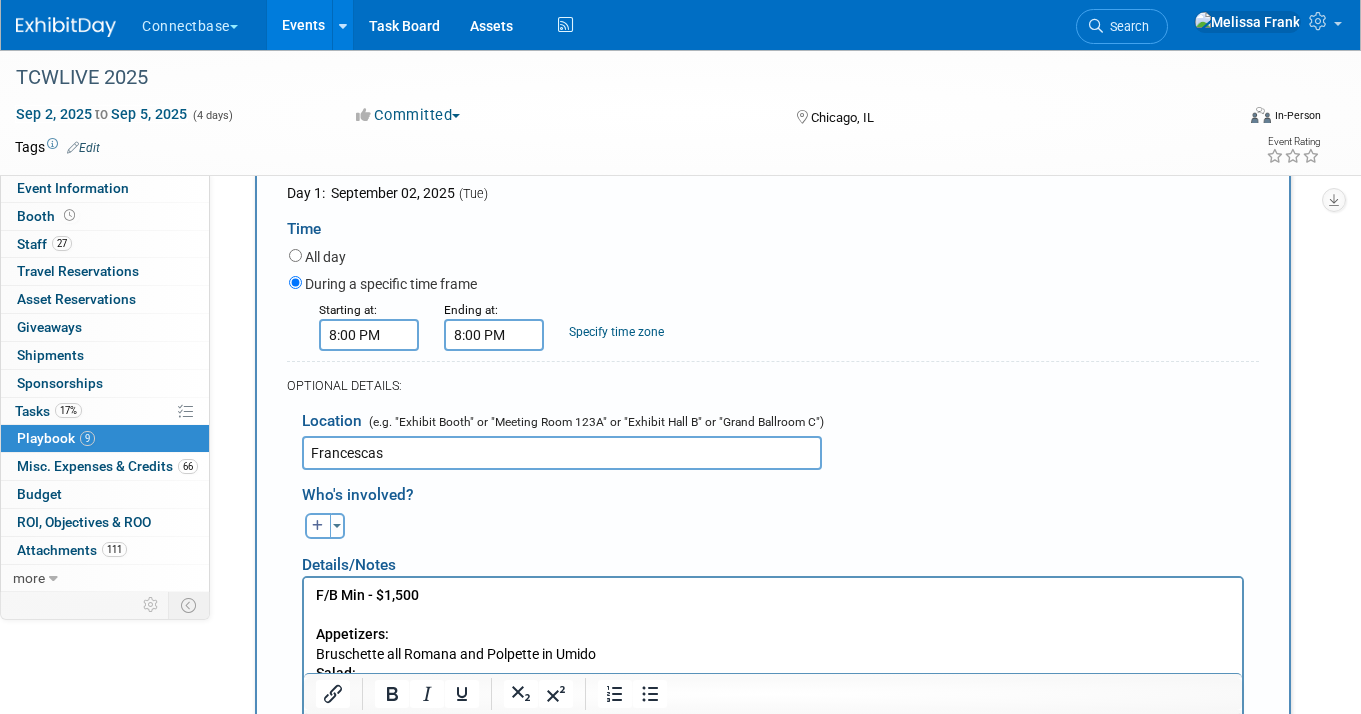 click on "8:00 PM" at bounding box center (494, 335) 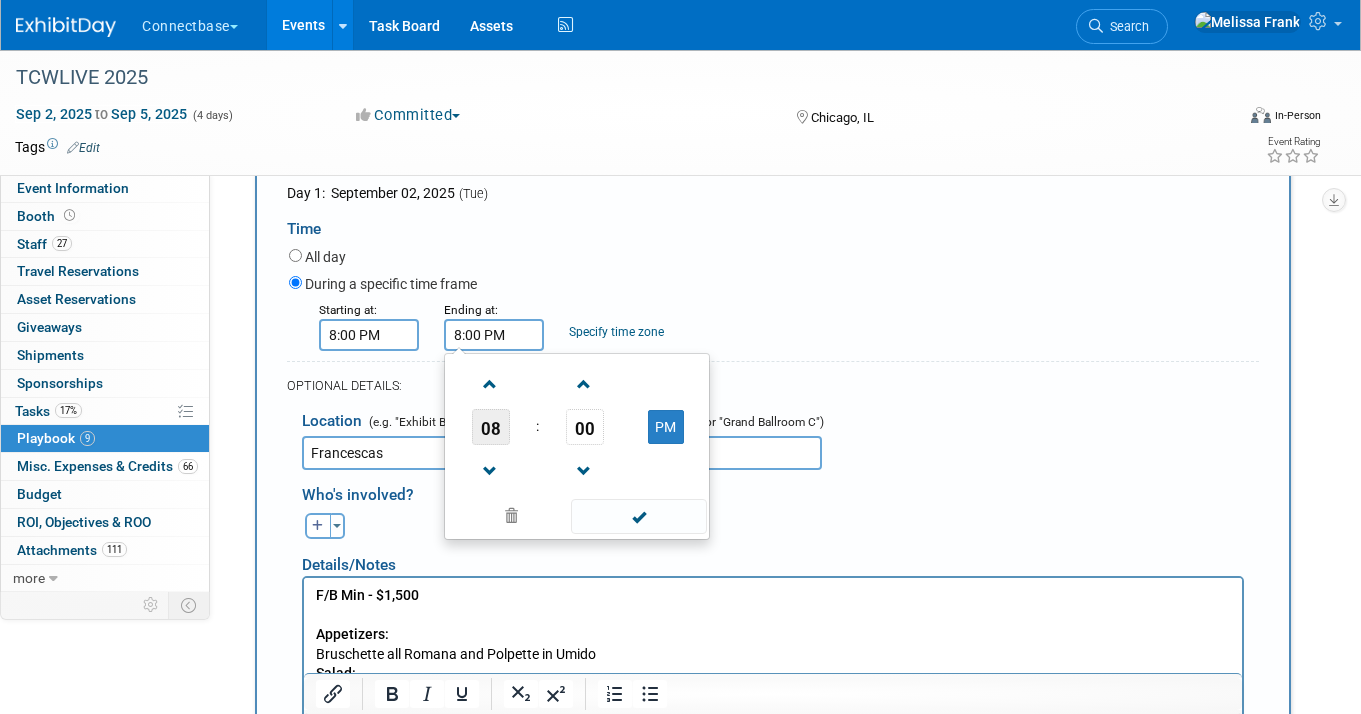 click on "08" at bounding box center (491, 427) 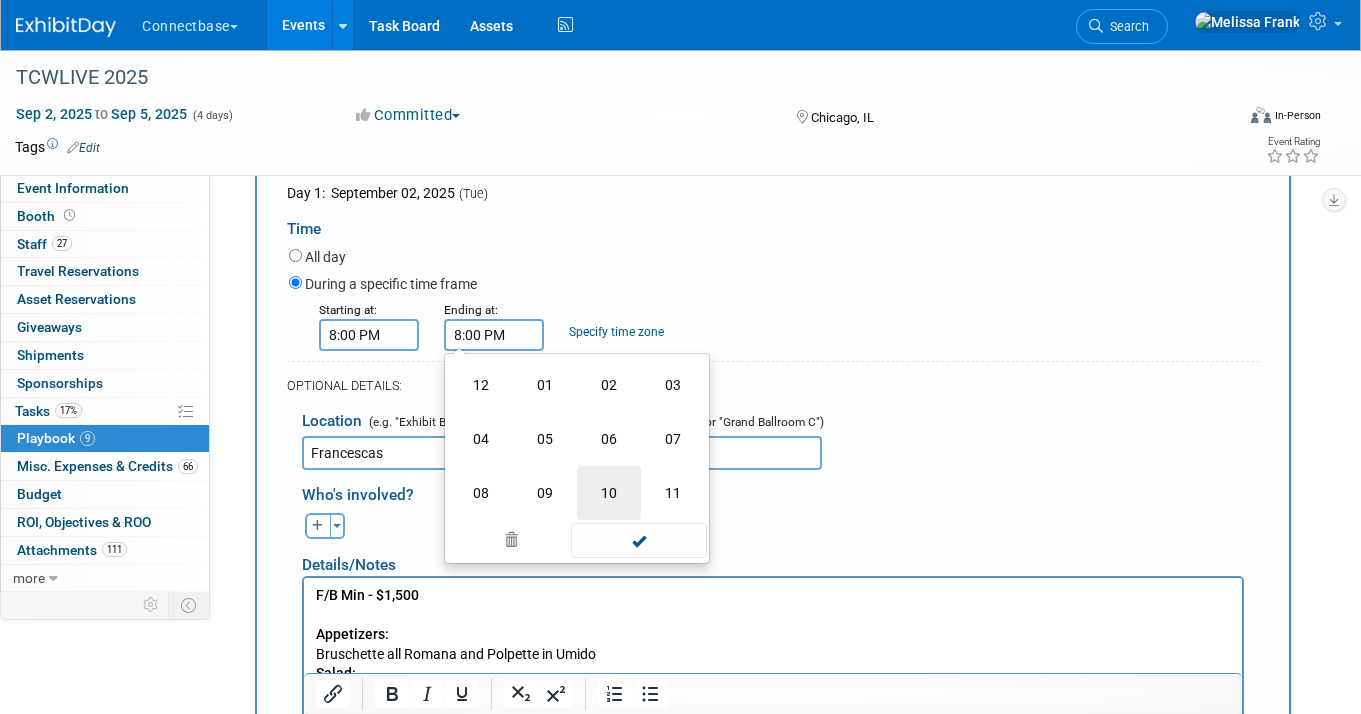 click on "10" at bounding box center (609, 493) 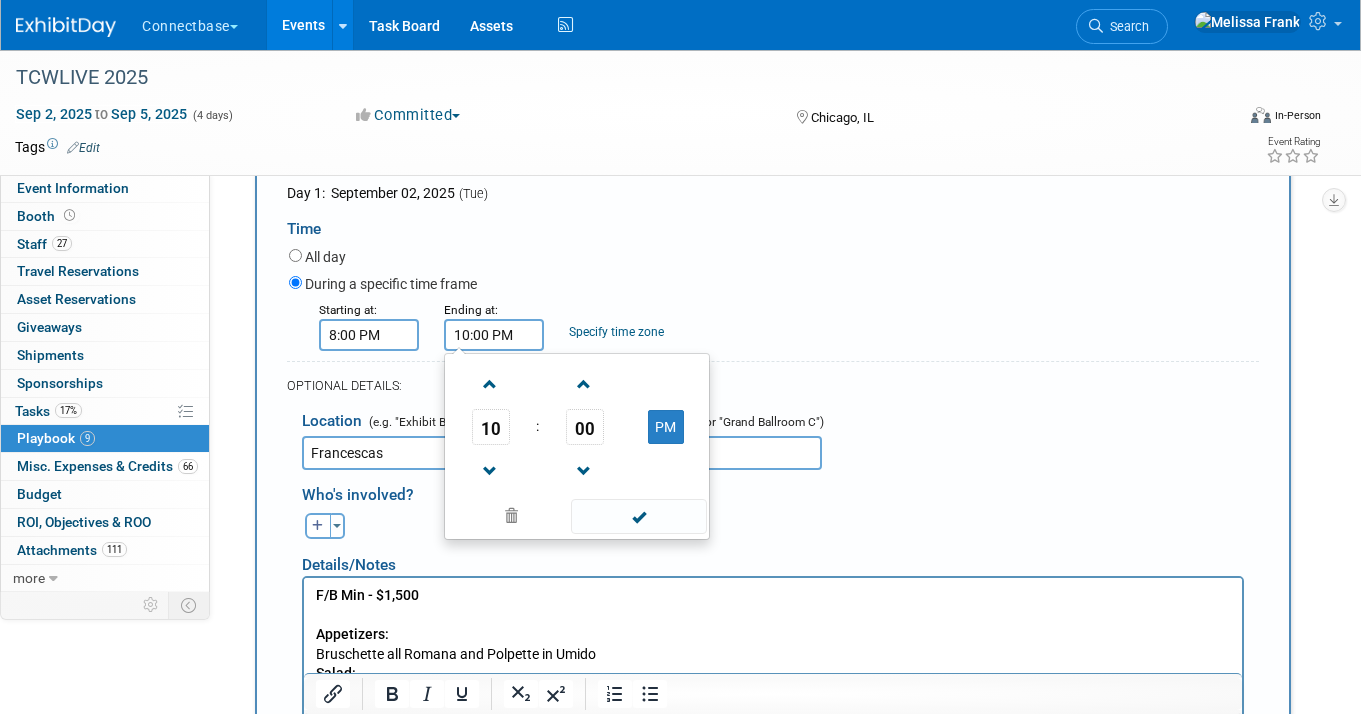 click on "All day" at bounding box center (774, 258) 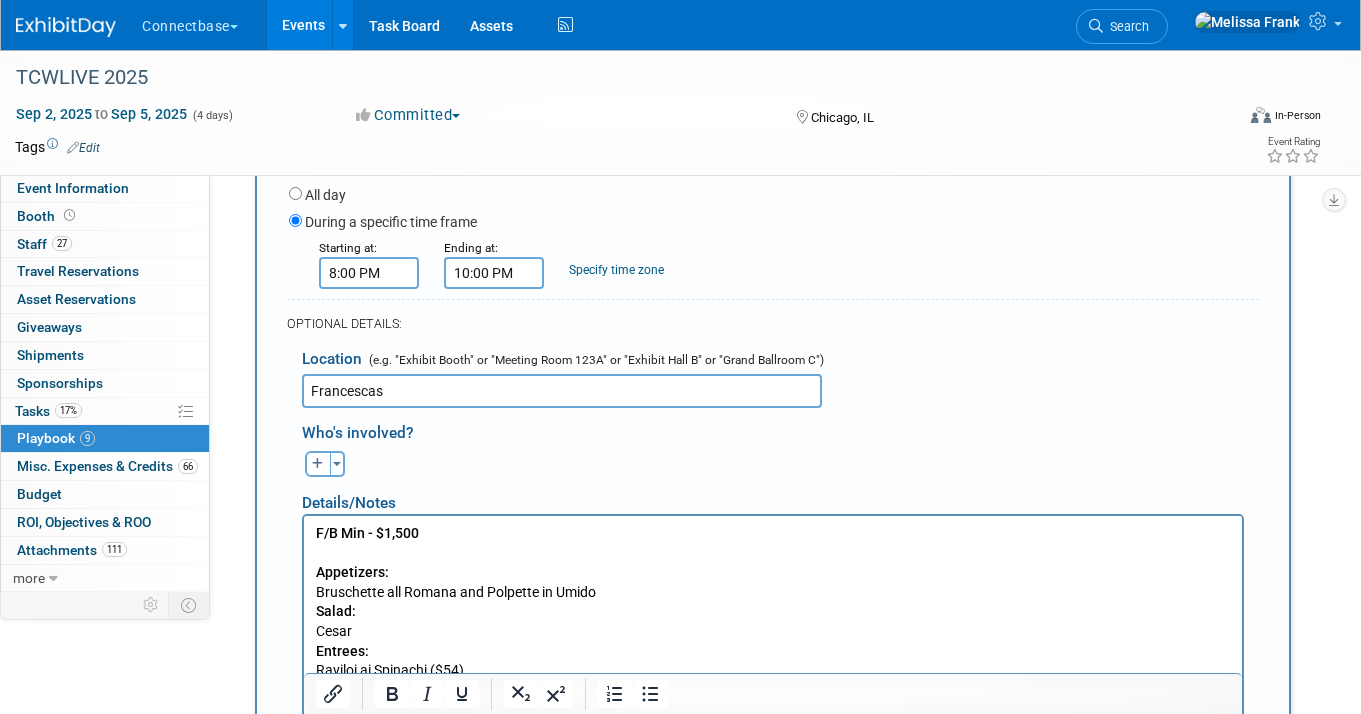 scroll, scrollTop: 442, scrollLeft: 0, axis: vertical 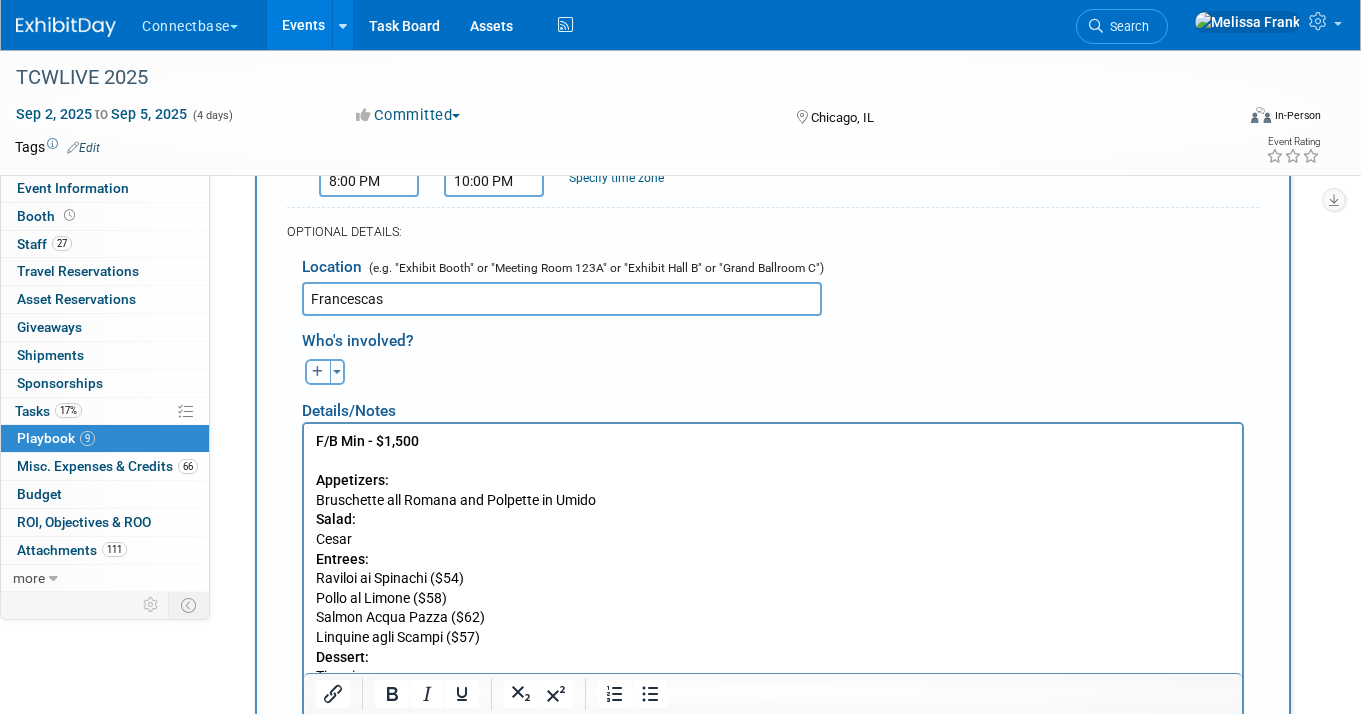 click on "Francescas" at bounding box center [562, 299] 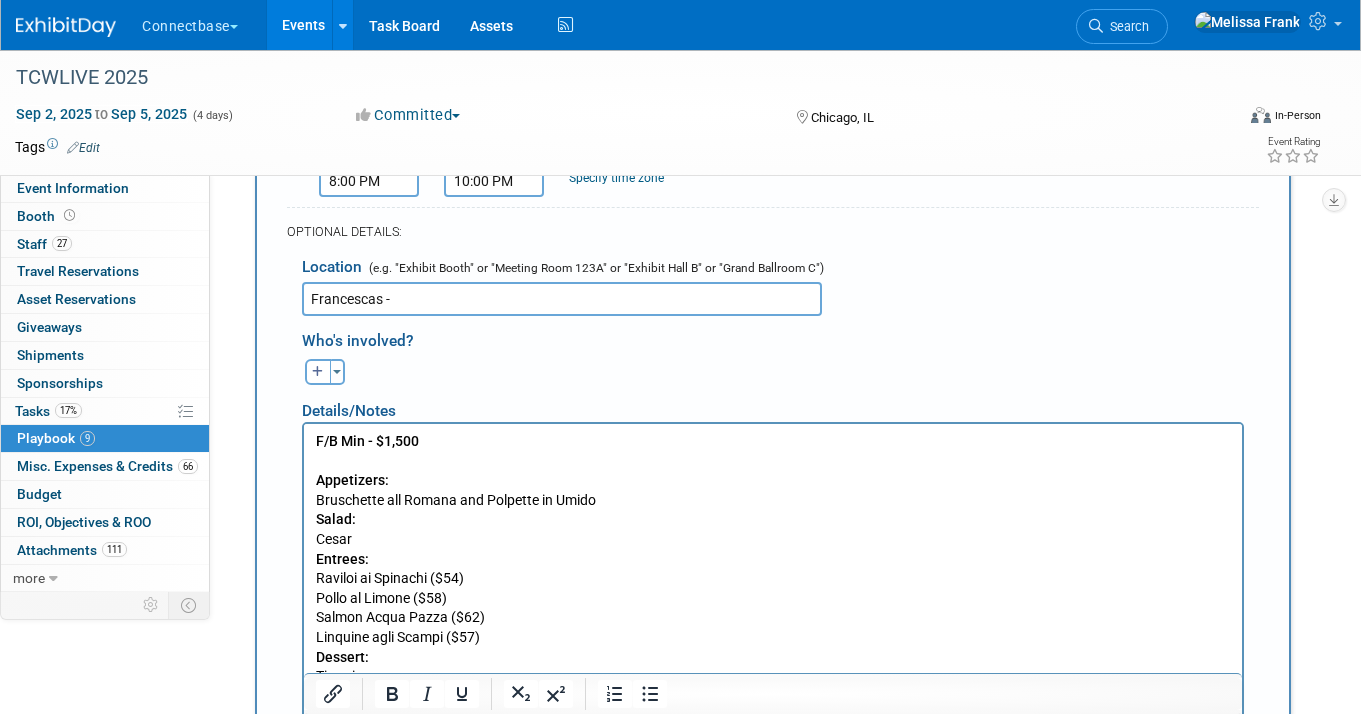 paste on "Francesca's on Chestnut - [CITY] (Gold Coast) [NUMBER] [STREET]" 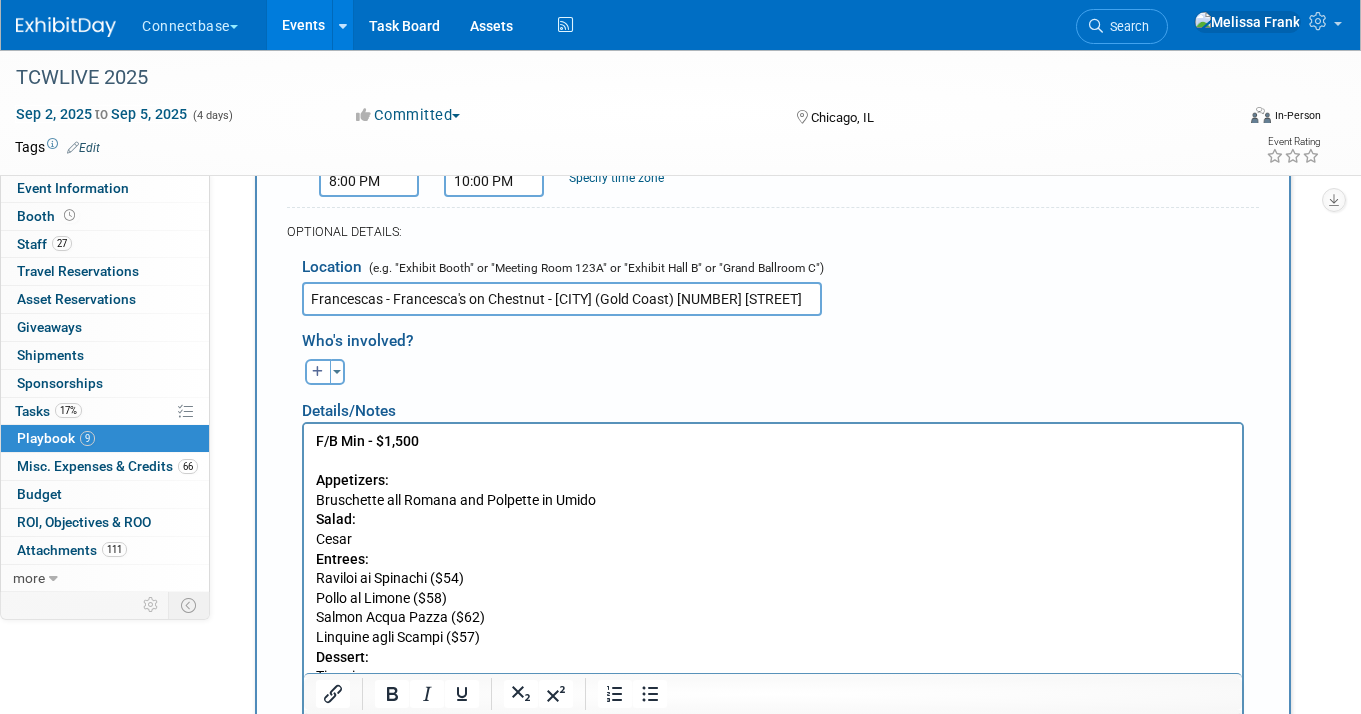 scroll, scrollTop: 0, scrollLeft: 17, axis: horizontal 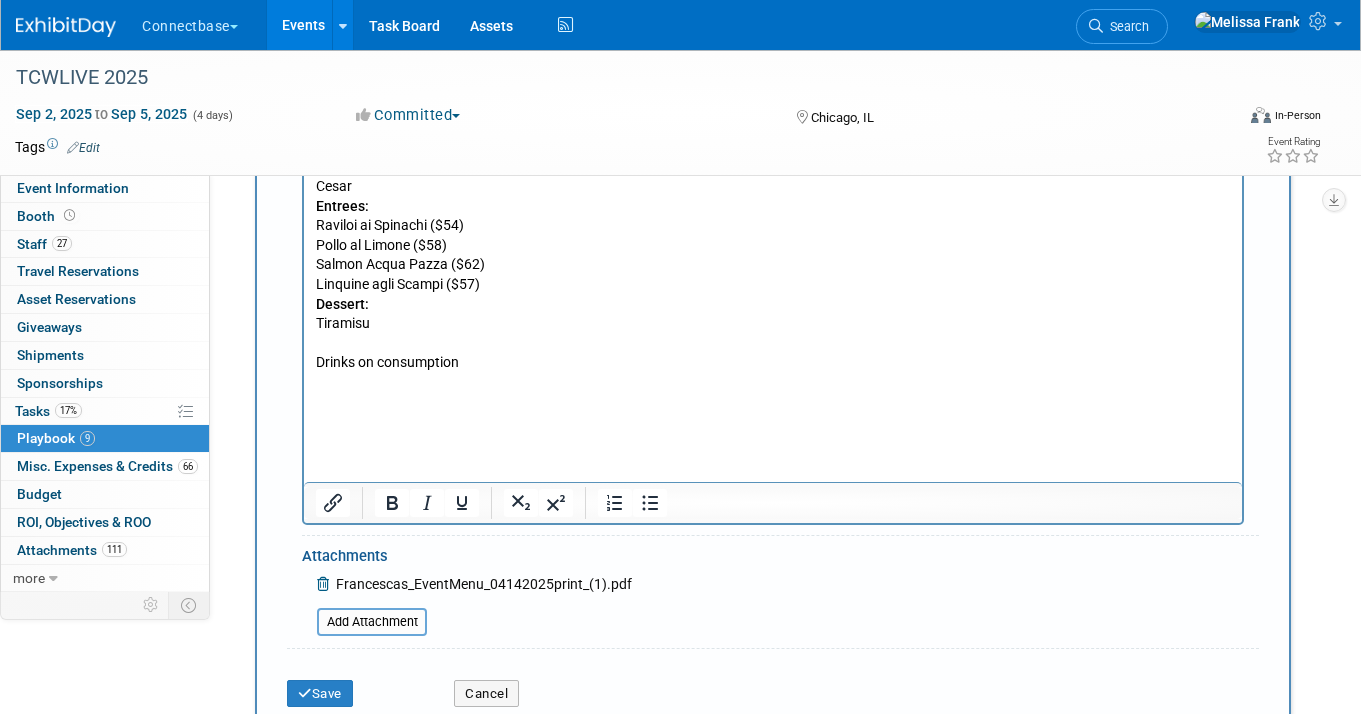 type on "[BRAND] - [CITY] ([NEIGHBORHOOD]) [ADDRESS]" 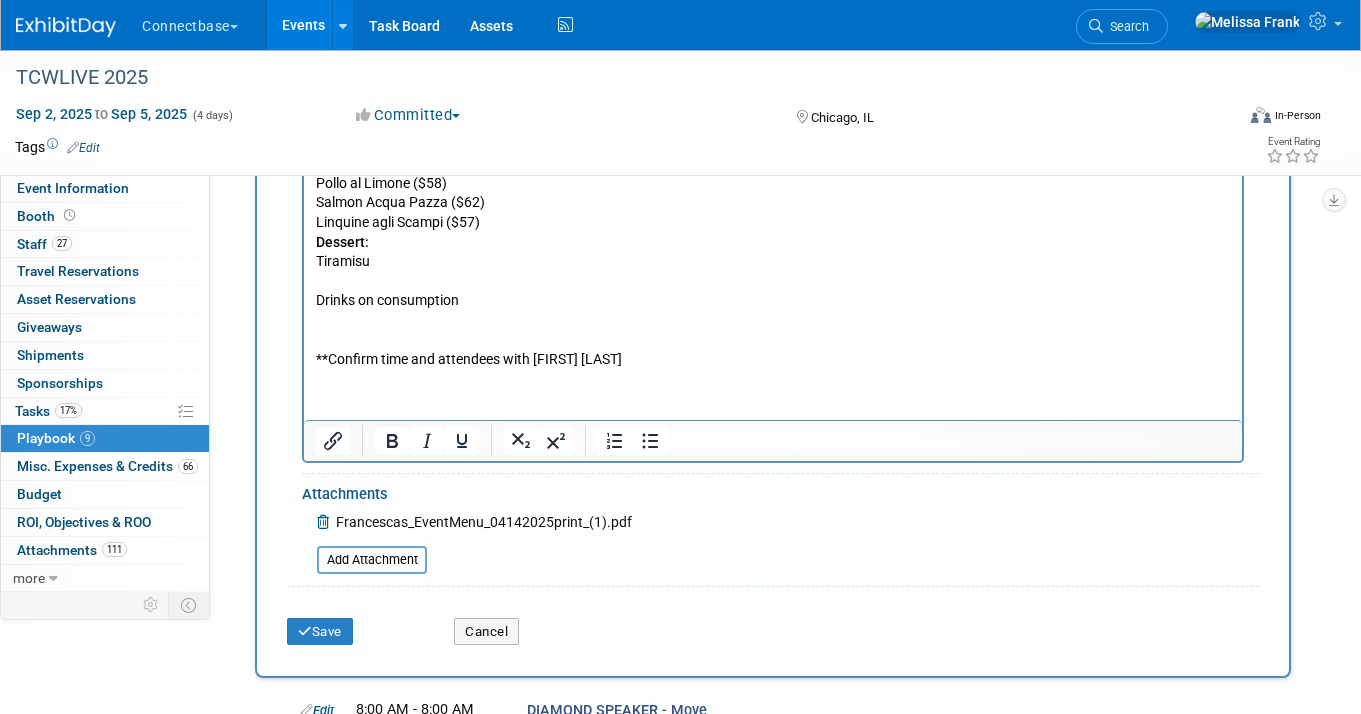 scroll, scrollTop: 948, scrollLeft: 0, axis: vertical 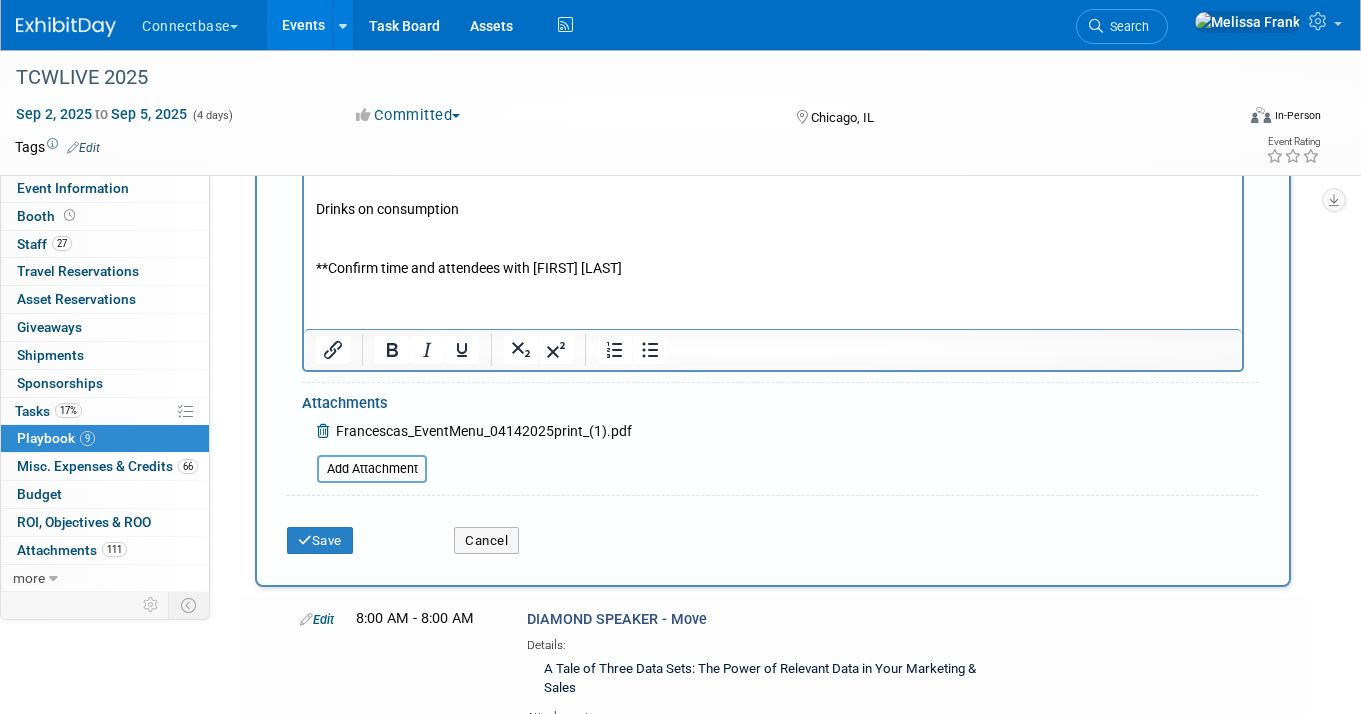 click on "Save
Cancel" at bounding box center [773, 534] 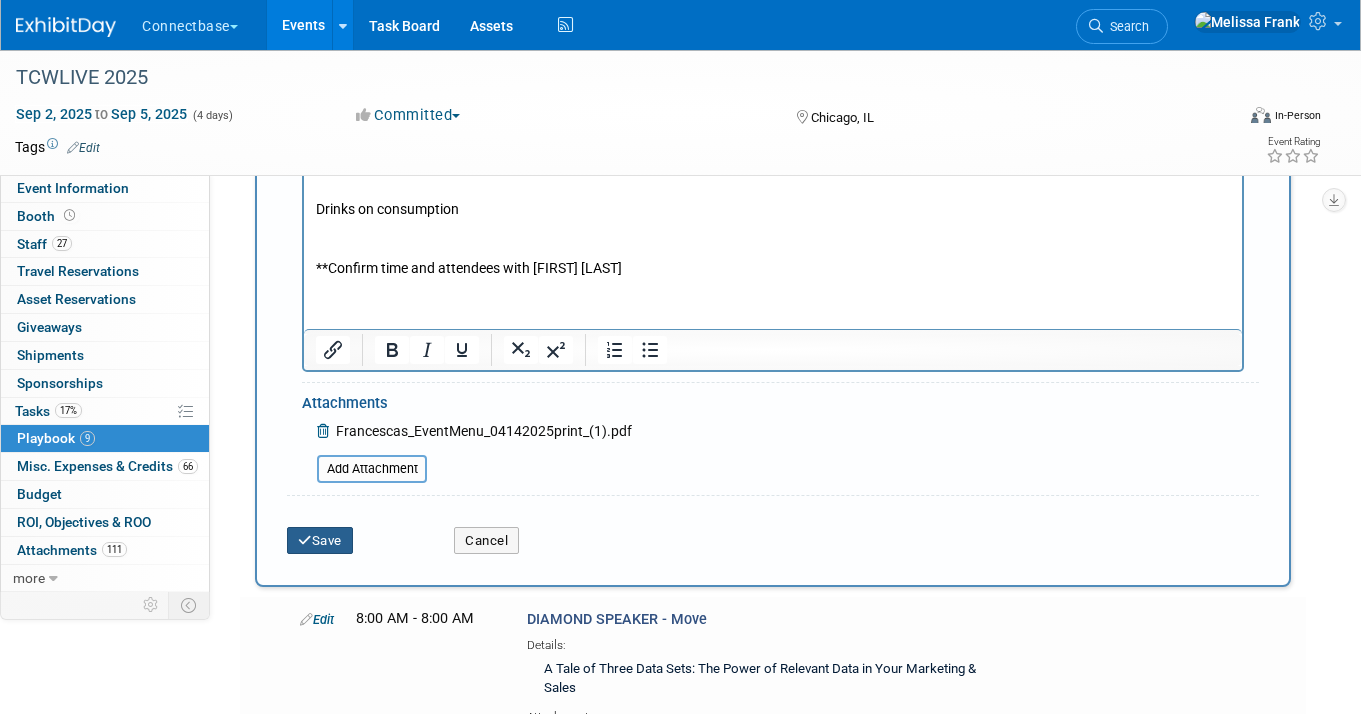 click on "Save" at bounding box center (320, 541) 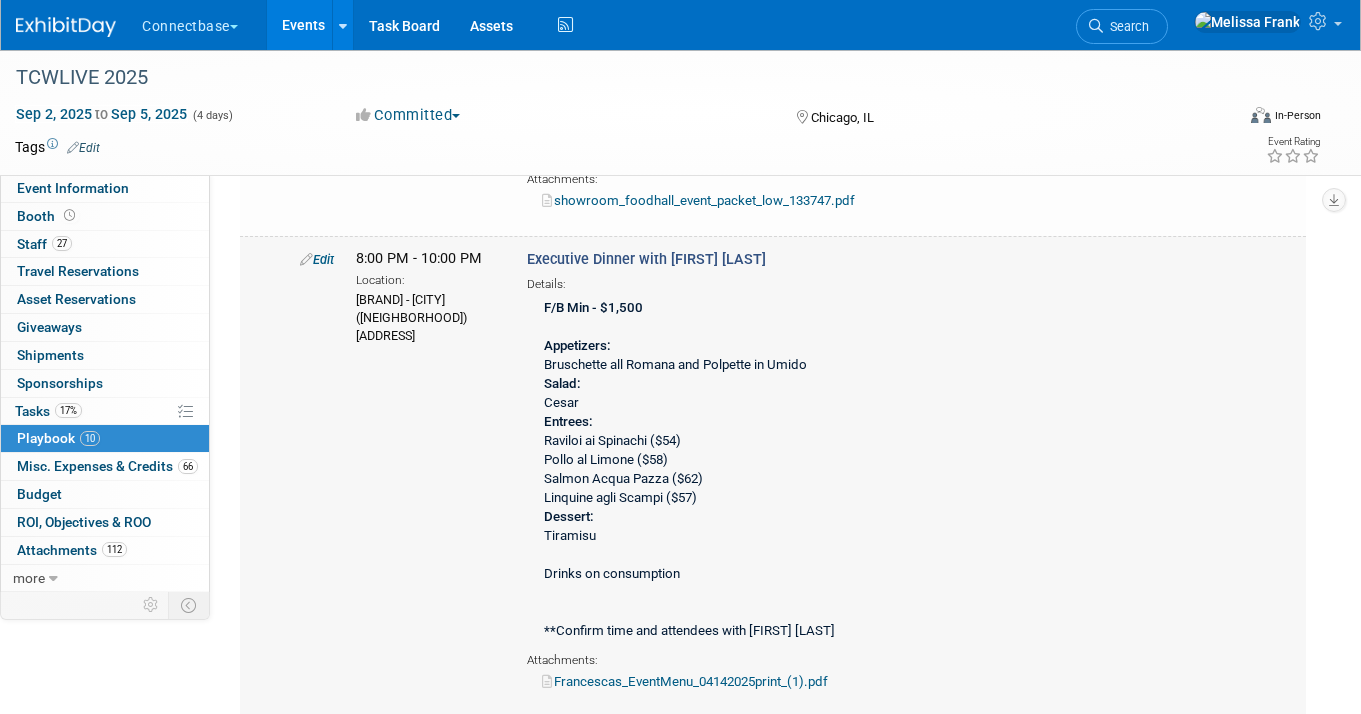 scroll, scrollTop: 0, scrollLeft: 0, axis: both 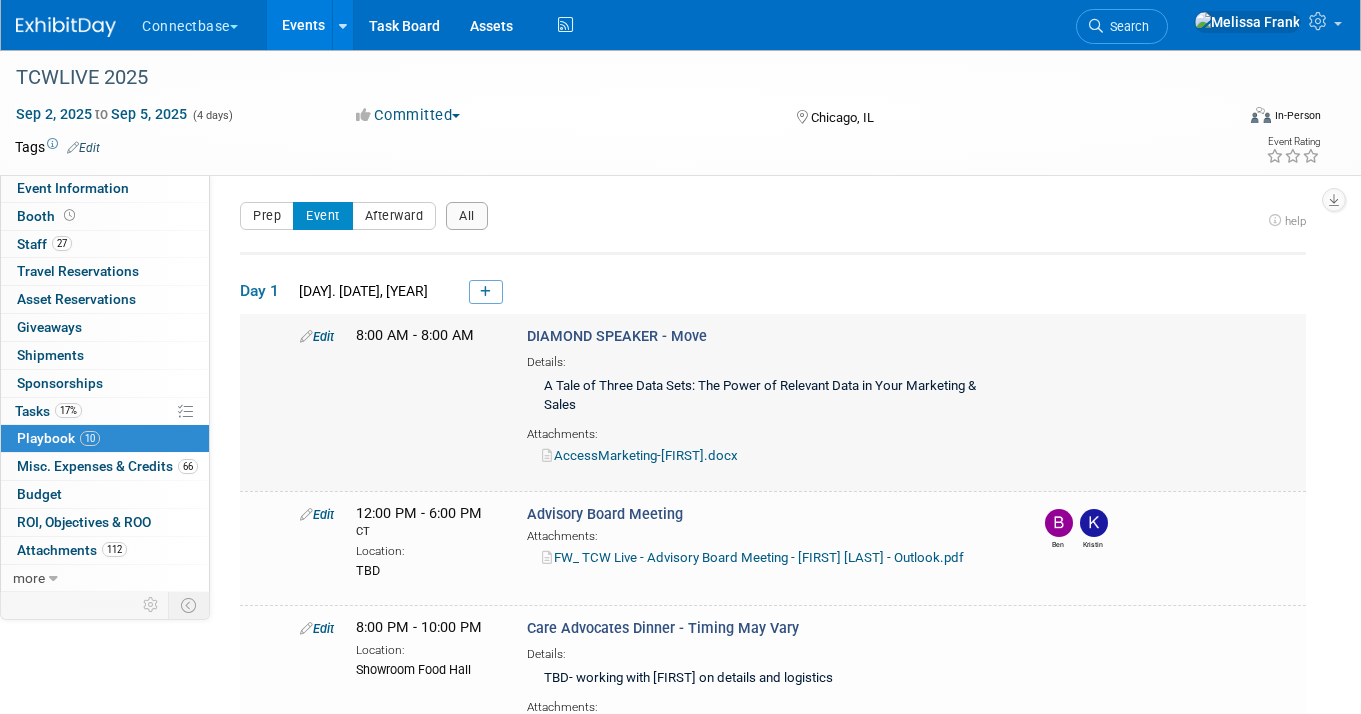 click on "AccessMarketing-[FIRST].docx" at bounding box center (640, 455) 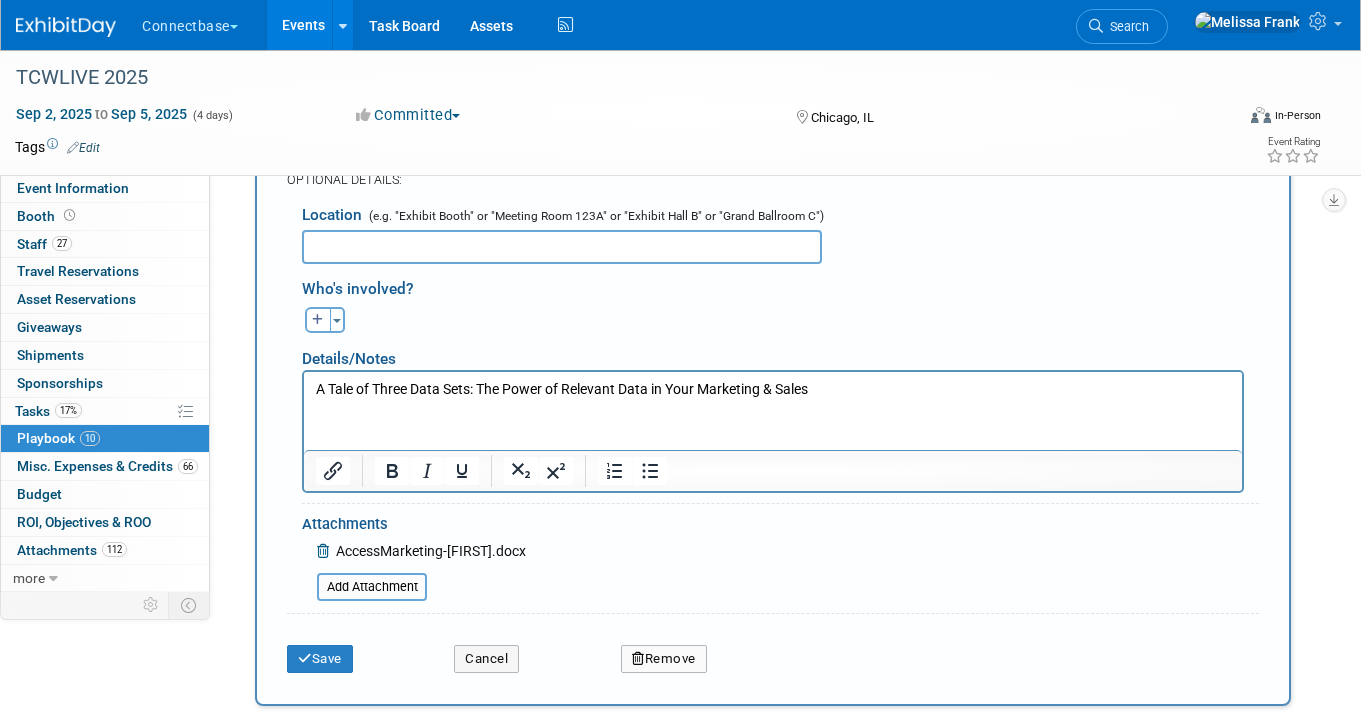 scroll, scrollTop: 571, scrollLeft: 0, axis: vertical 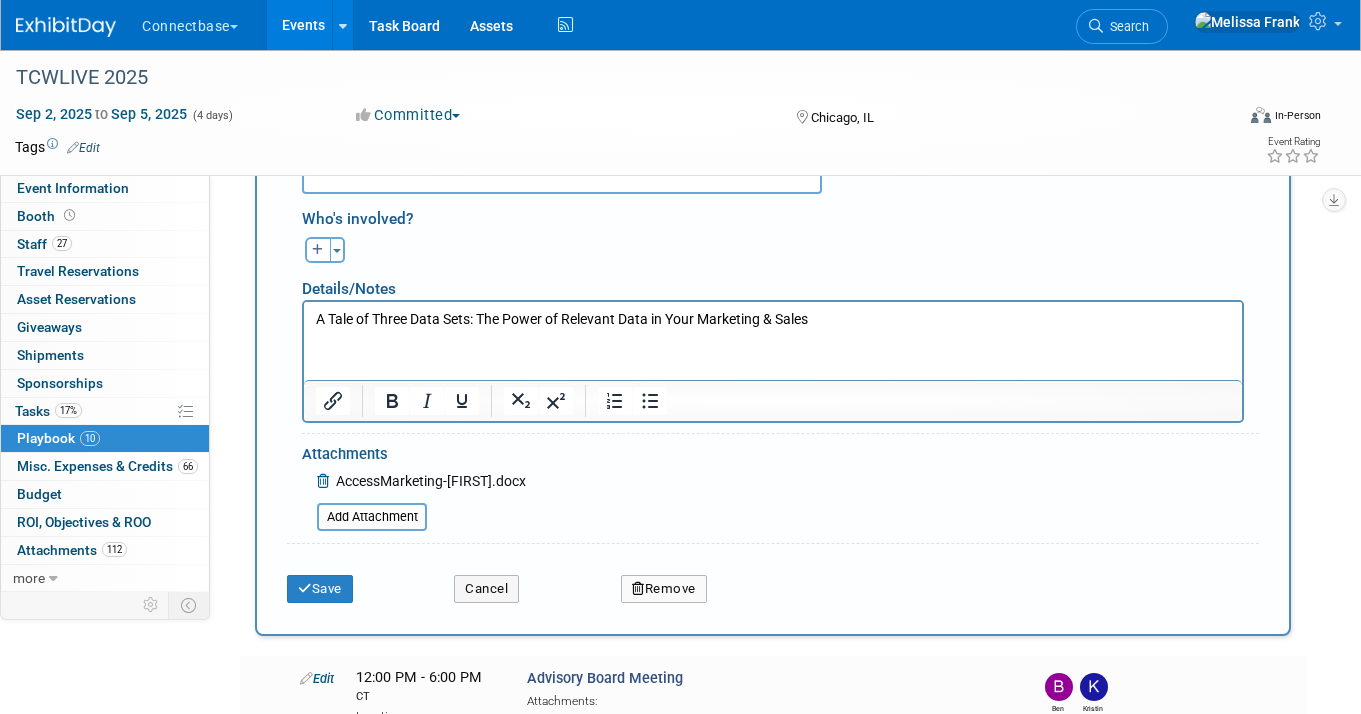 click on "Remove" at bounding box center [664, 589] 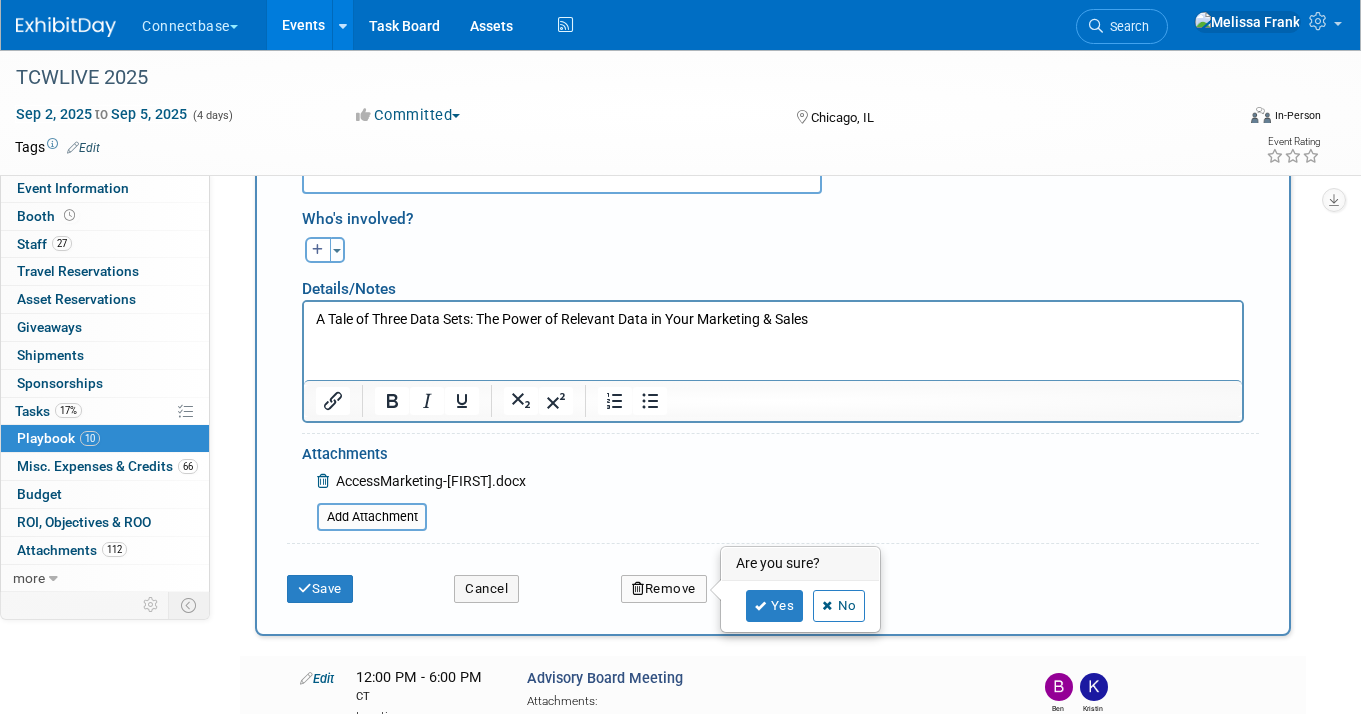 click on "A Tale of Three Data Sets: The Power of Relevant Data in Your Marketing & Sales" at bounding box center [773, 316] 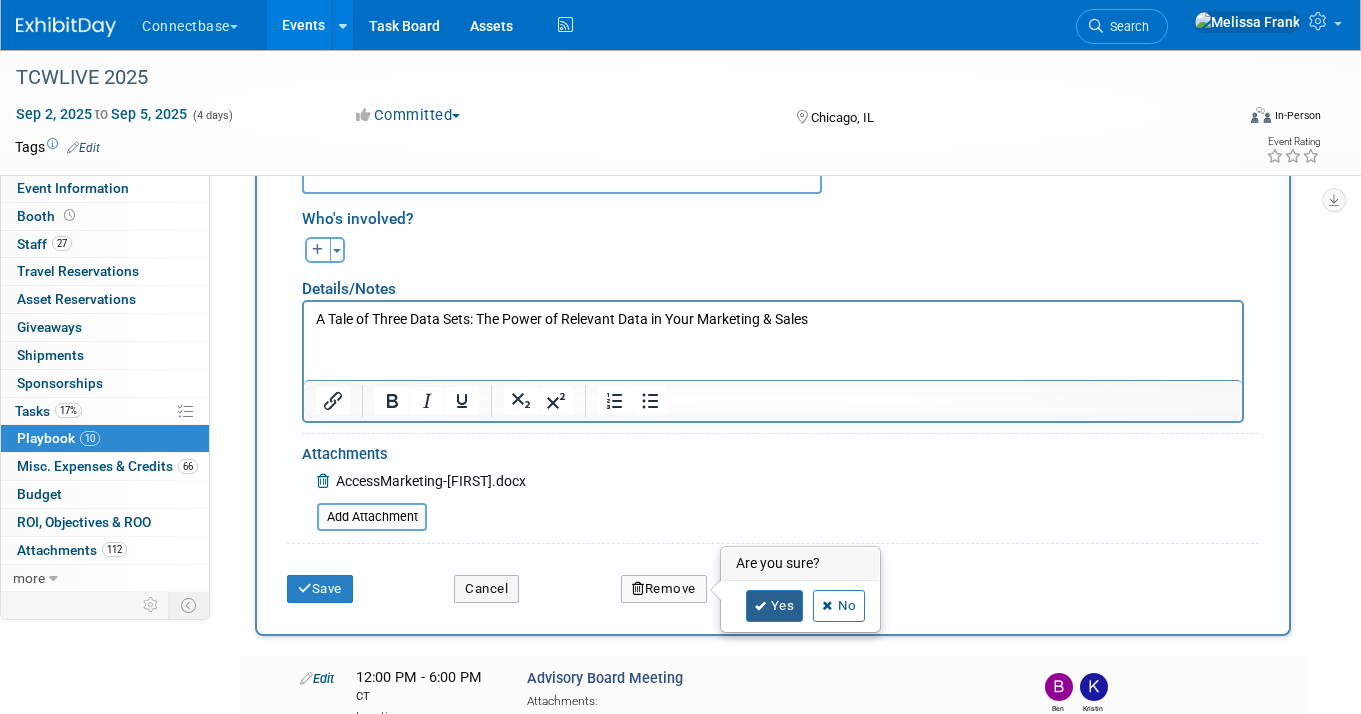 click on "Yes" at bounding box center [775, 606] 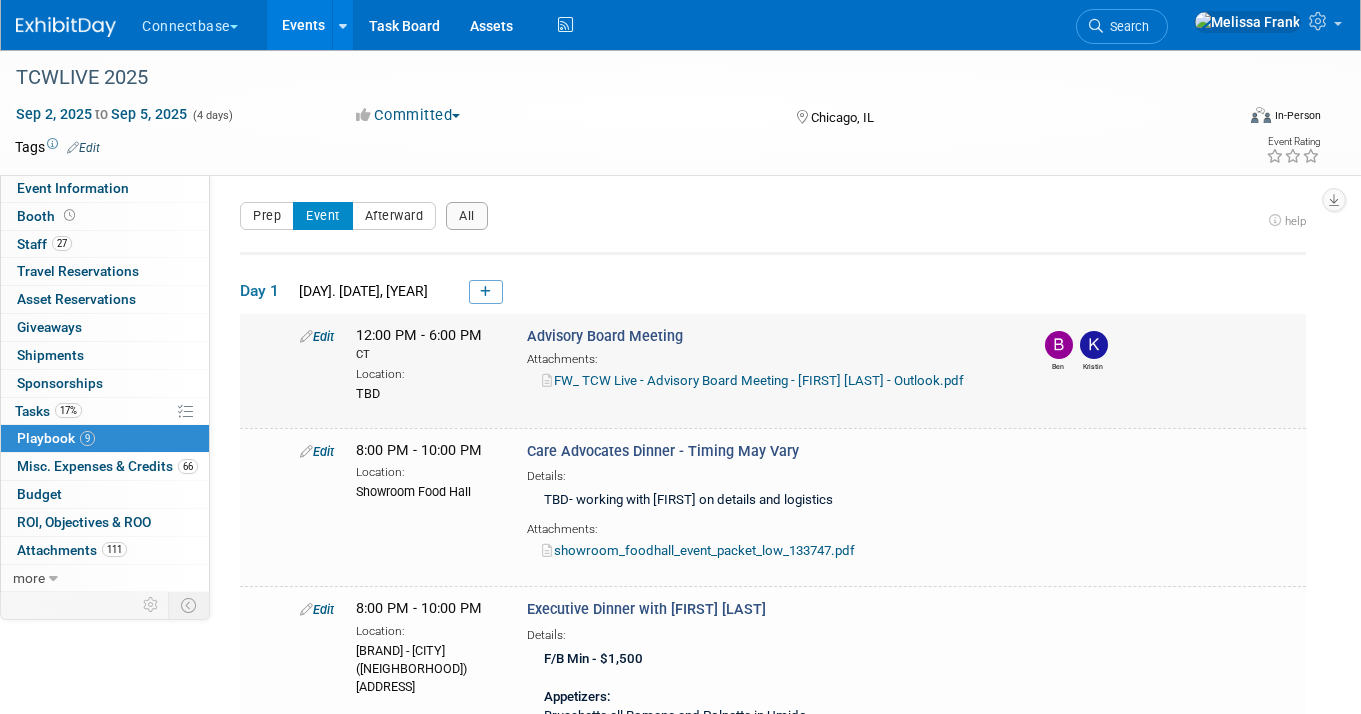 scroll, scrollTop: 3, scrollLeft: 0, axis: vertical 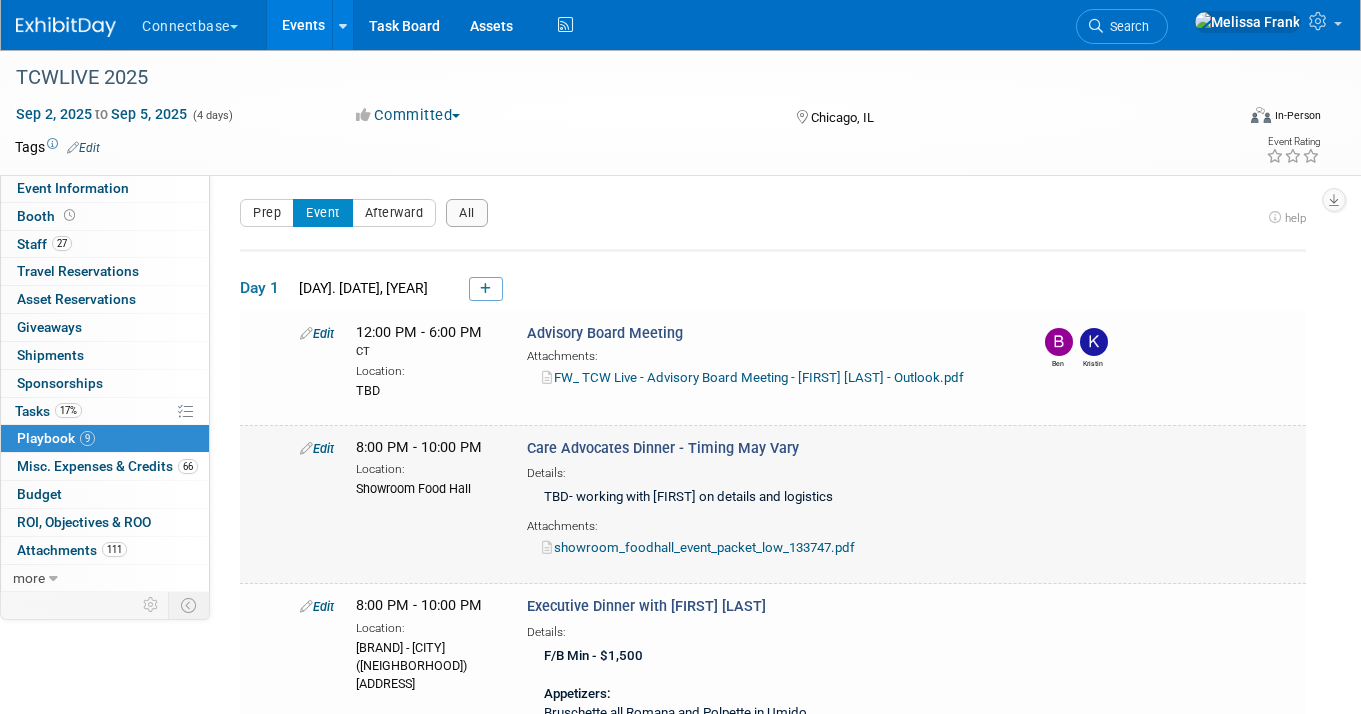 click on "Edit" at bounding box center [317, 448] 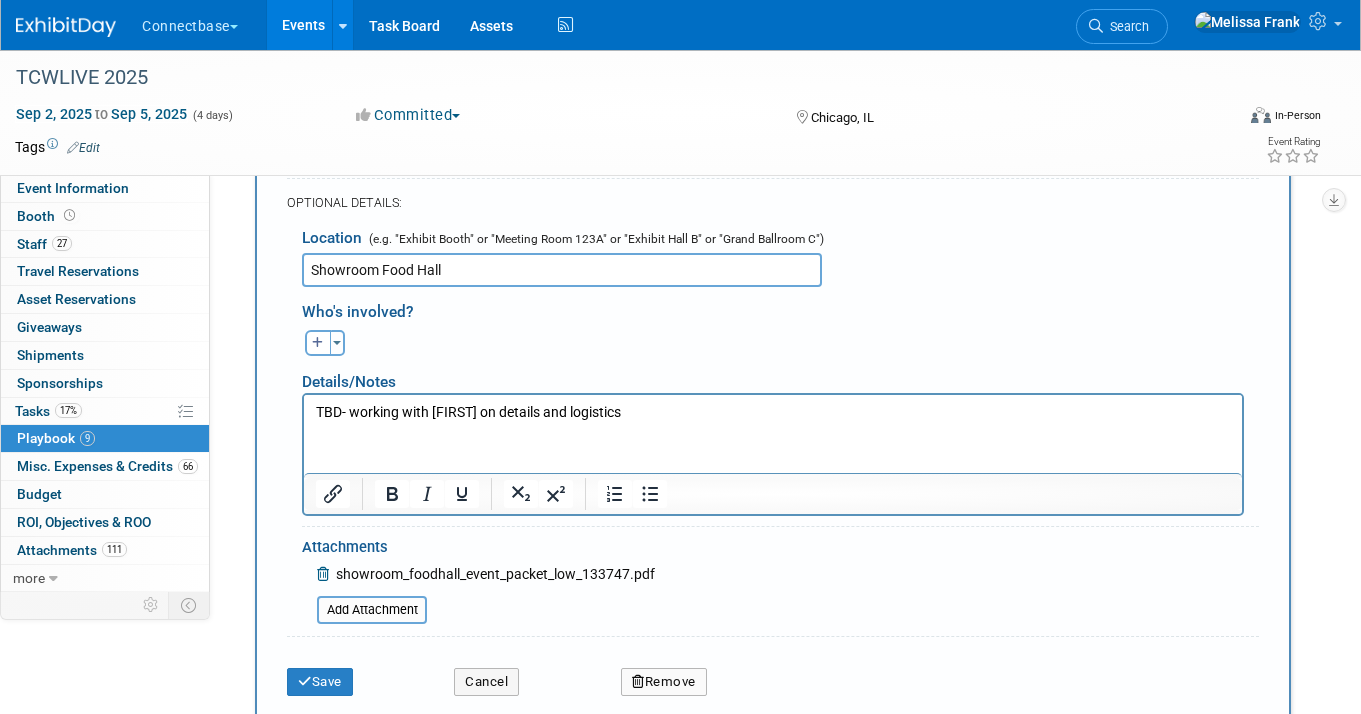 scroll, scrollTop: 635, scrollLeft: 0, axis: vertical 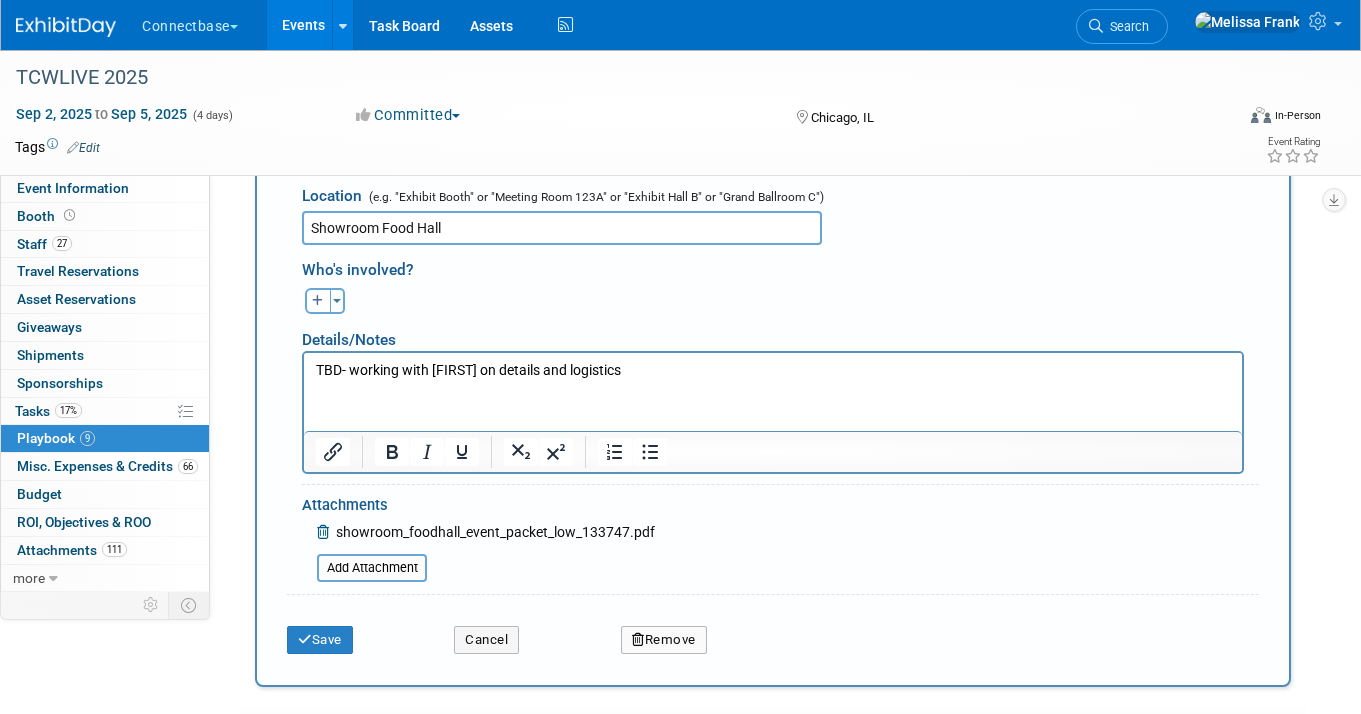 click on "Remove" at bounding box center (664, 640) 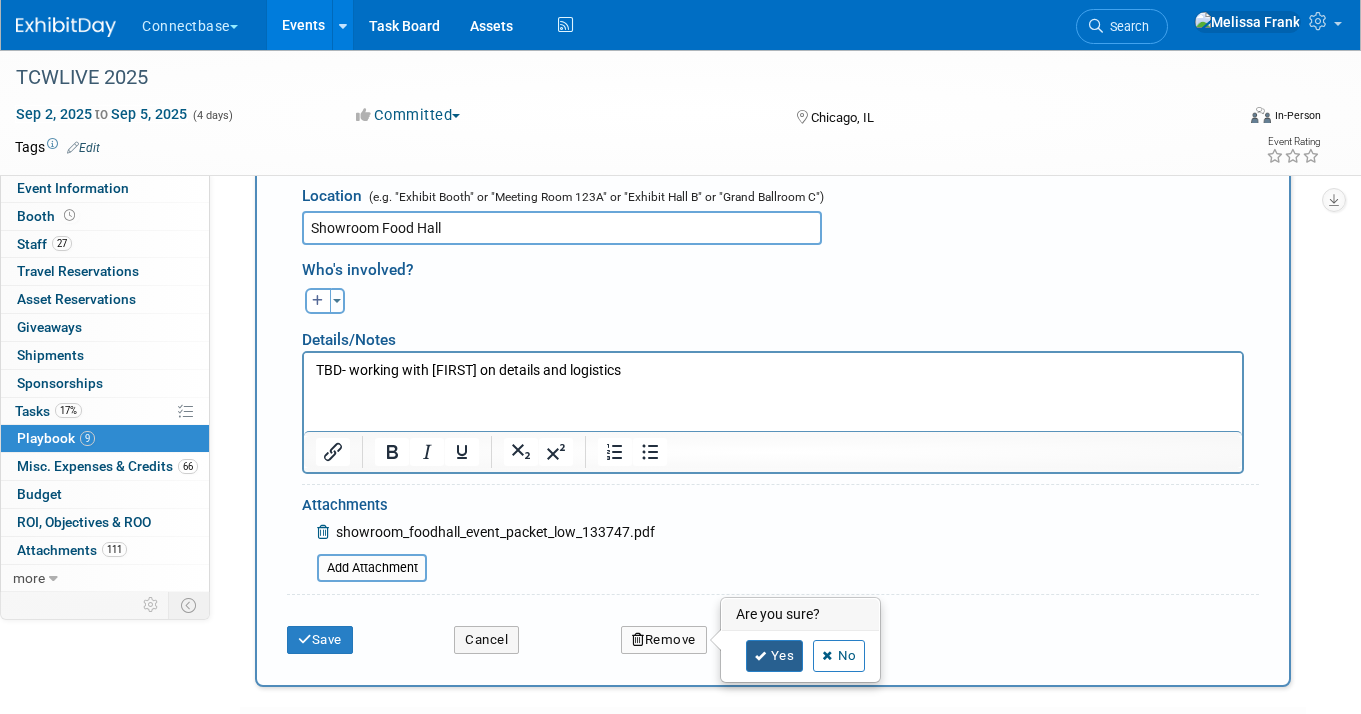 click on "Yes" at bounding box center [775, 656] 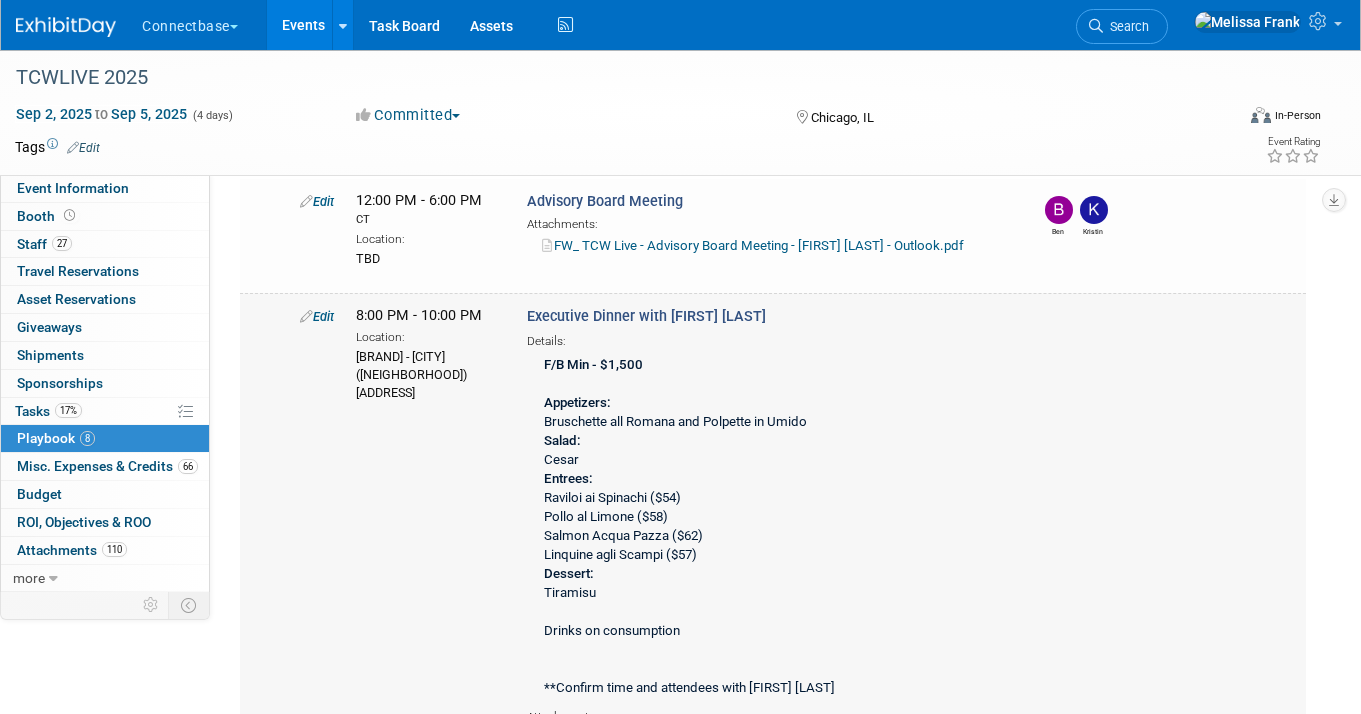 scroll, scrollTop: 0, scrollLeft: 0, axis: both 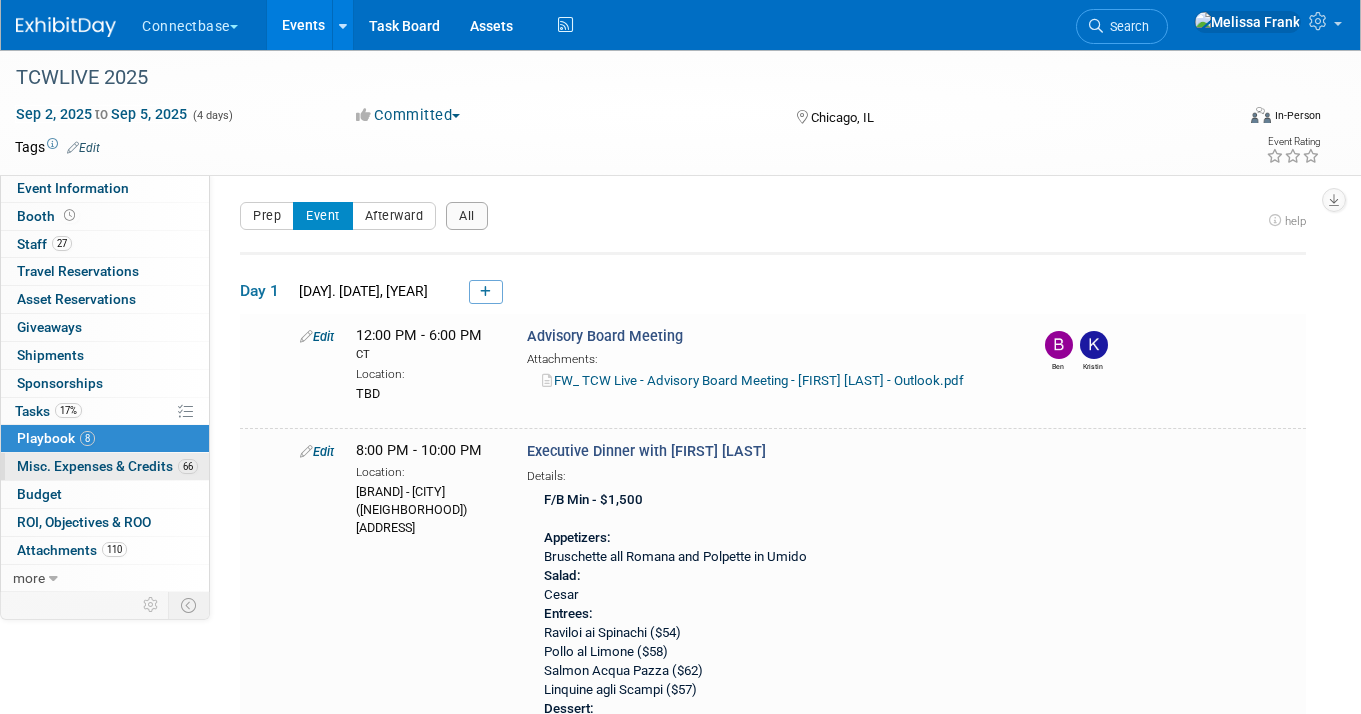 click on "Misc. Expenses & Credits 66" at bounding box center [107, 466] 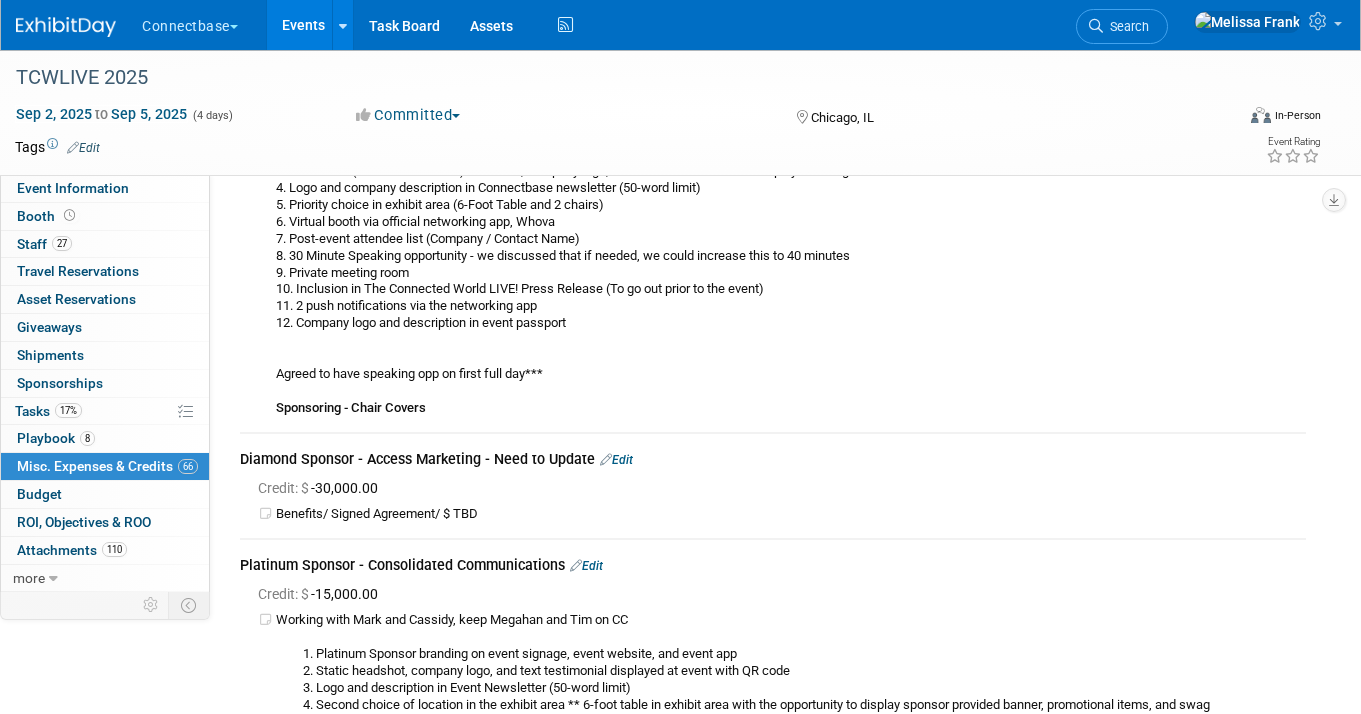 scroll, scrollTop: 0, scrollLeft: 0, axis: both 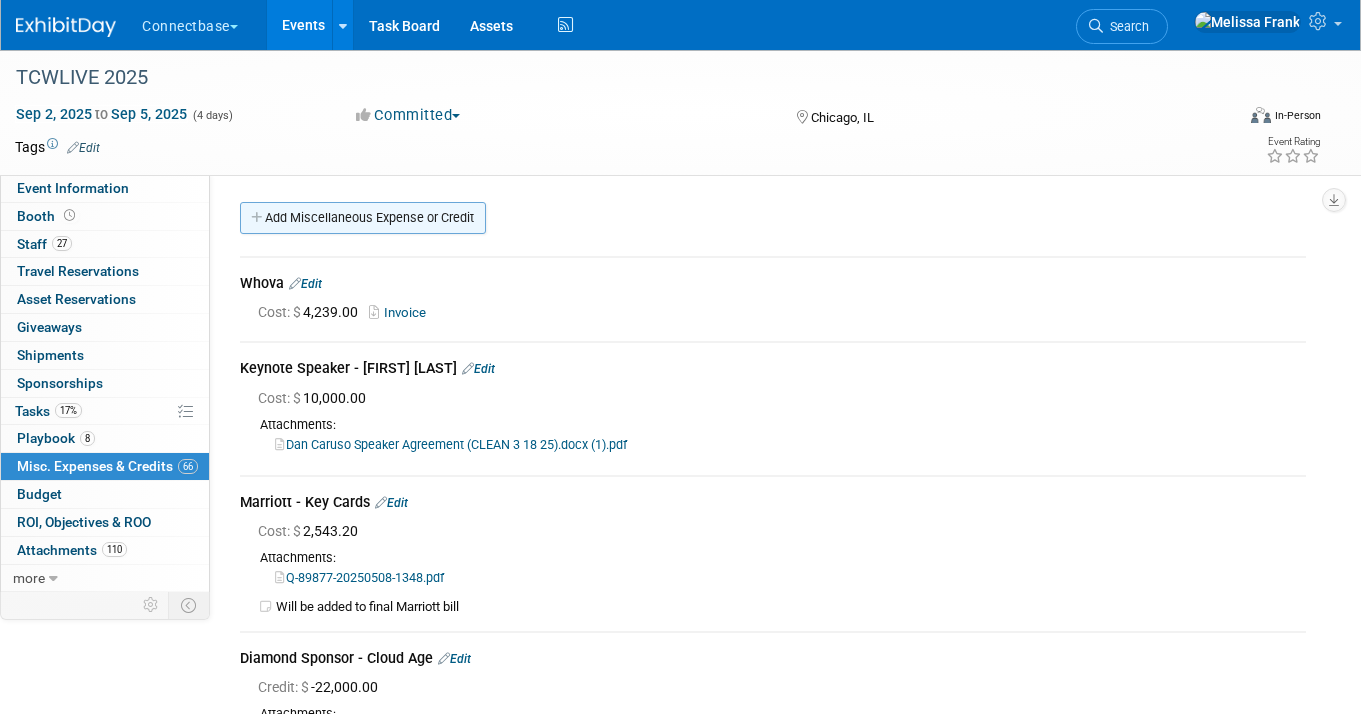 click on "Add Miscellaneous Expense or Credit" at bounding box center [363, 218] 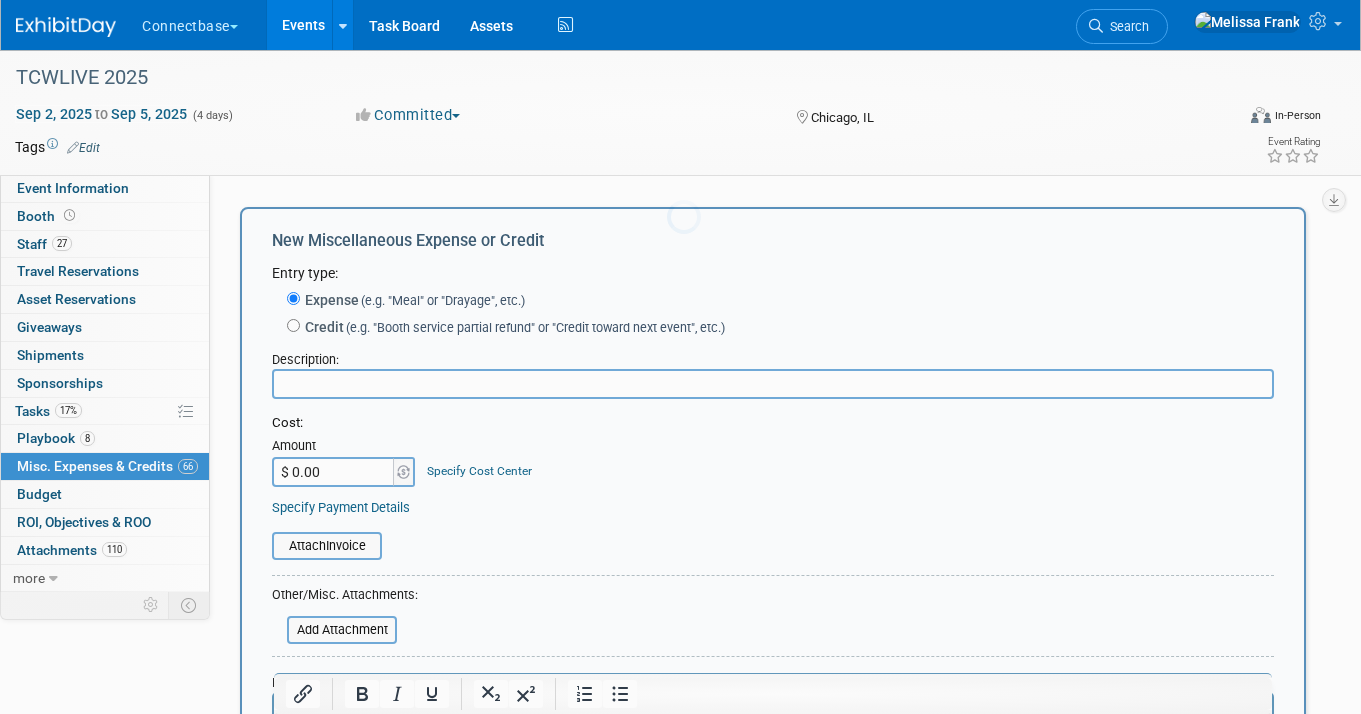 scroll, scrollTop: 0, scrollLeft: 0, axis: both 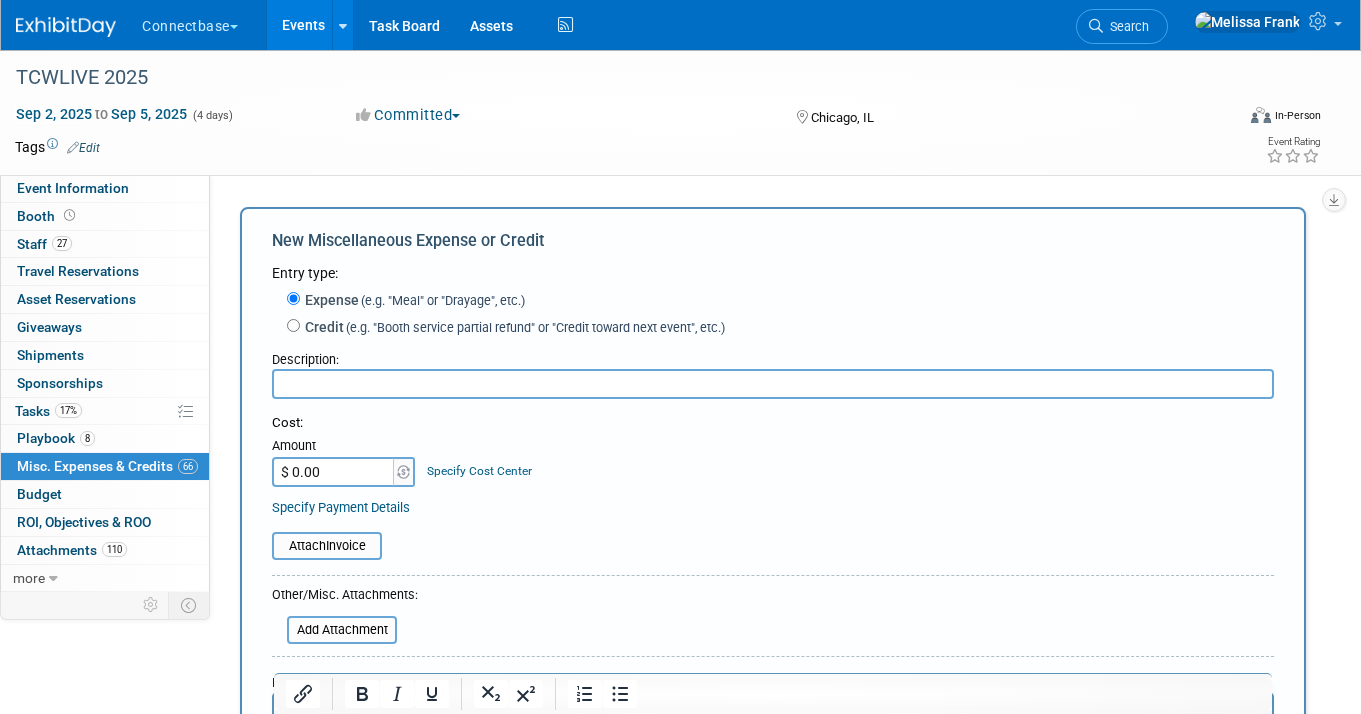 click on "Credit  (e.g. "Booth service partial refund" or "Credit toward next event", etc.)" at bounding box center (780, 328) 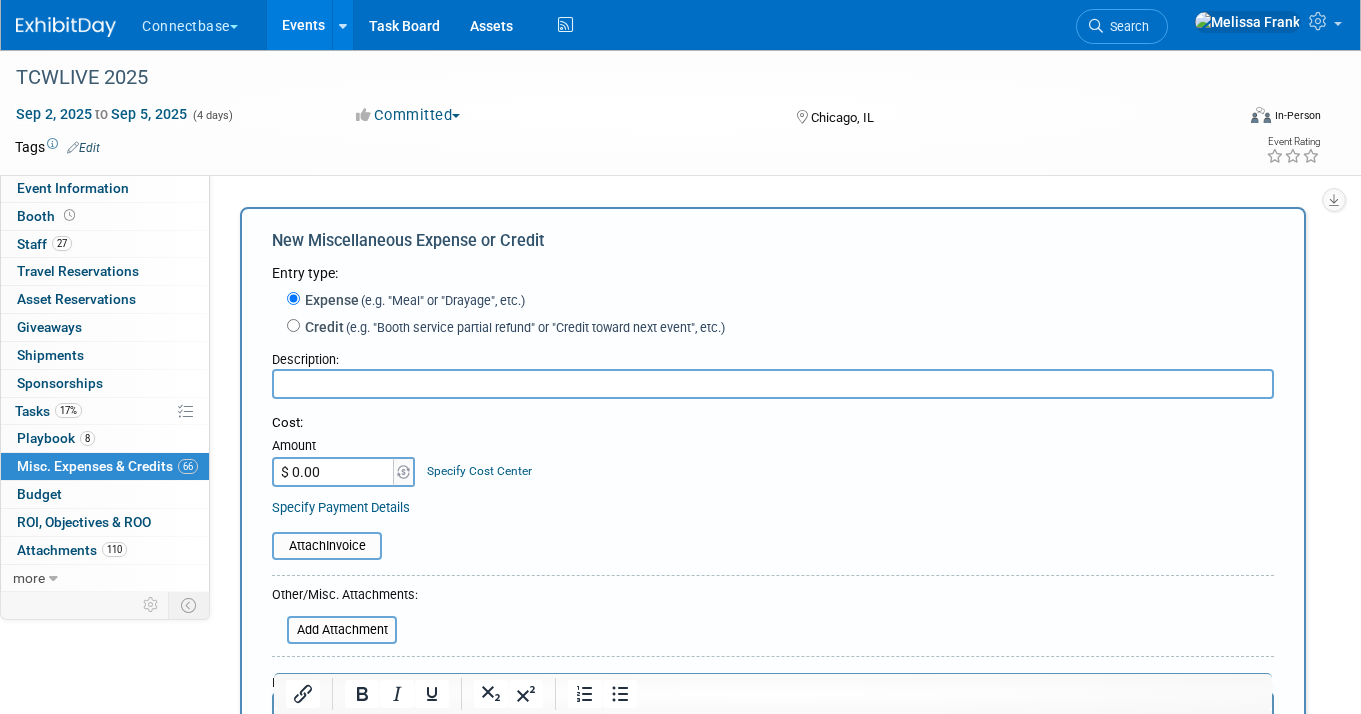 click on "Credit  (e.g. "Booth service partial refund" or "Credit toward next event", etc.)" at bounding box center (512, 327) 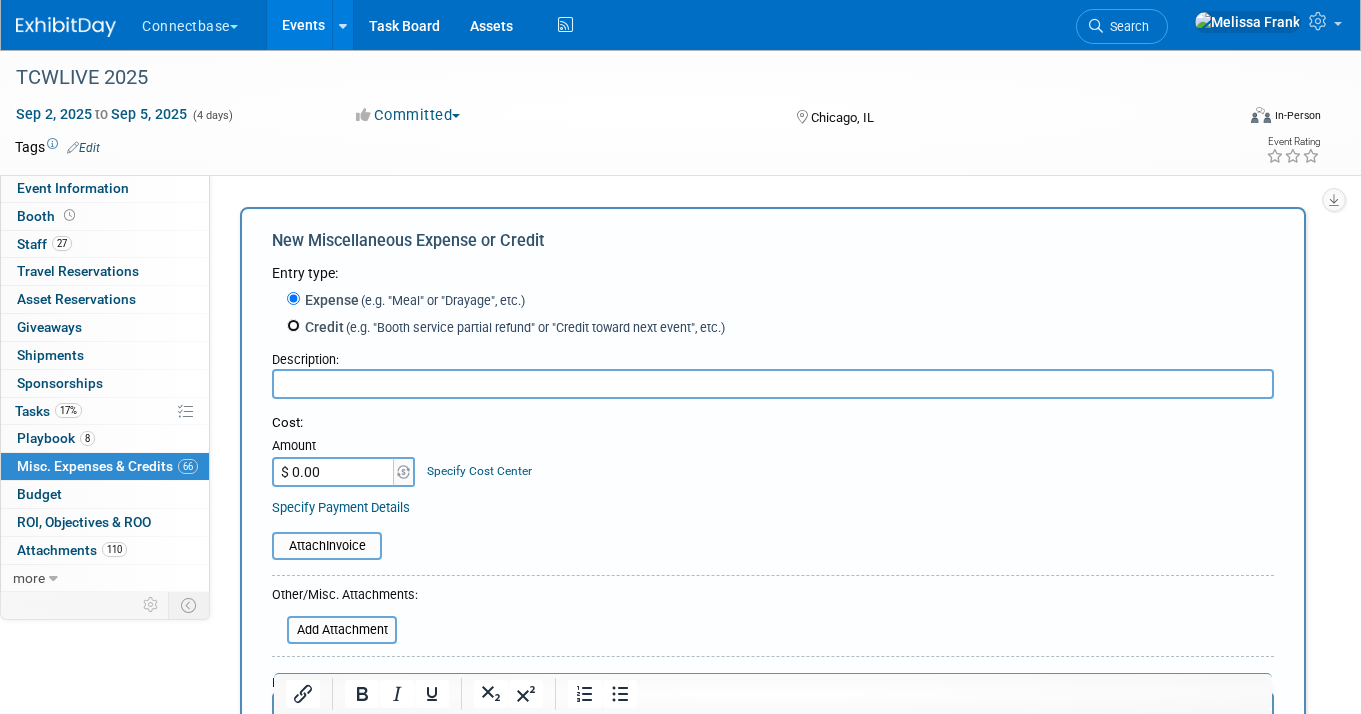 click on "Credit  (e.g. "Booth service partial refund" or "Credit toward next event", etc.)" at bounding box center (293, 325) 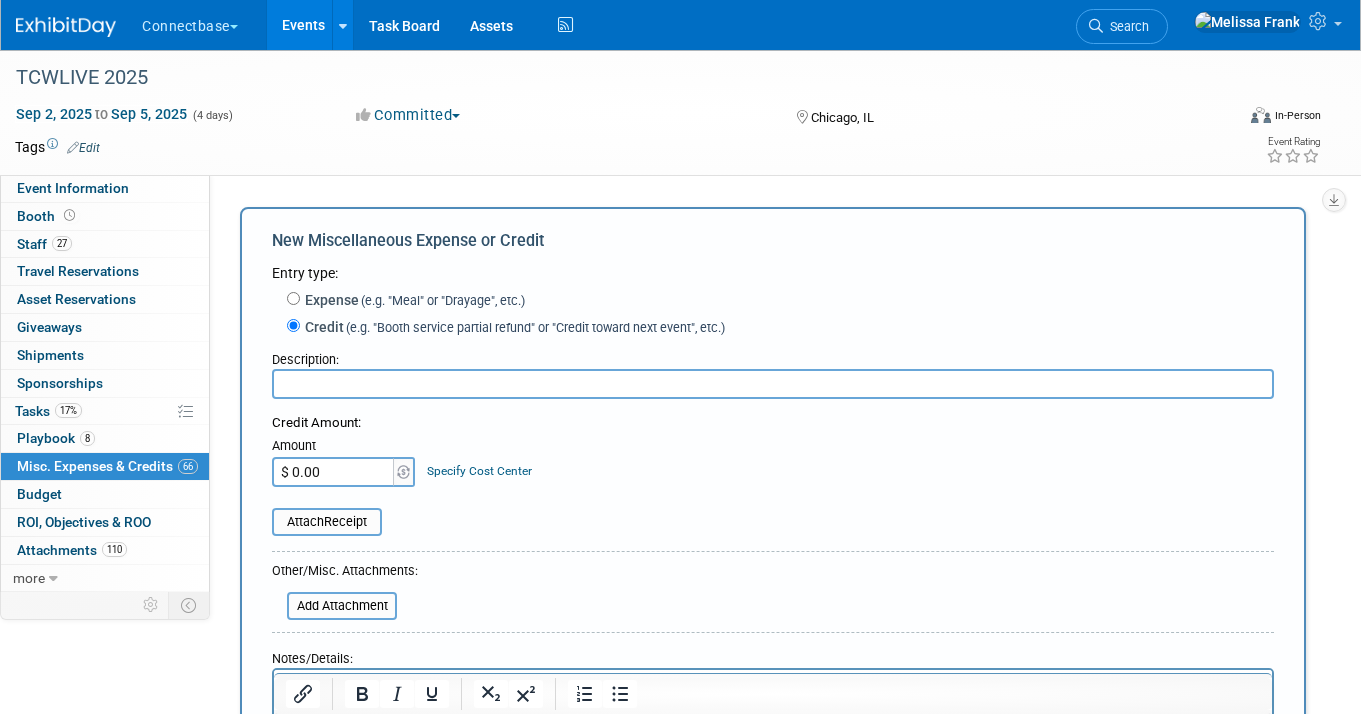 click at bounding box center [773, 384] 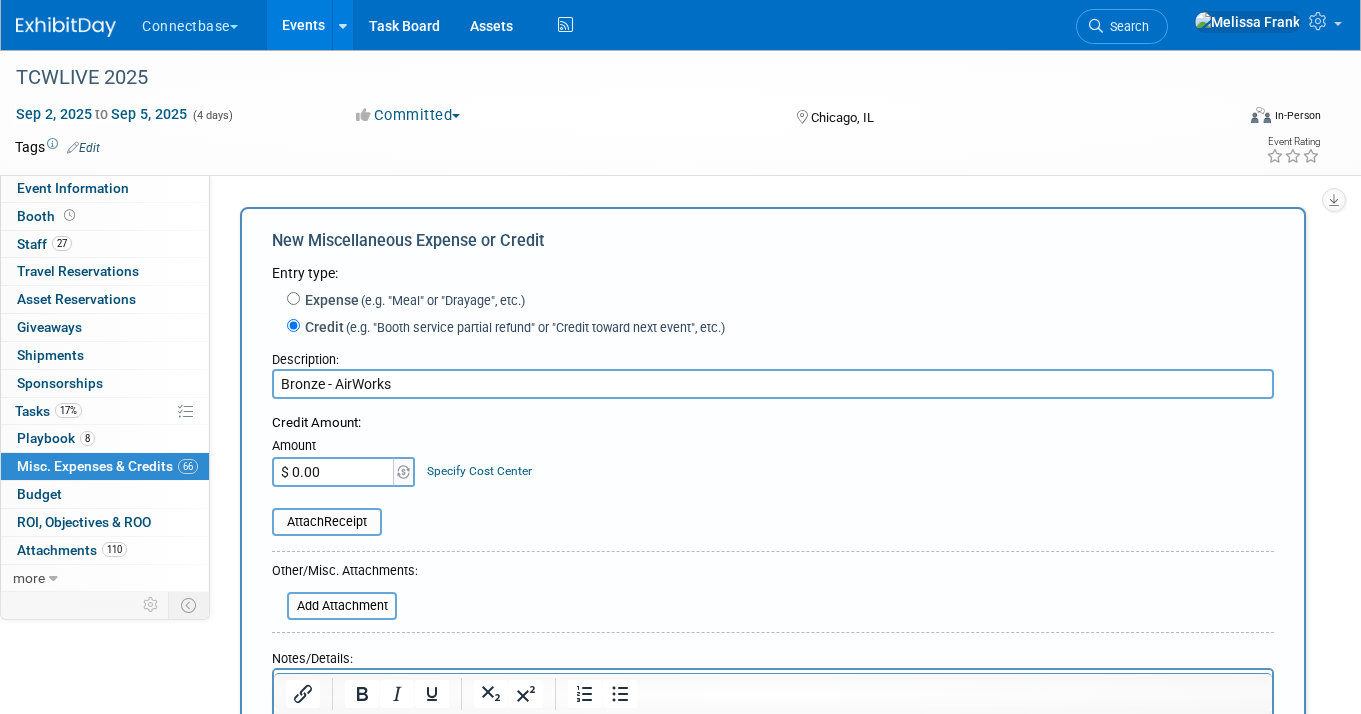 type on "Bronze - AirWorks" 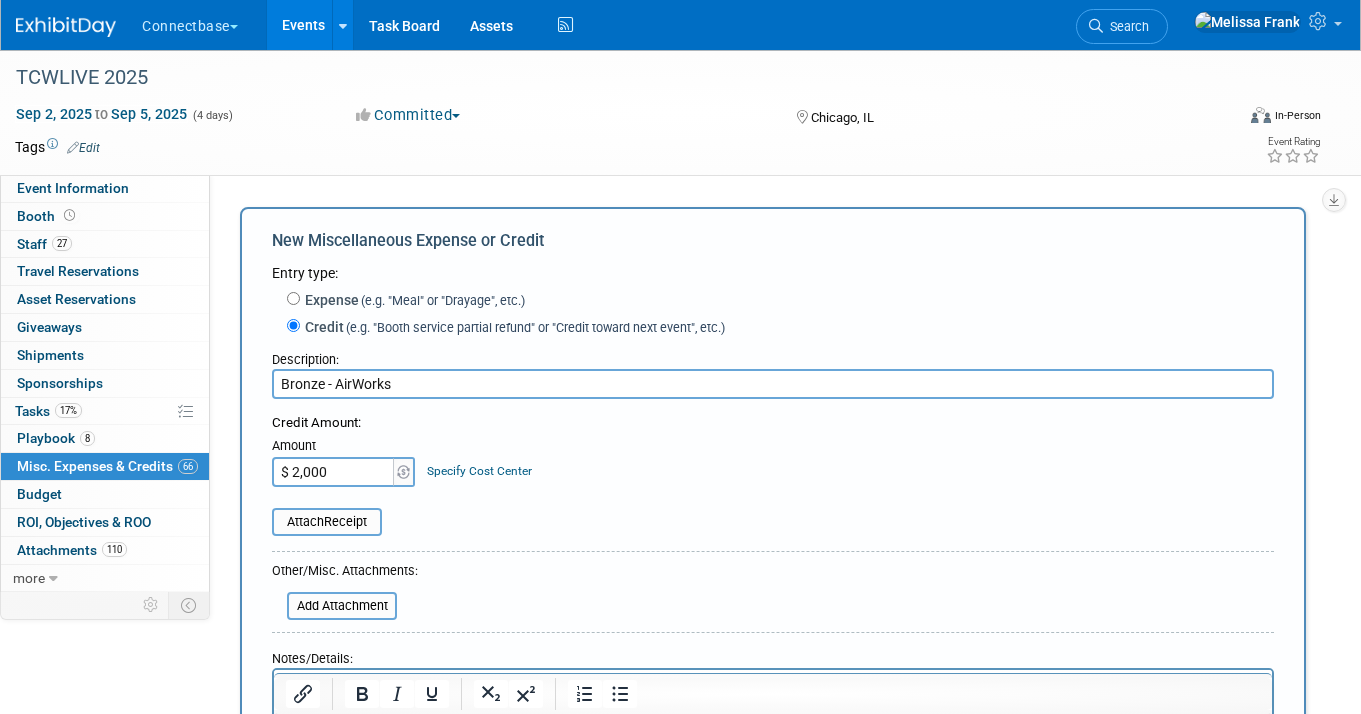 type on "$ 2,000.00" 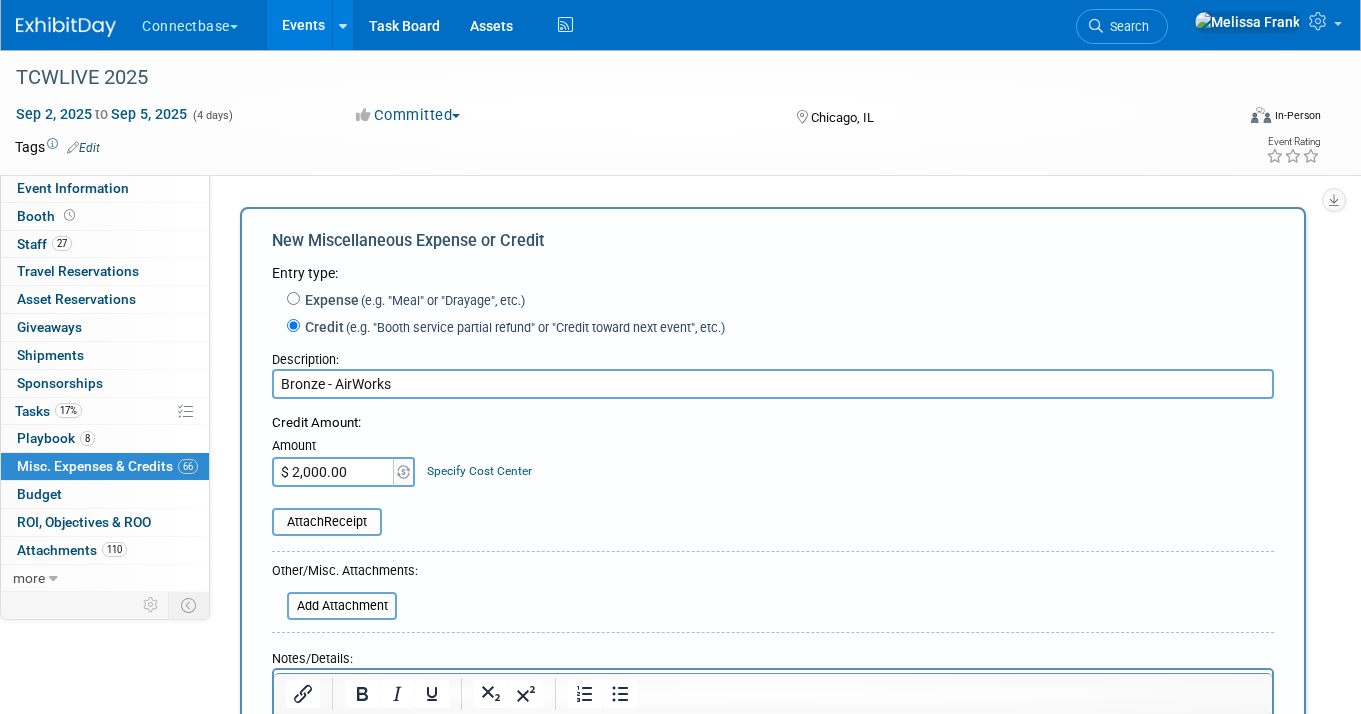 click on "Attach  Receipt" at bounding box center [773, 522] 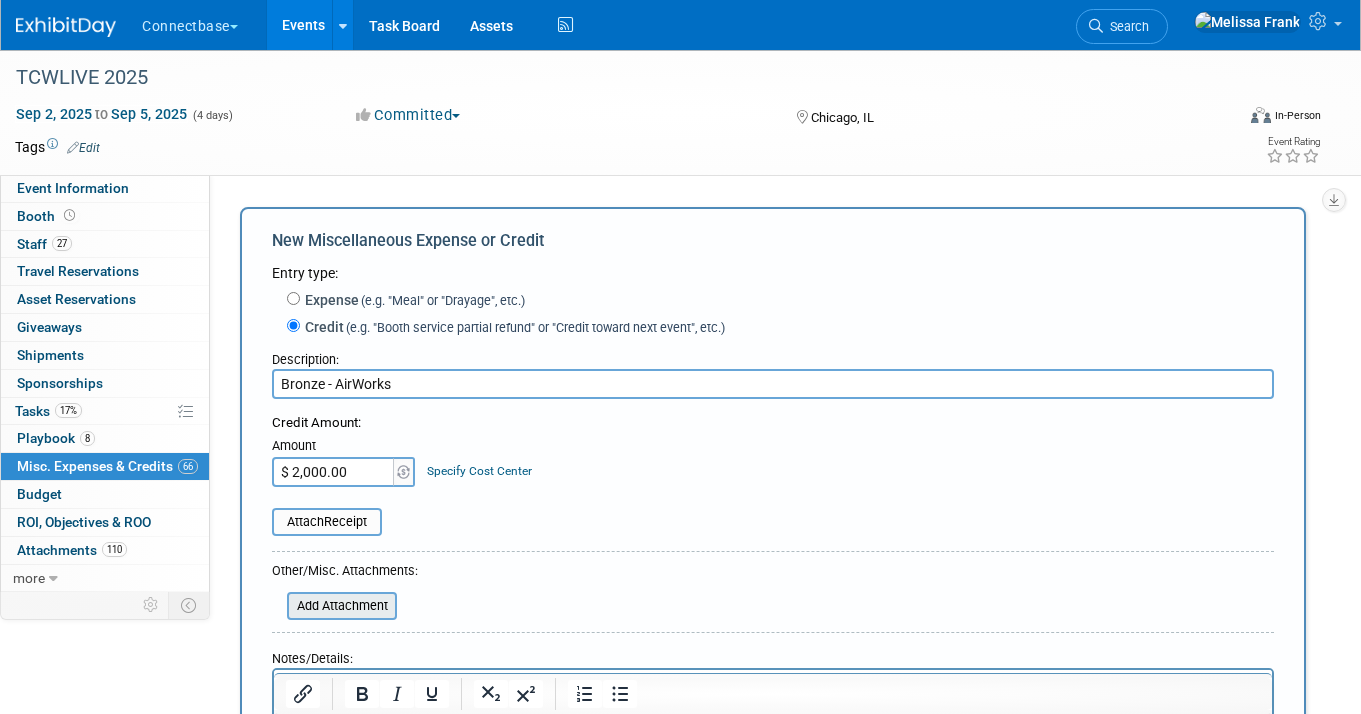 click at bounding box center [276, 606] 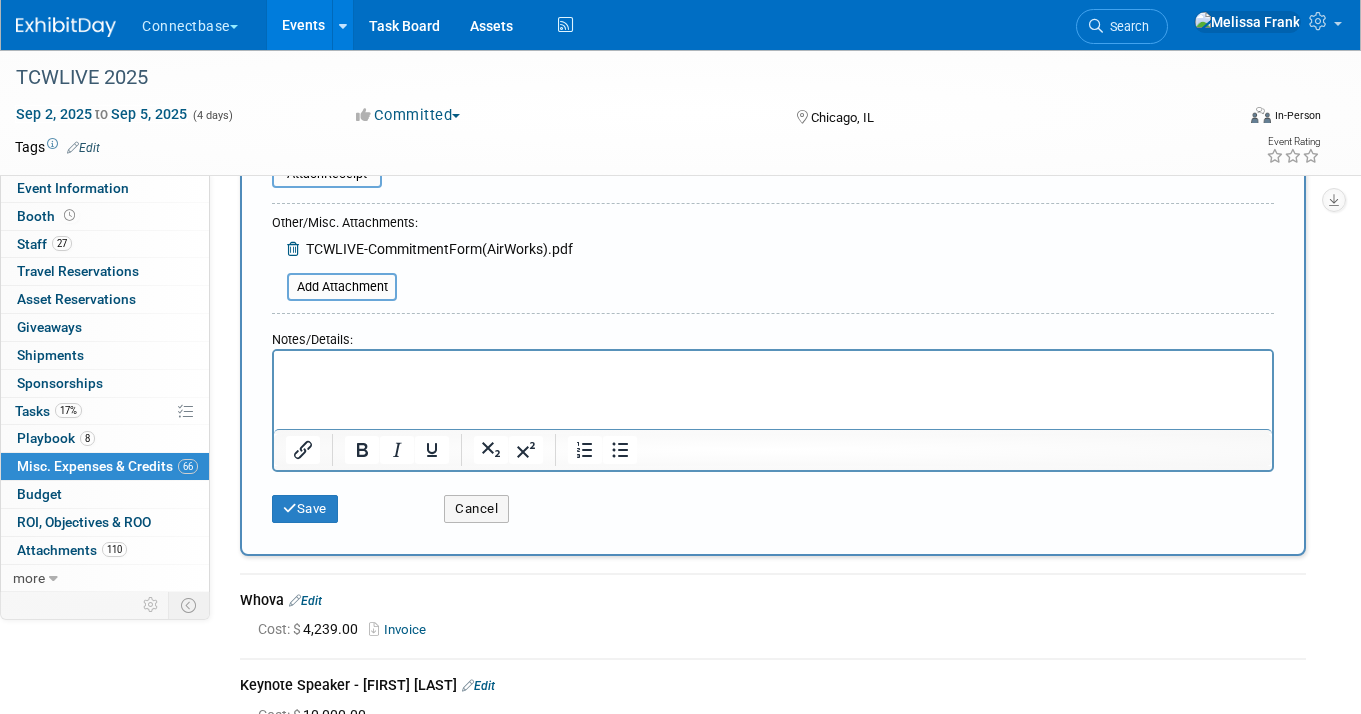 scroll, scrollTop: 380, scrollLeft: 0, axis: vertical 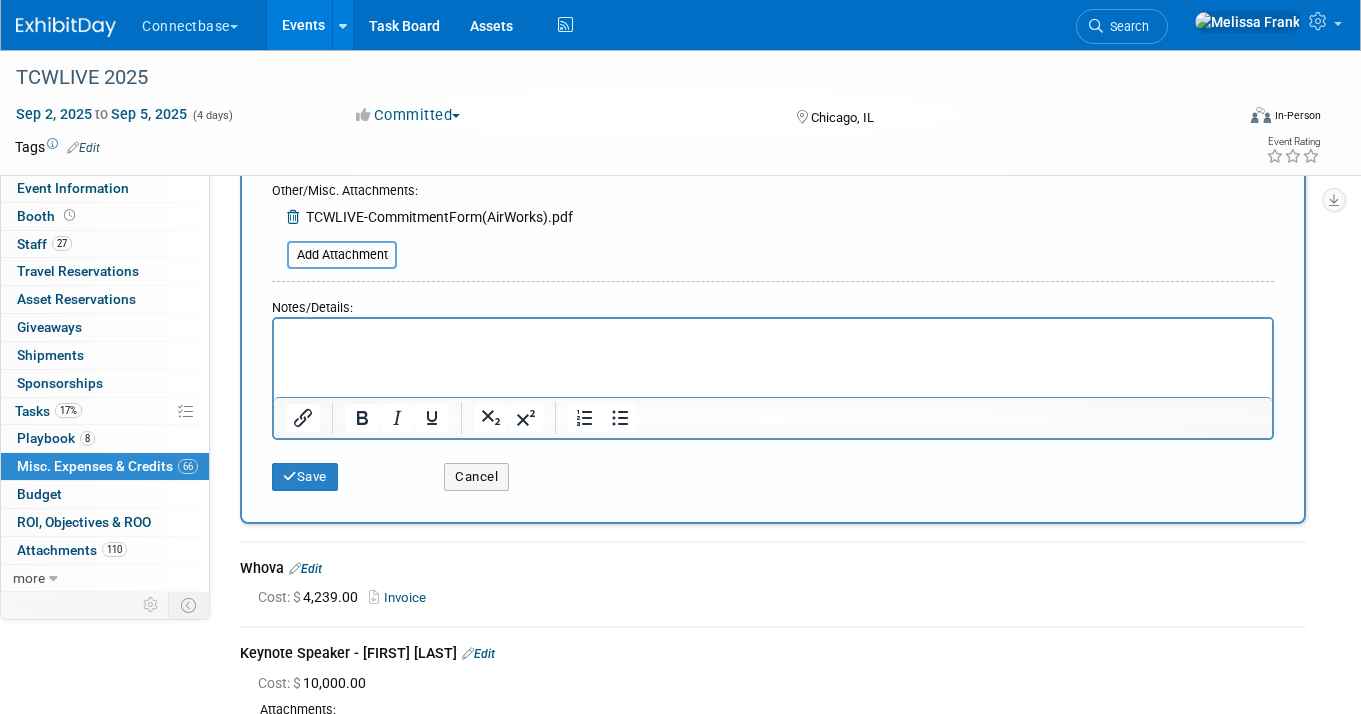 click at bounding box center (773, 332) 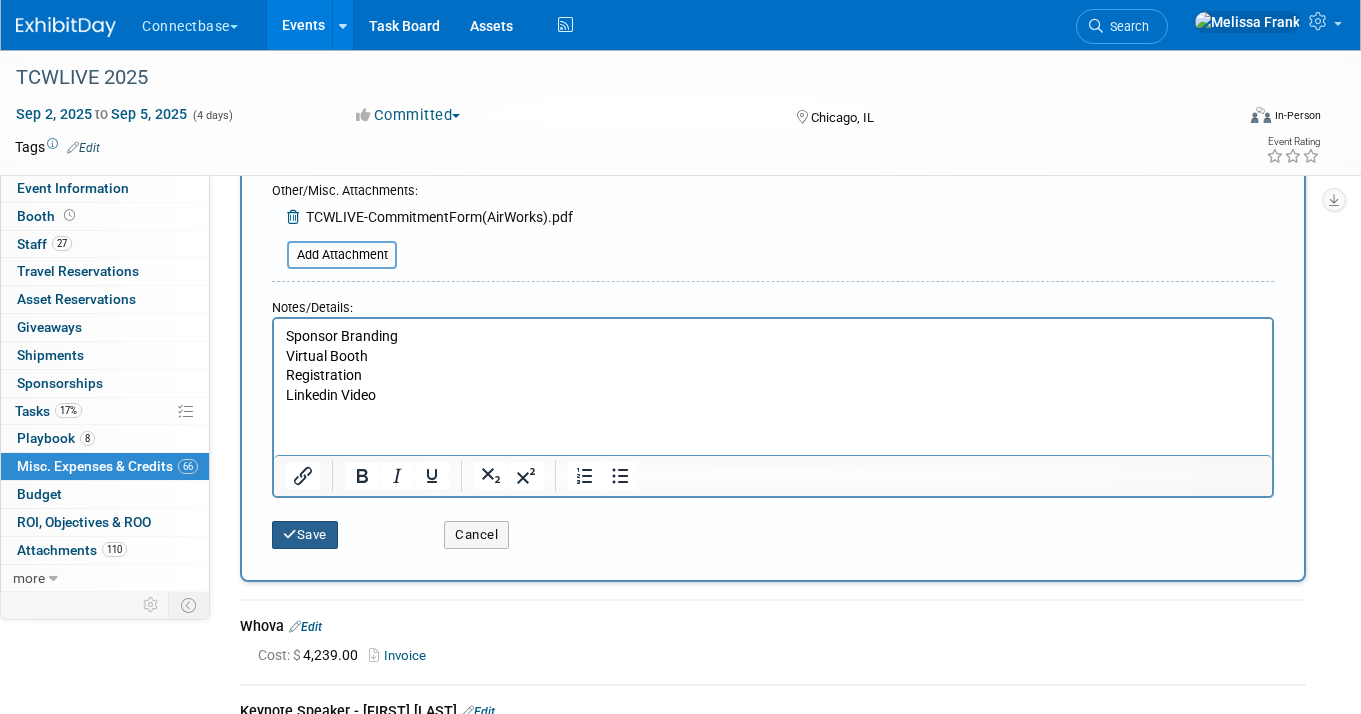 click on "Save" at bounding box center (305, 535) 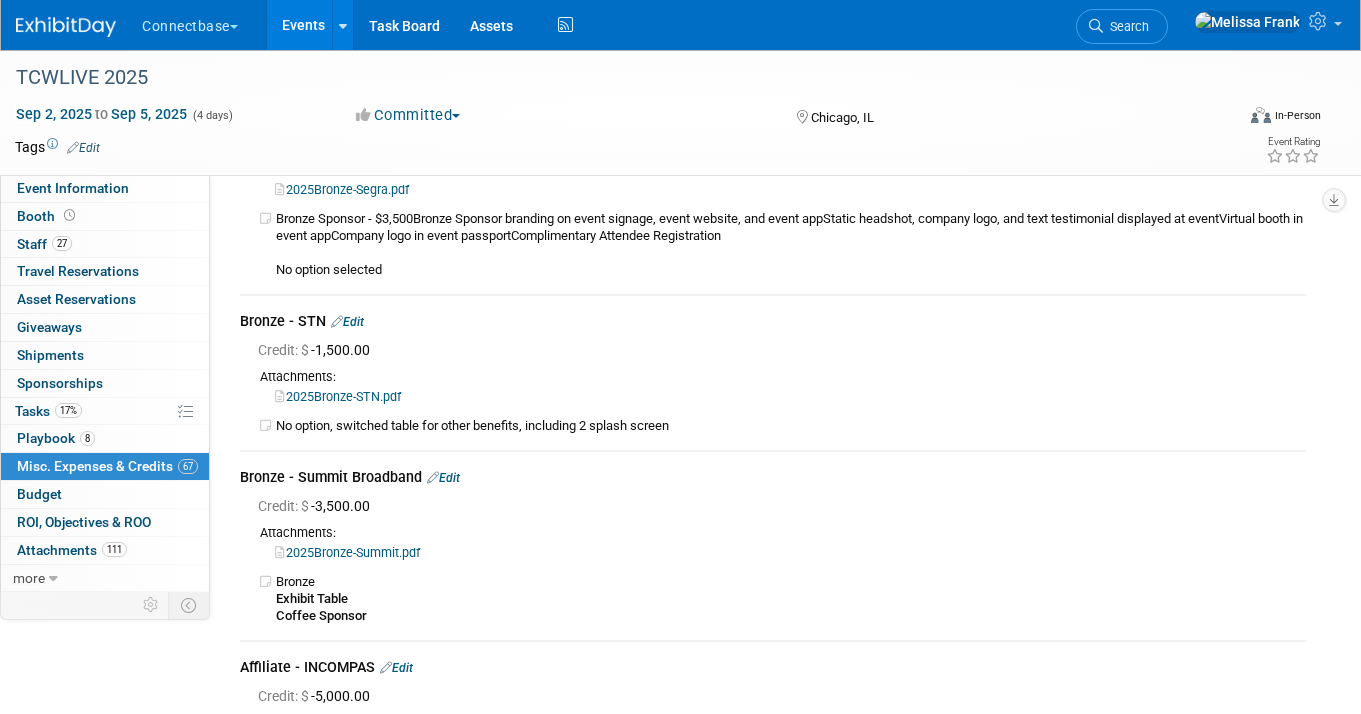 scroll, scrollTop: 18485, scrollLeft: 0, axis: vertical 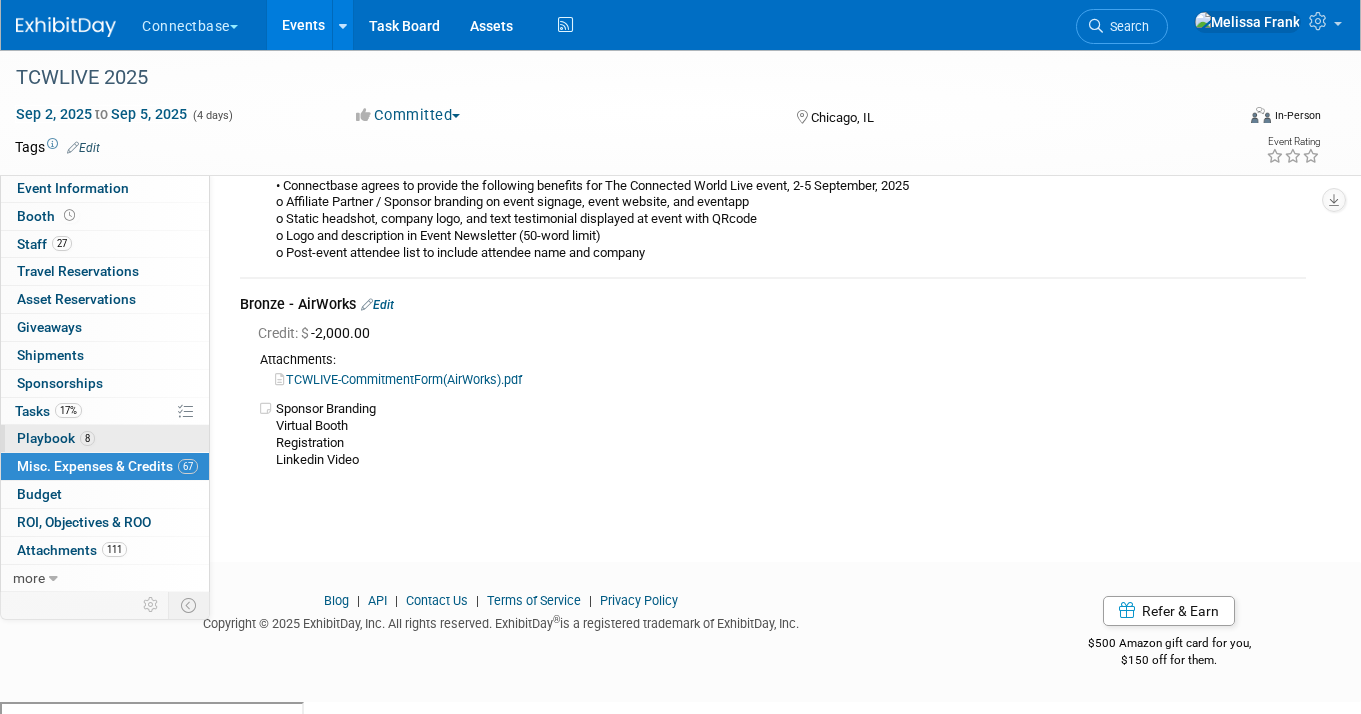 click on "8
Playbook 8" at bounding box center (105, 438) 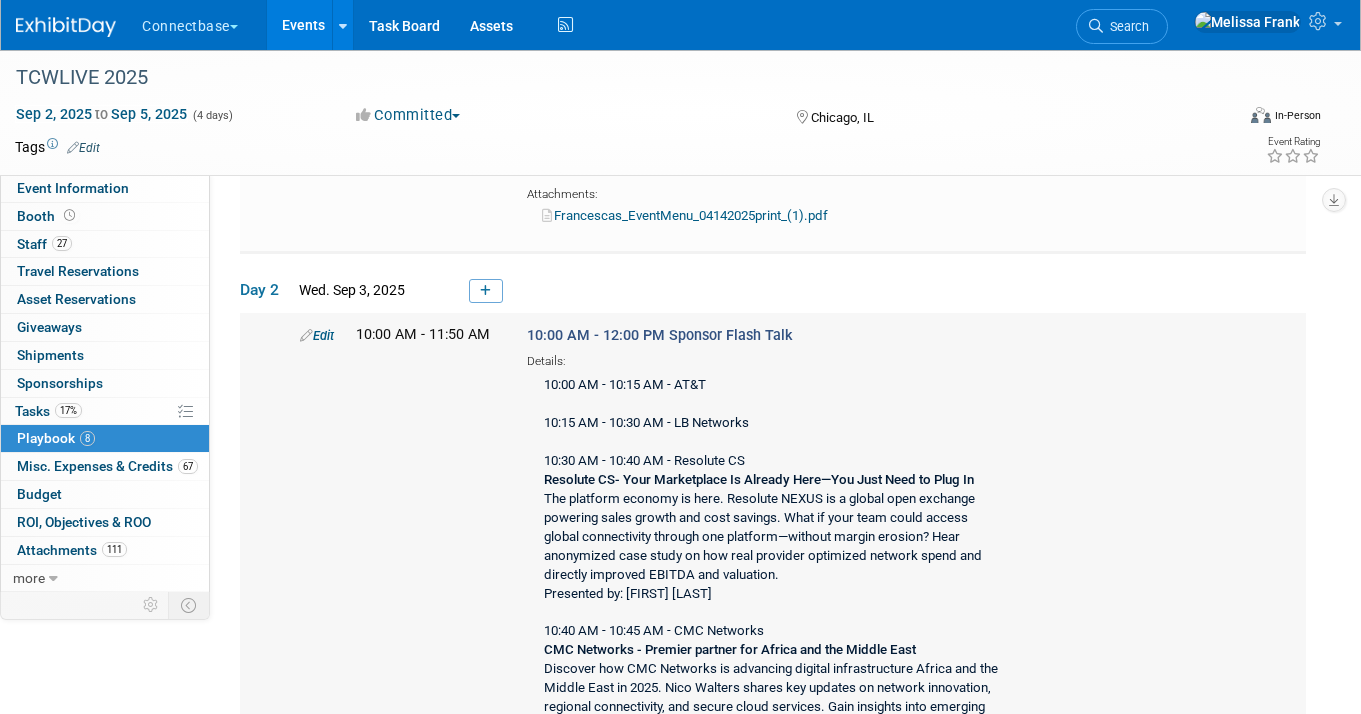 scroll, scrollTop: 633, scrollLeft: 0, axis: vertical 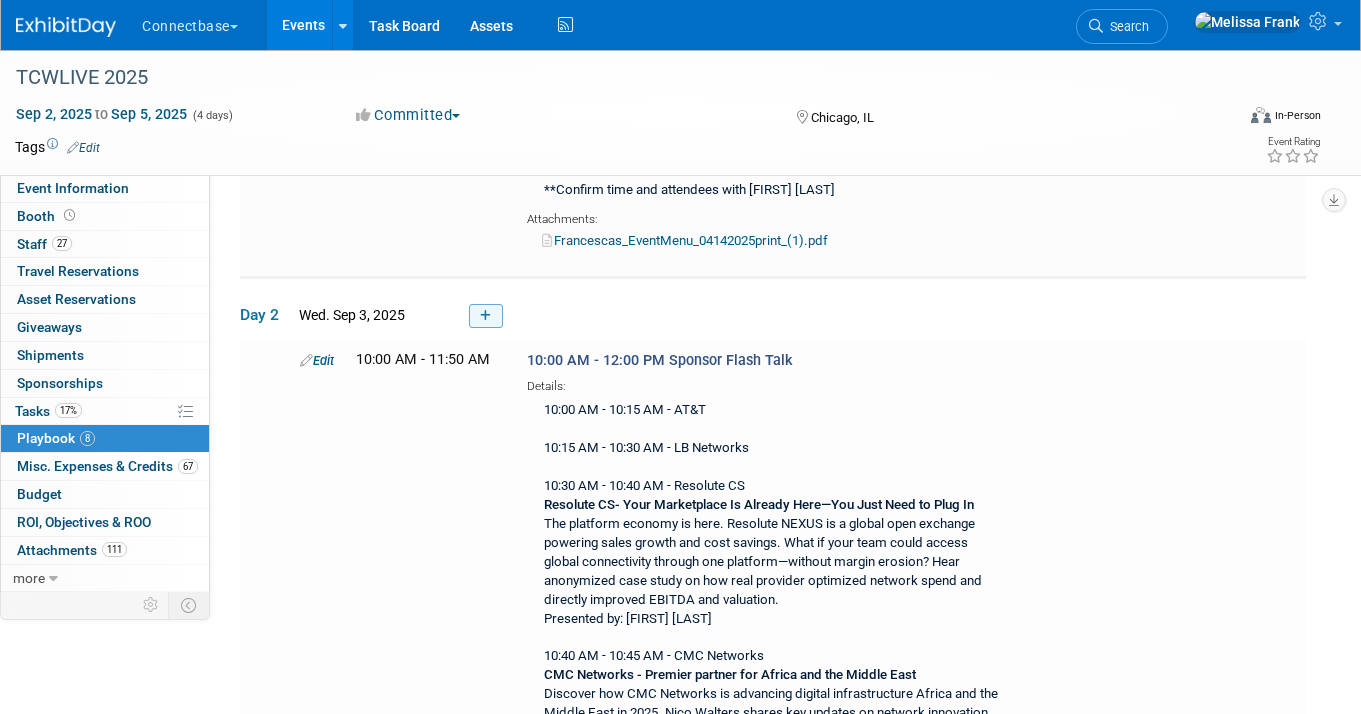 click at bounding box center (486, 316) 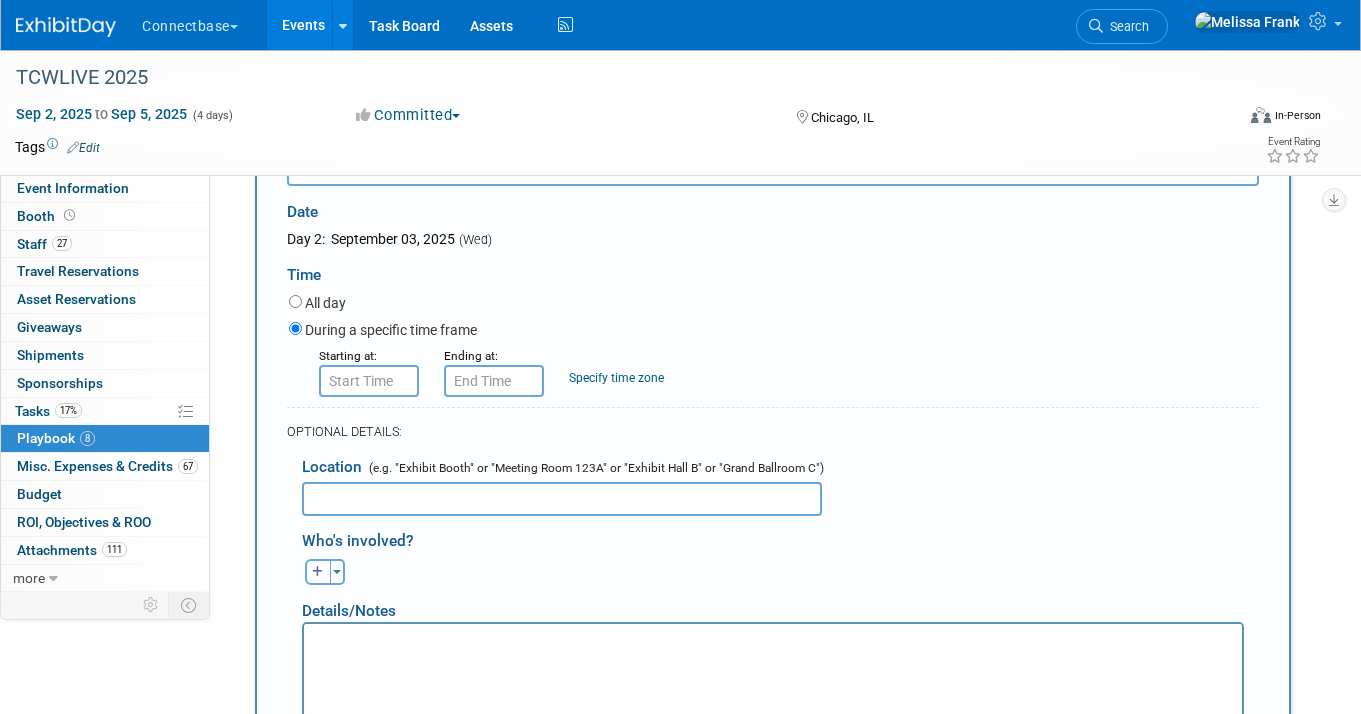scroll, scrollTop: 953, scrollLeft: 0, axis: vertical 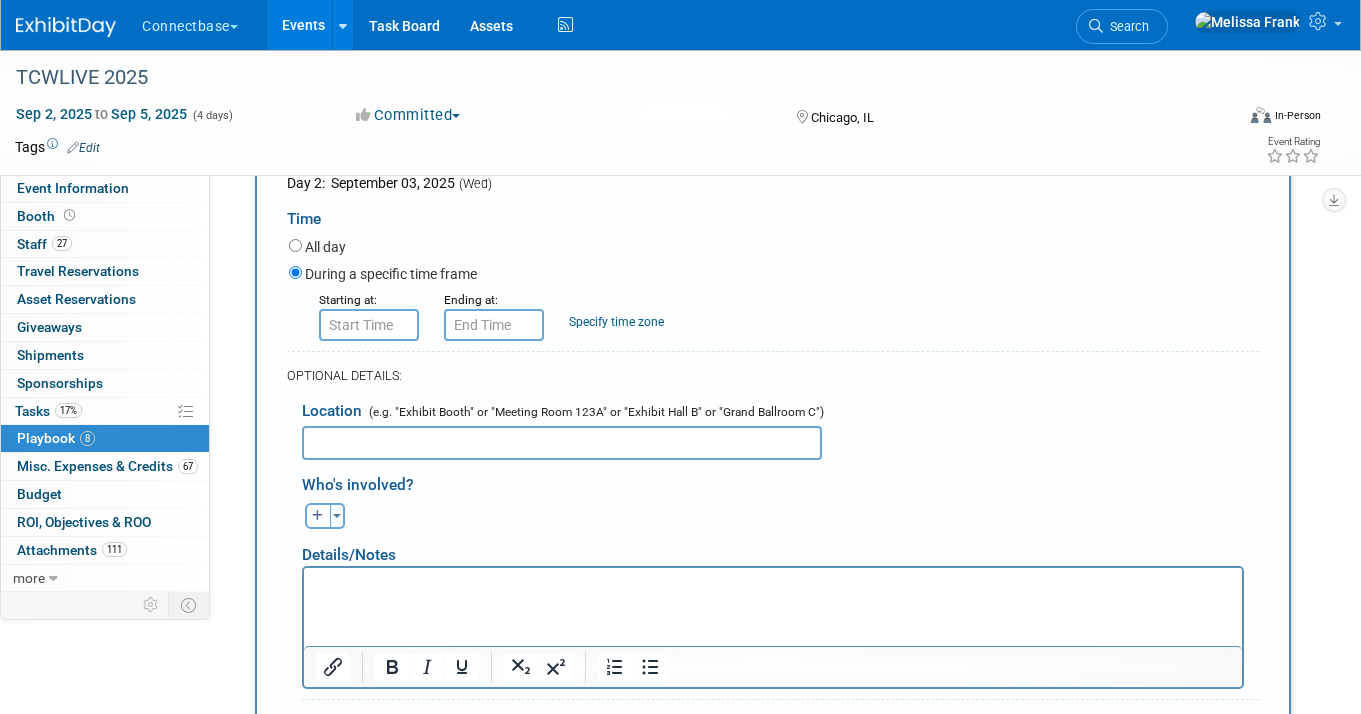 type on "Consolidated Communications - TBD" 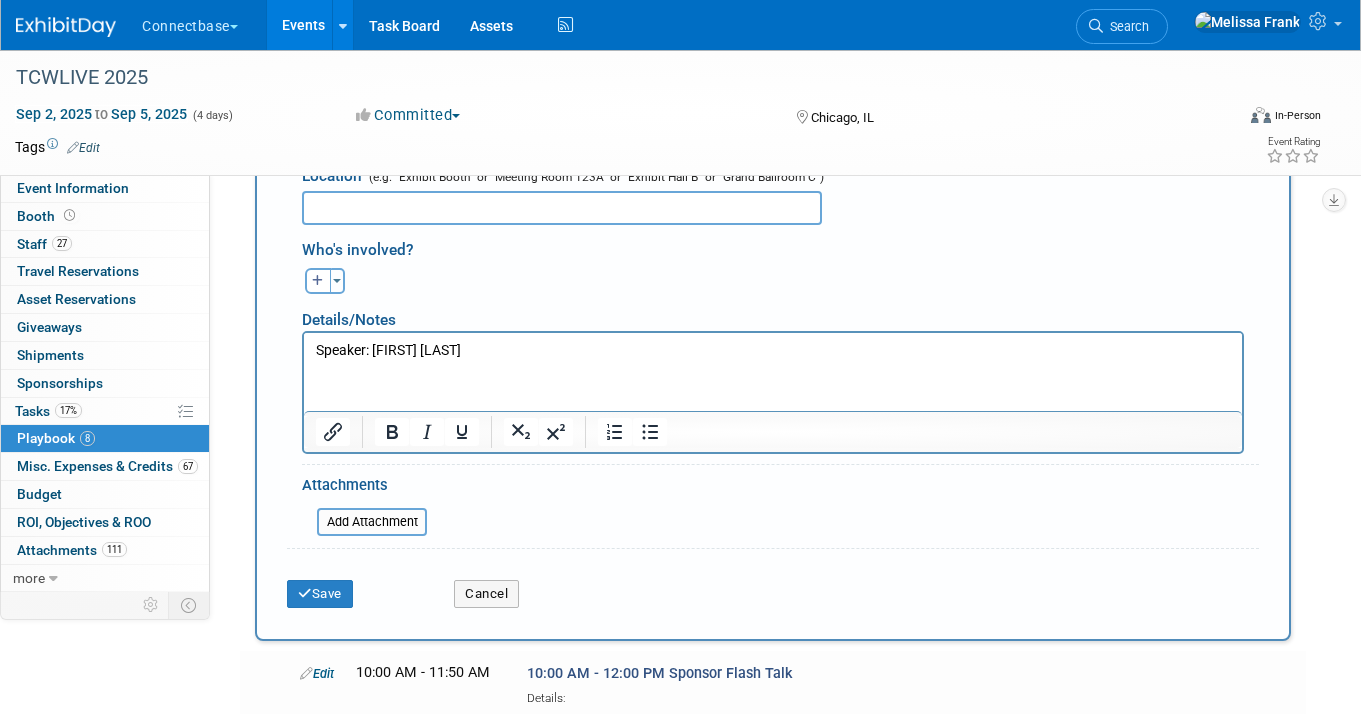 scroll, scrollTop: 1208, scrollLeft: 0, axis: vertical 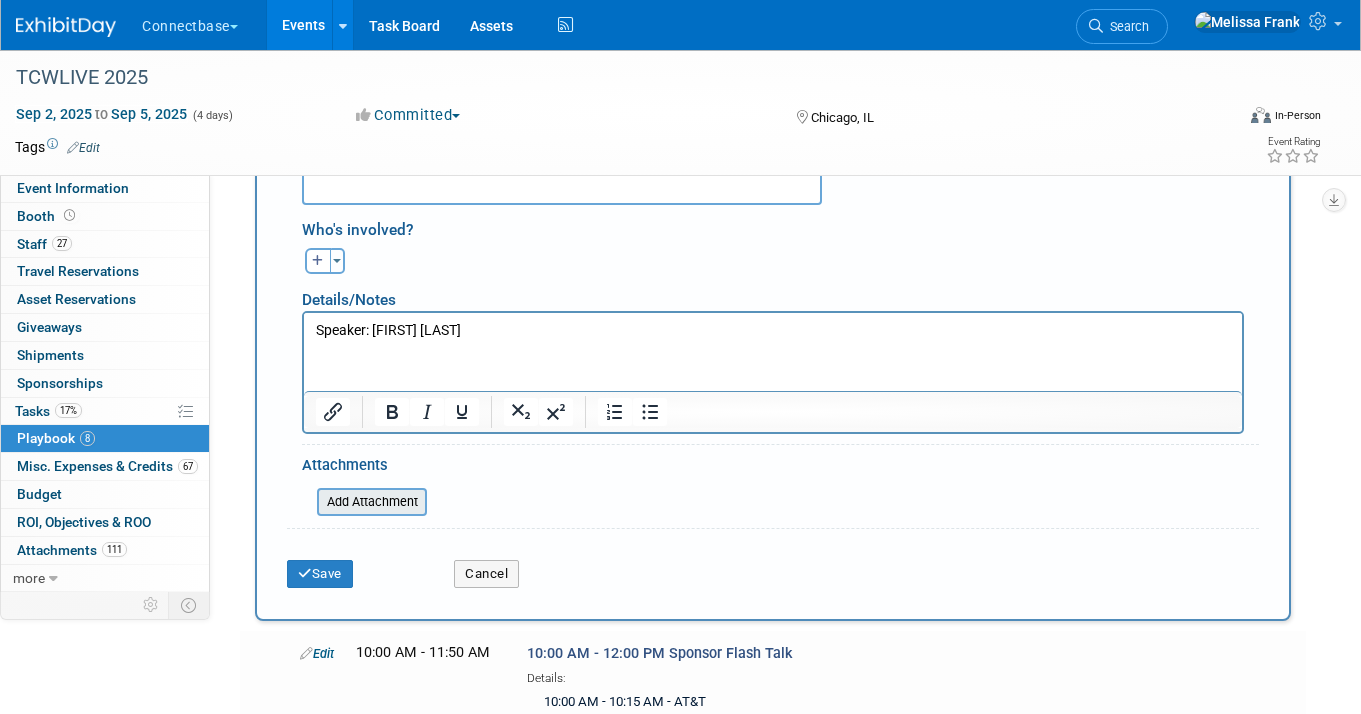 click at bounding box center (306, 502) 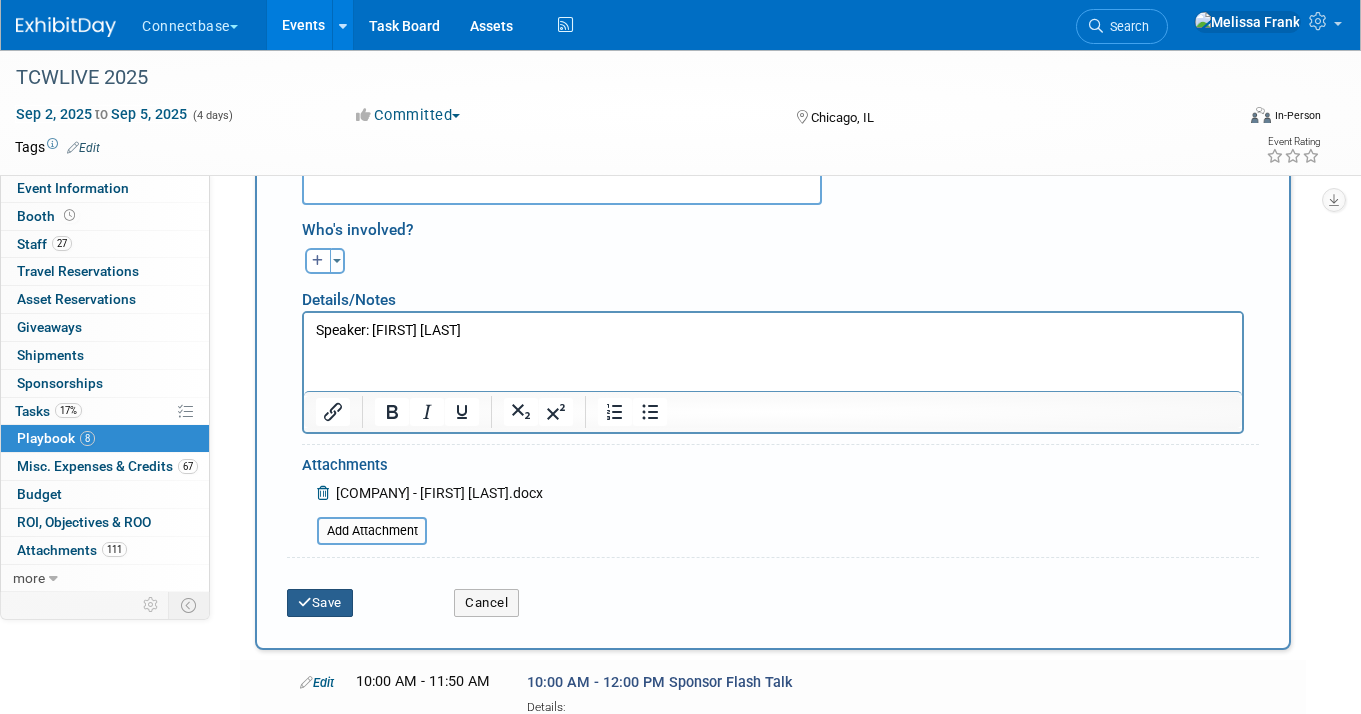 click on "Save" at bounding box center [320, 603] 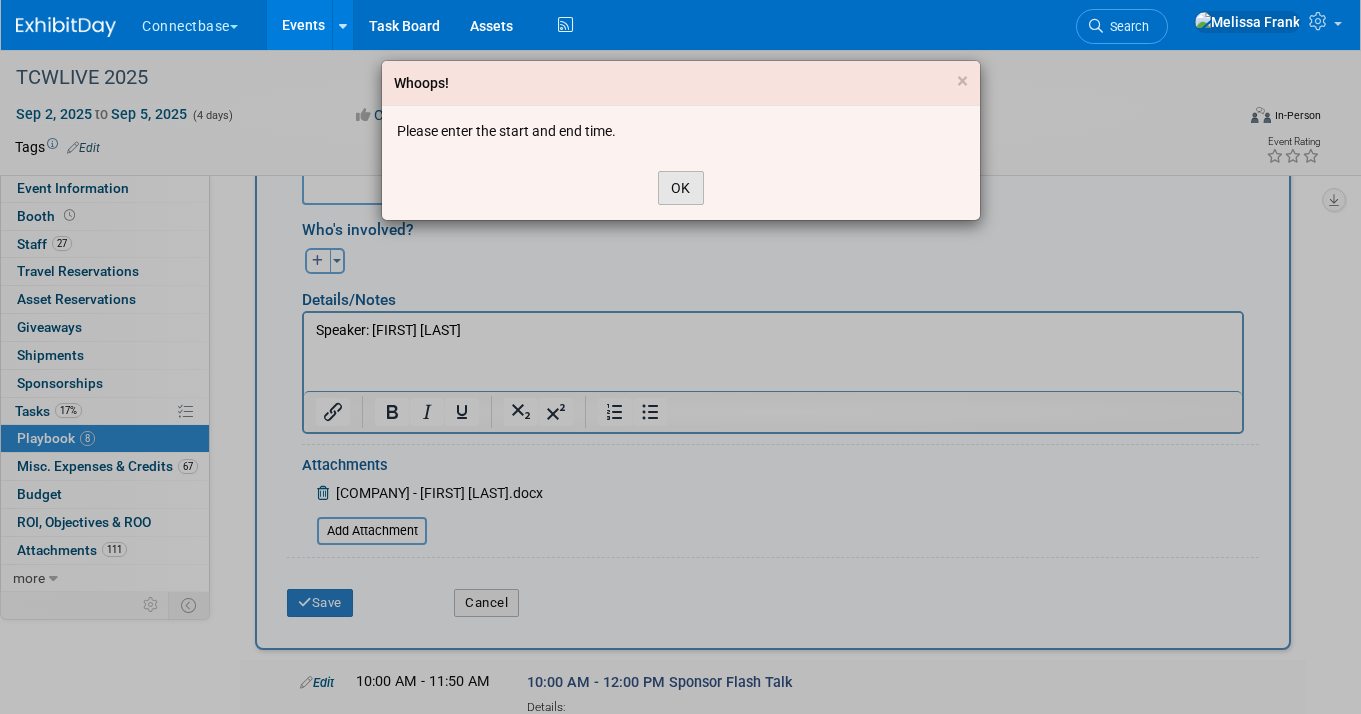 click on "OK" at bounding box center (681, 188) 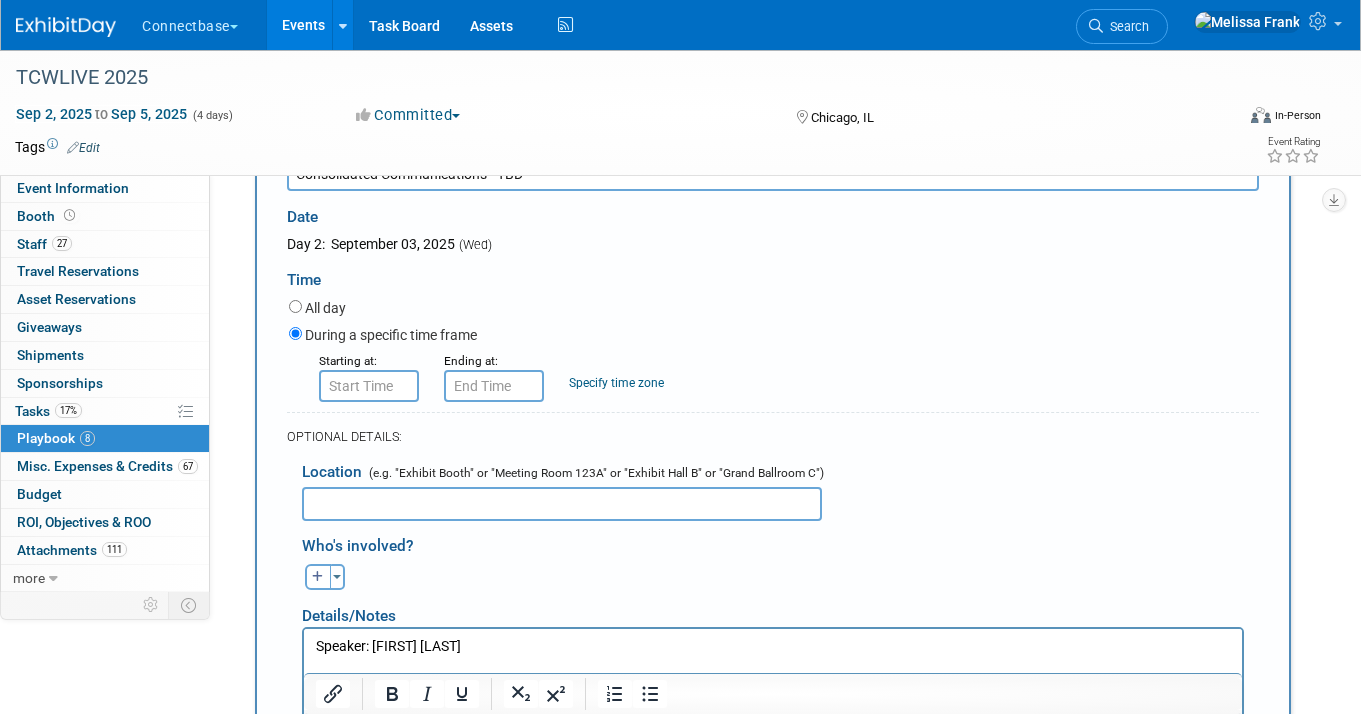 scroll, scrollTop: 884, scrollLeft: 0, axis: vertical 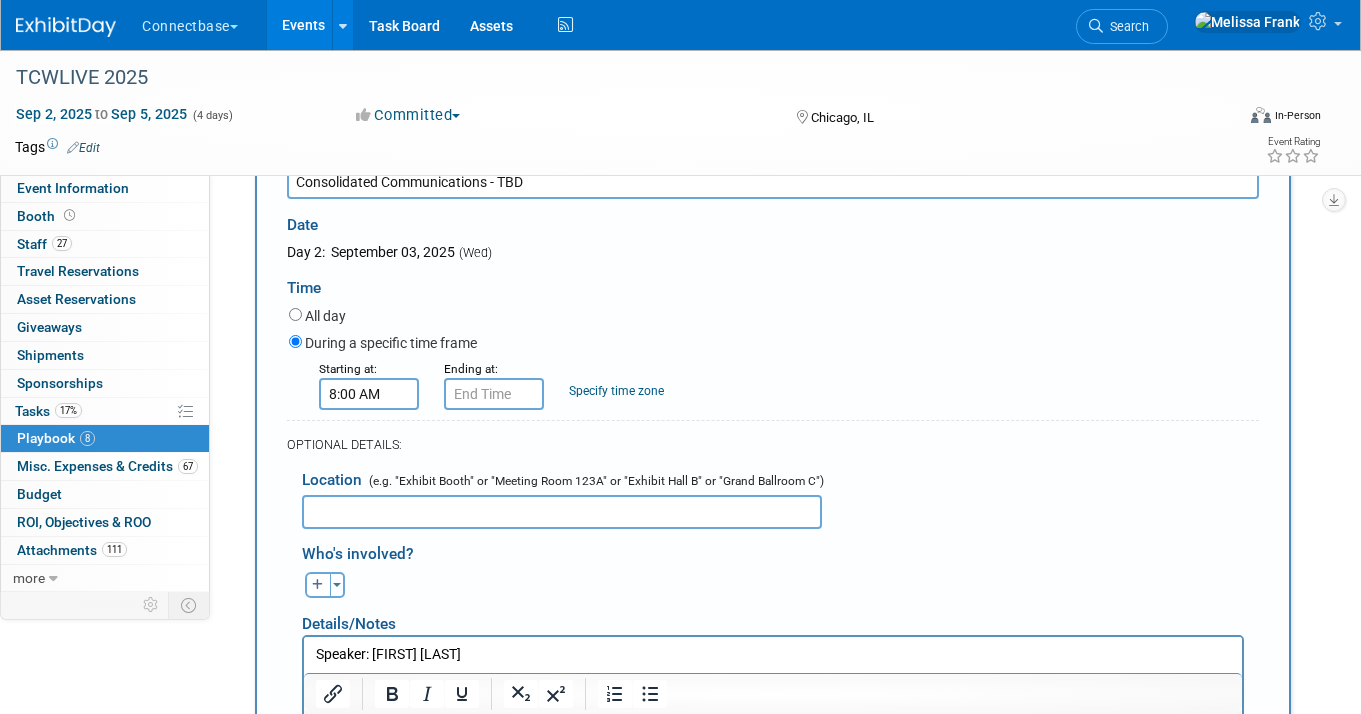 click on "8:00 AM" at bounding box center (369, 394) 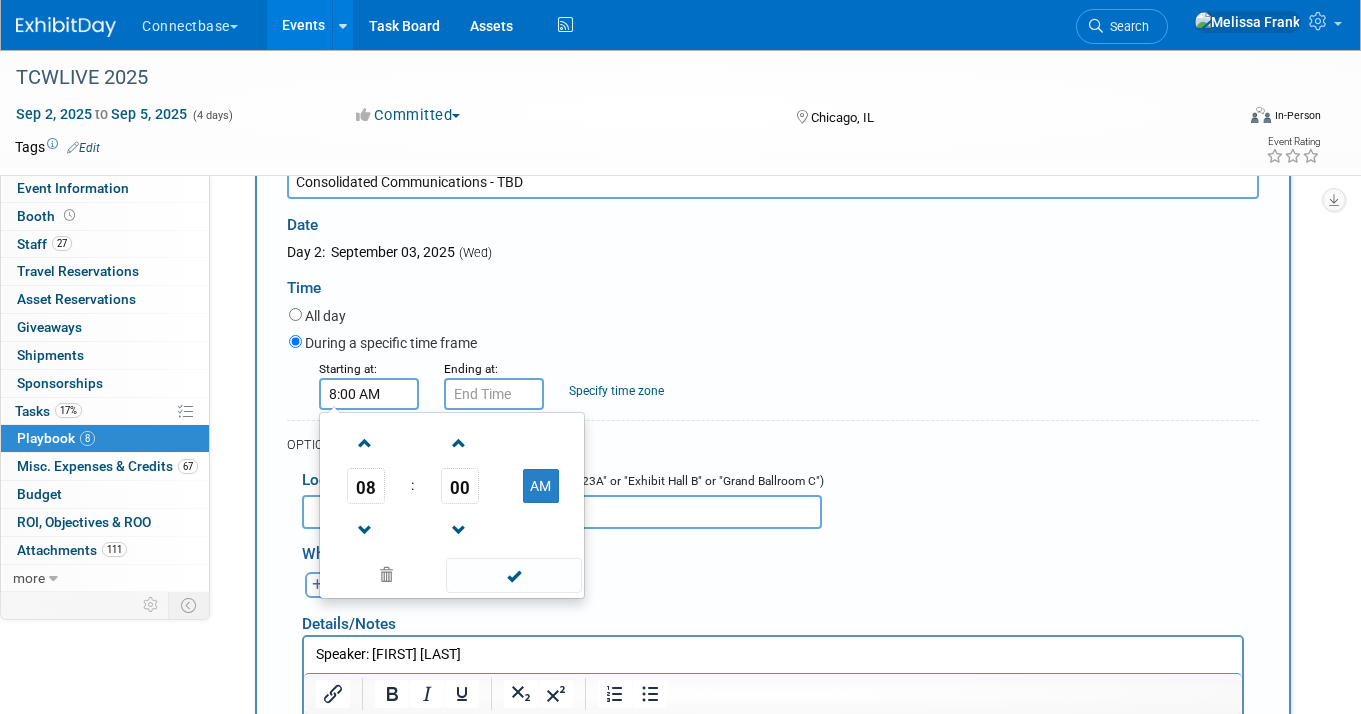 click on "08" at bounding box center [365, 486] 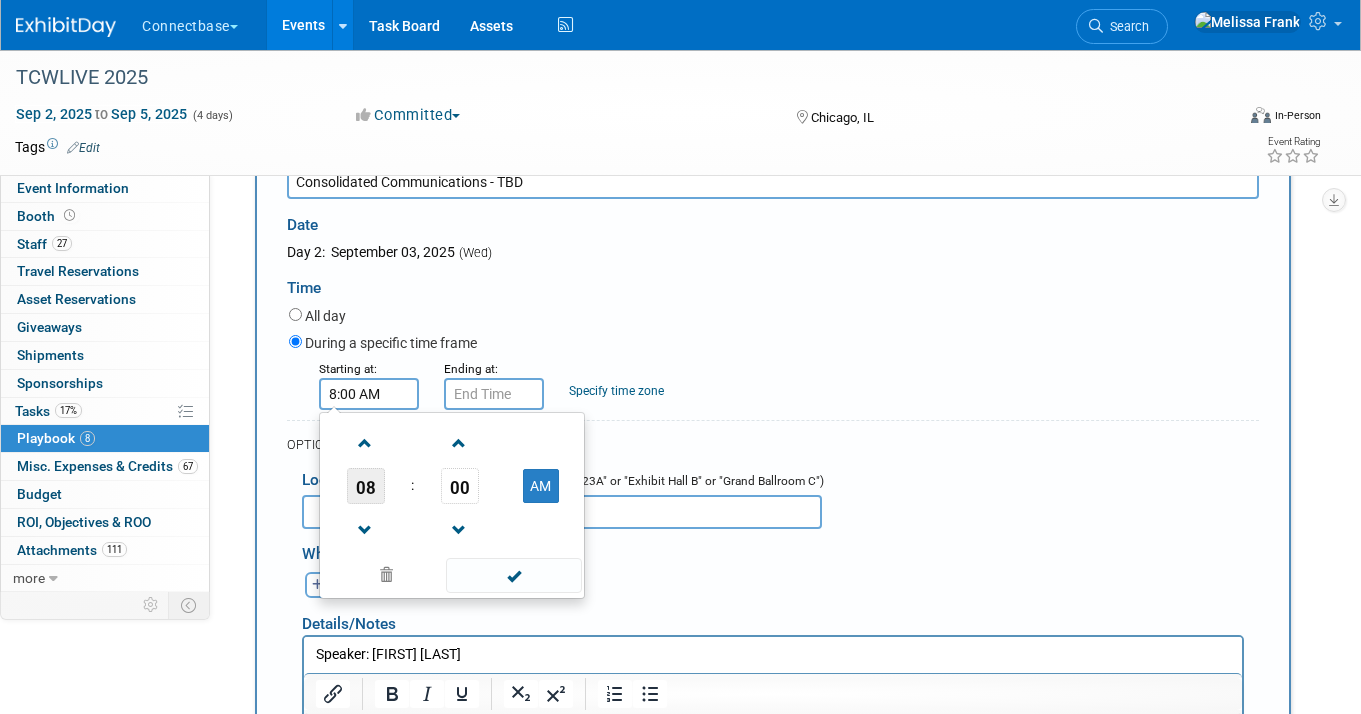 click on "08" at bounding box center [366, 486] 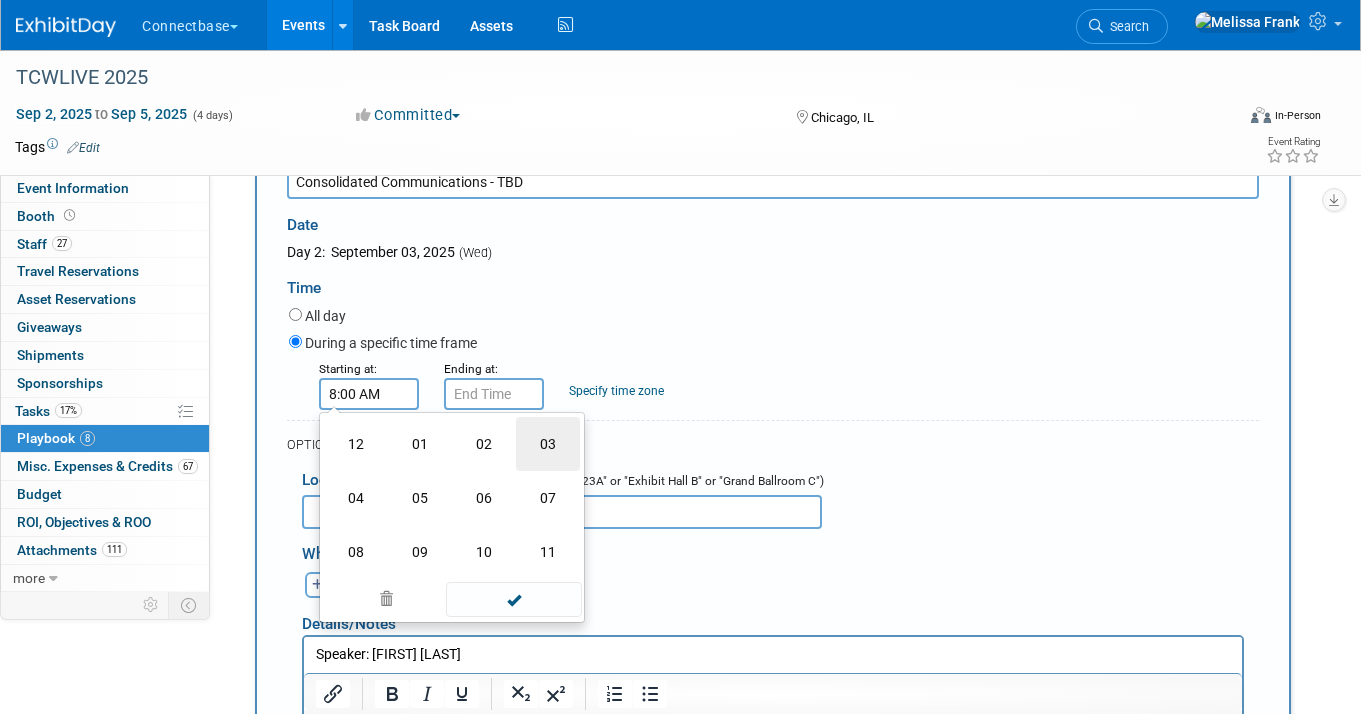 click on "03" at bounding box center (548, 444) 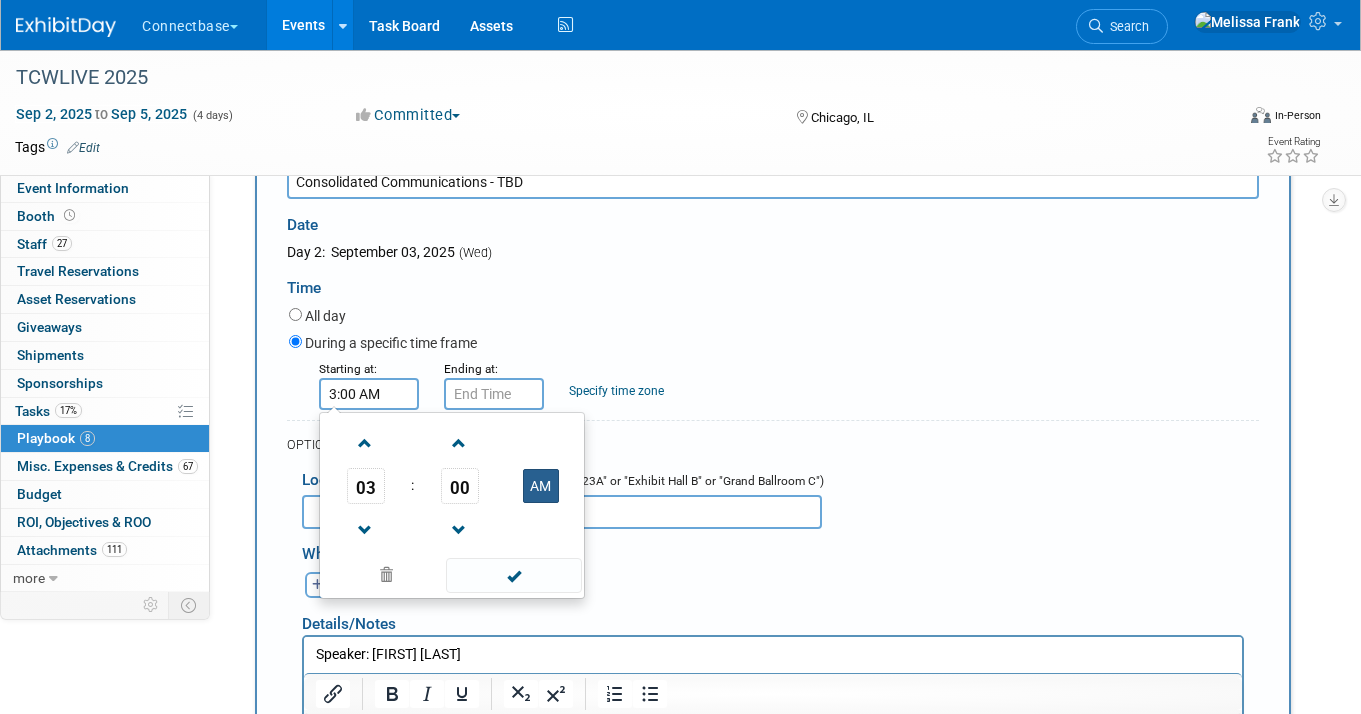 click on "AM" at bounding box center [541, 486] 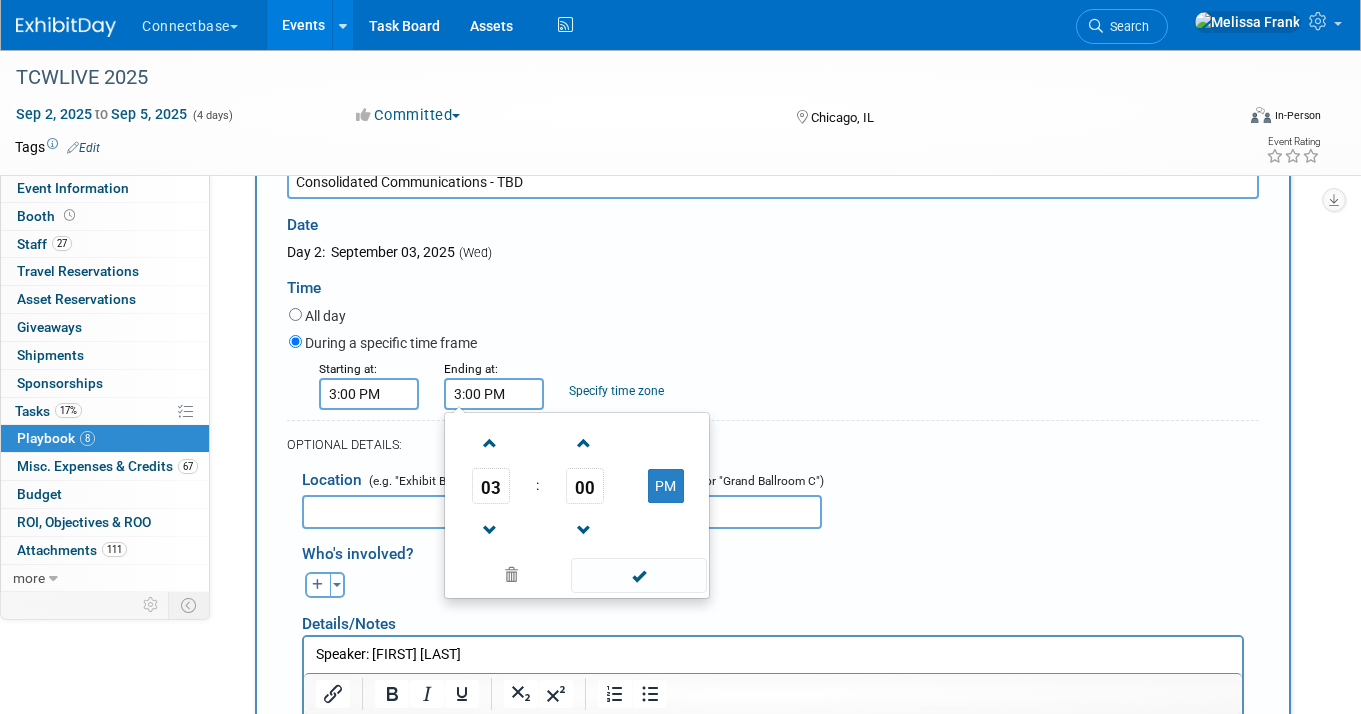 click on "3:00 PM" at bounding box center (494, 394) 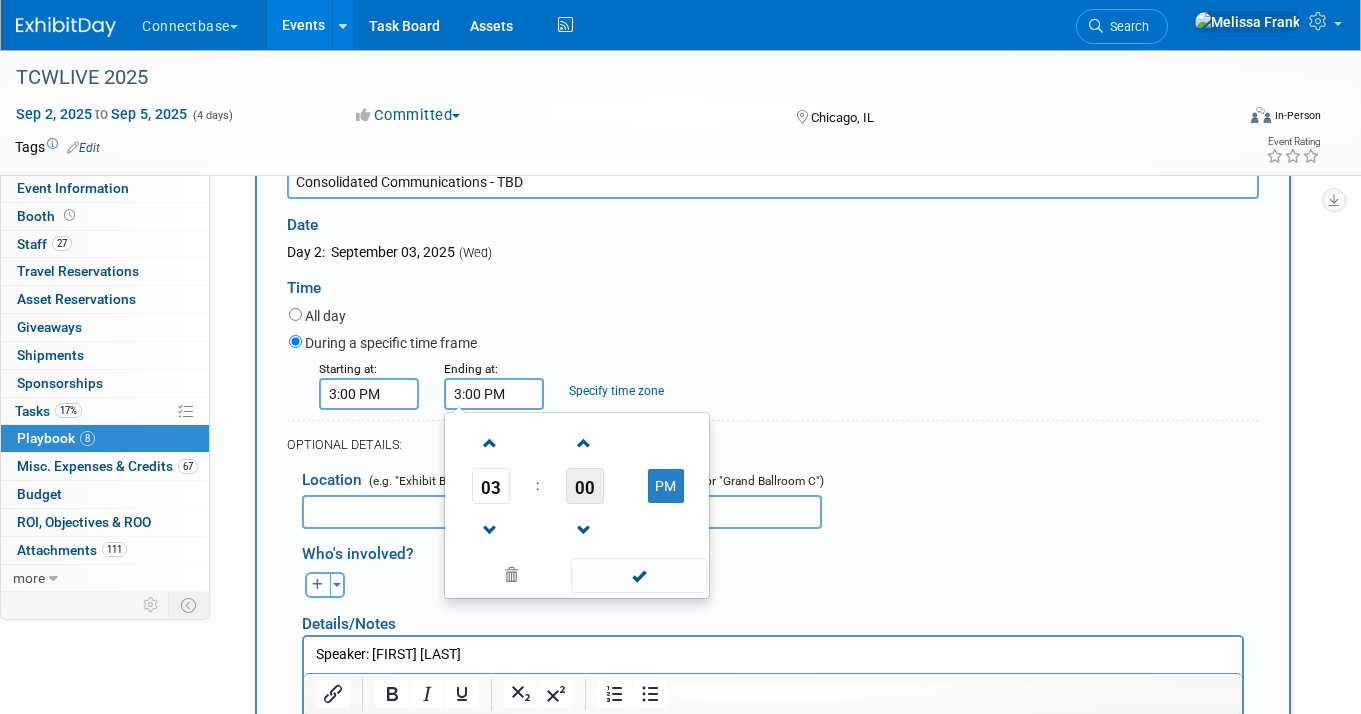 click on "00" at bounding box center [585, 486] 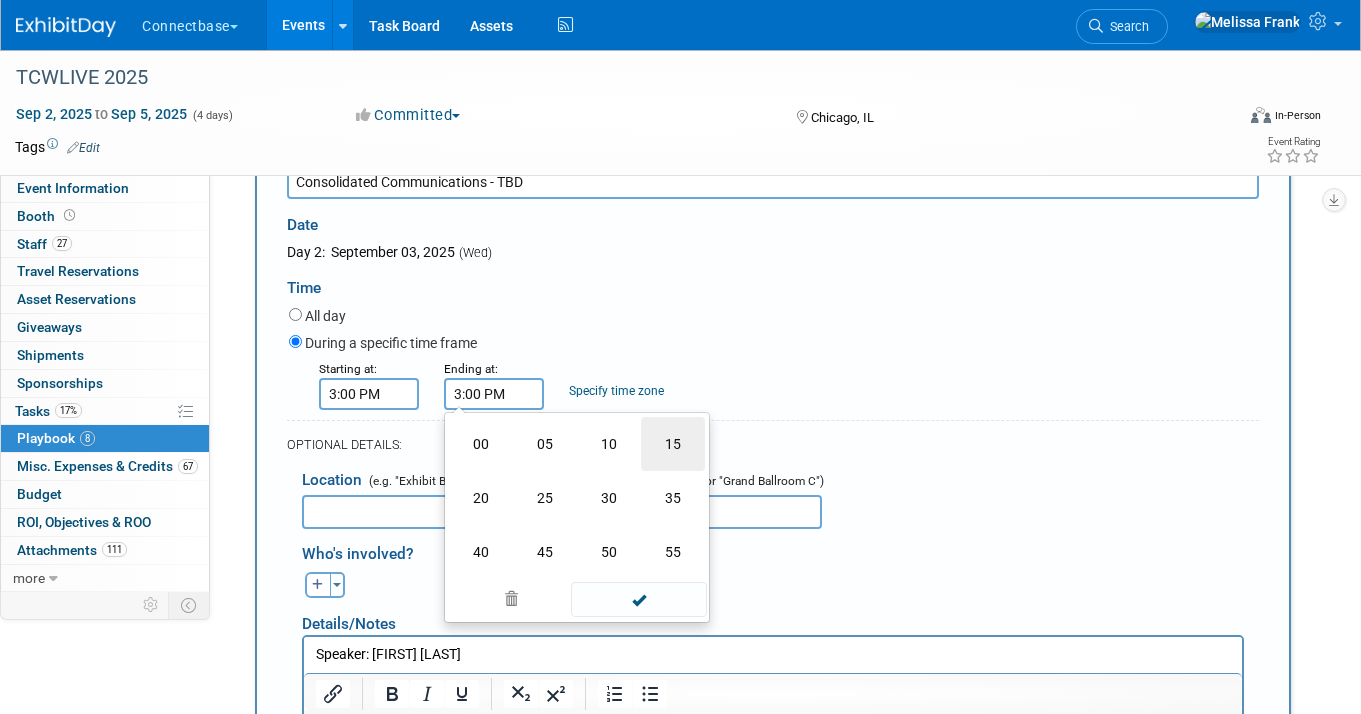 click on "15" at bounding box center (673, 444) 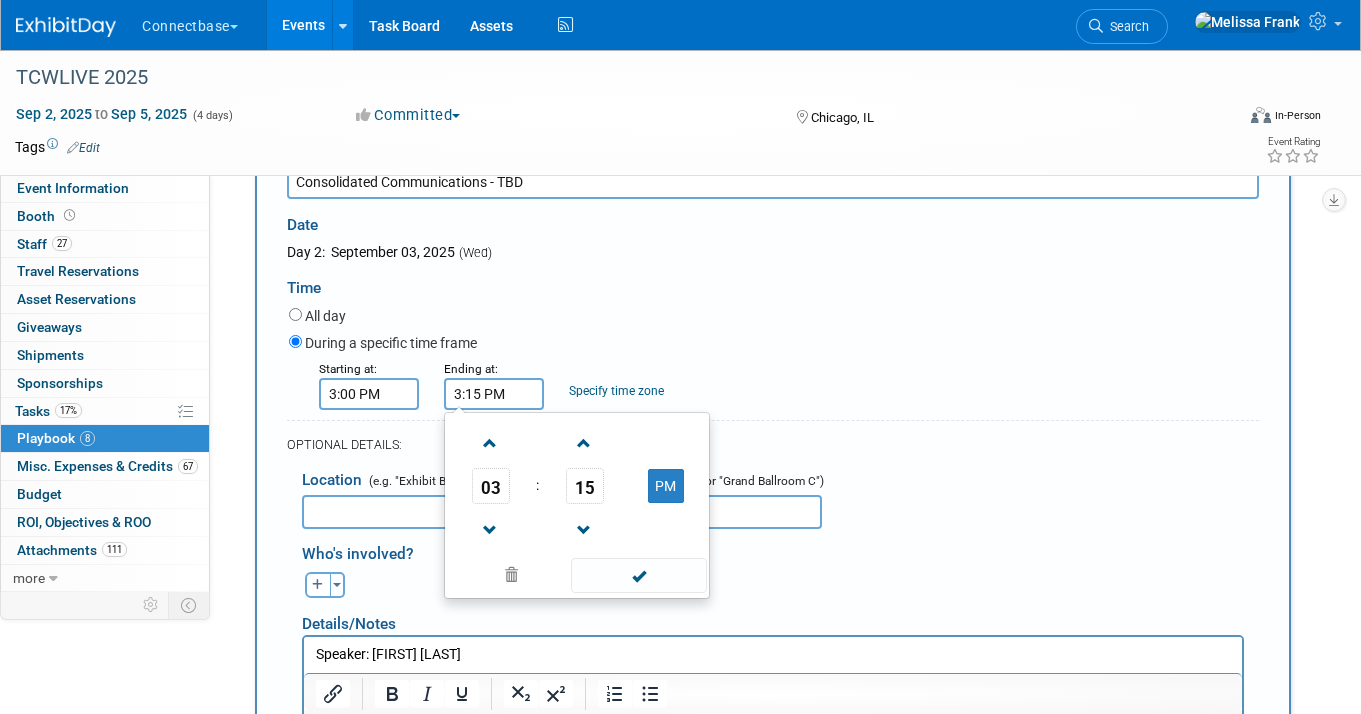 click on "Time" at bounding box center (773, 283) 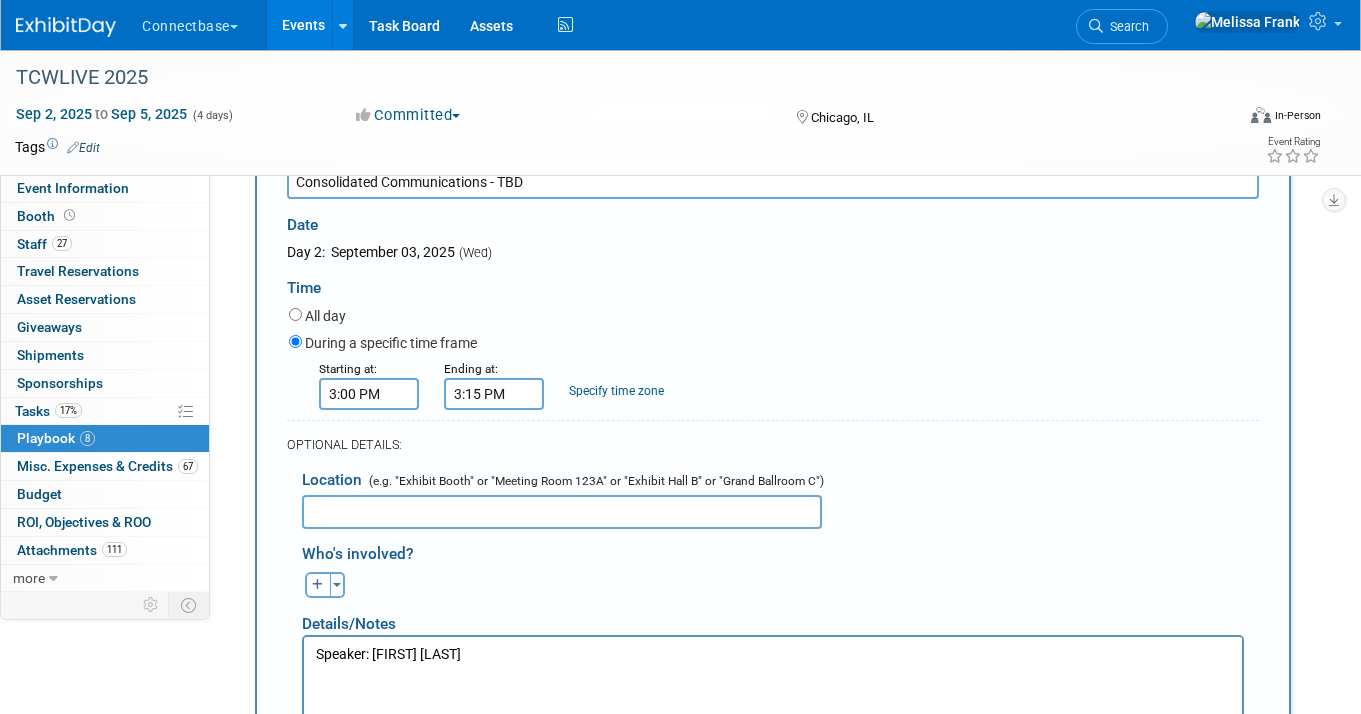 scroll, scrollTop: 1143, scrollLeft: 0, axis: vertical 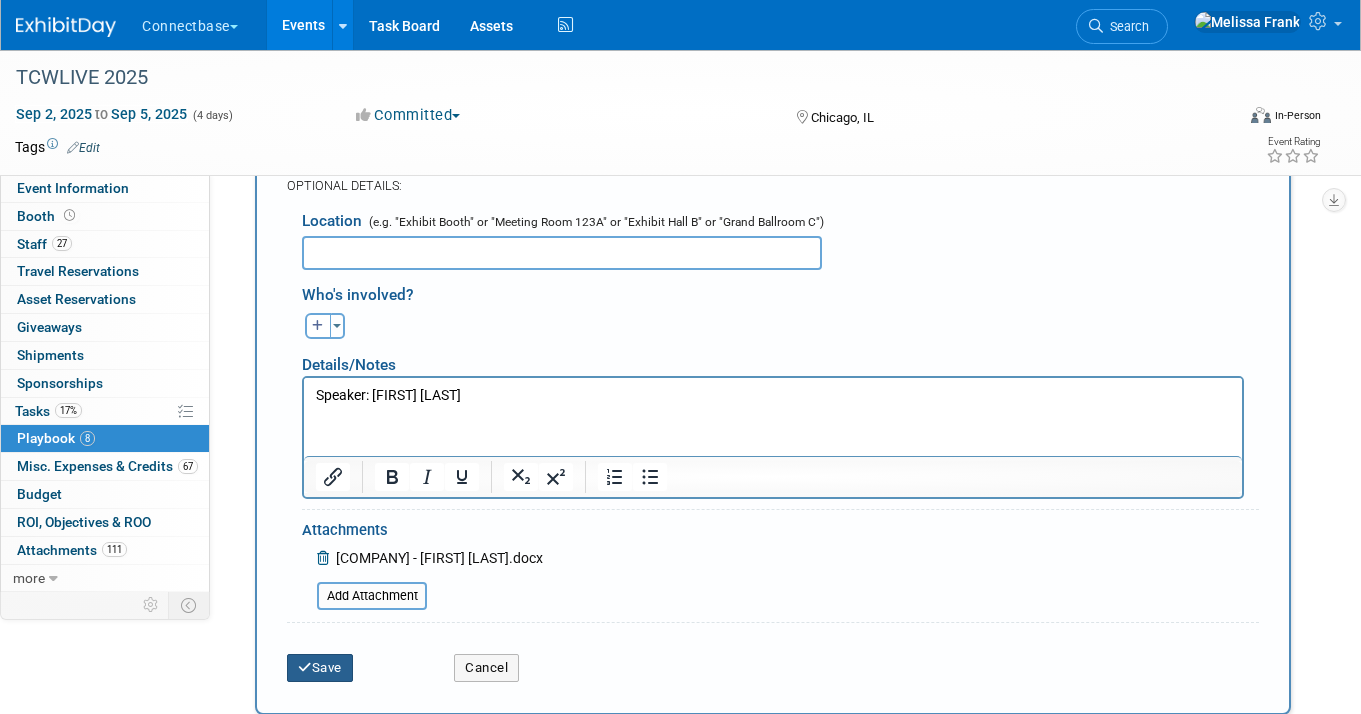 click on "Save" at bounding box center (320, 668) 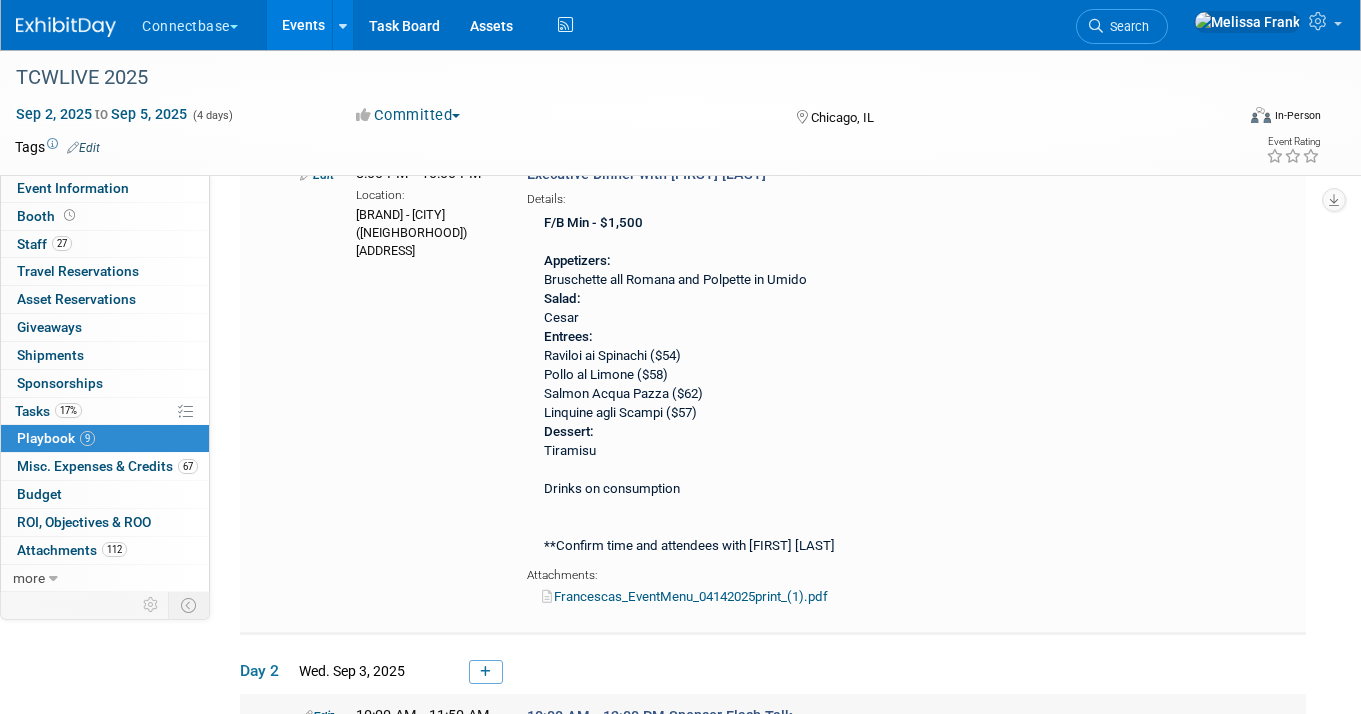 scroll, scrollTop: 0, scrollLeft: 0, axis: both 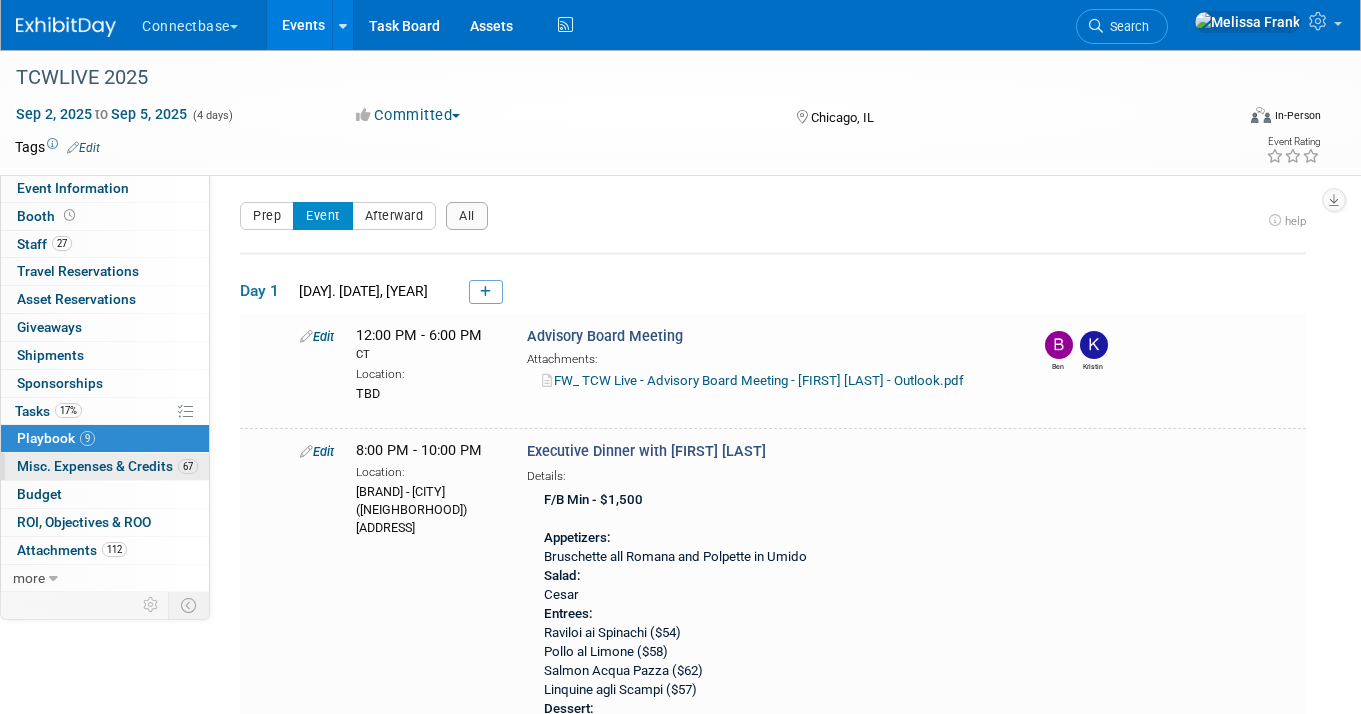 click on "Misc. Expenses & Credits 67" at bounding box center [107, 466] 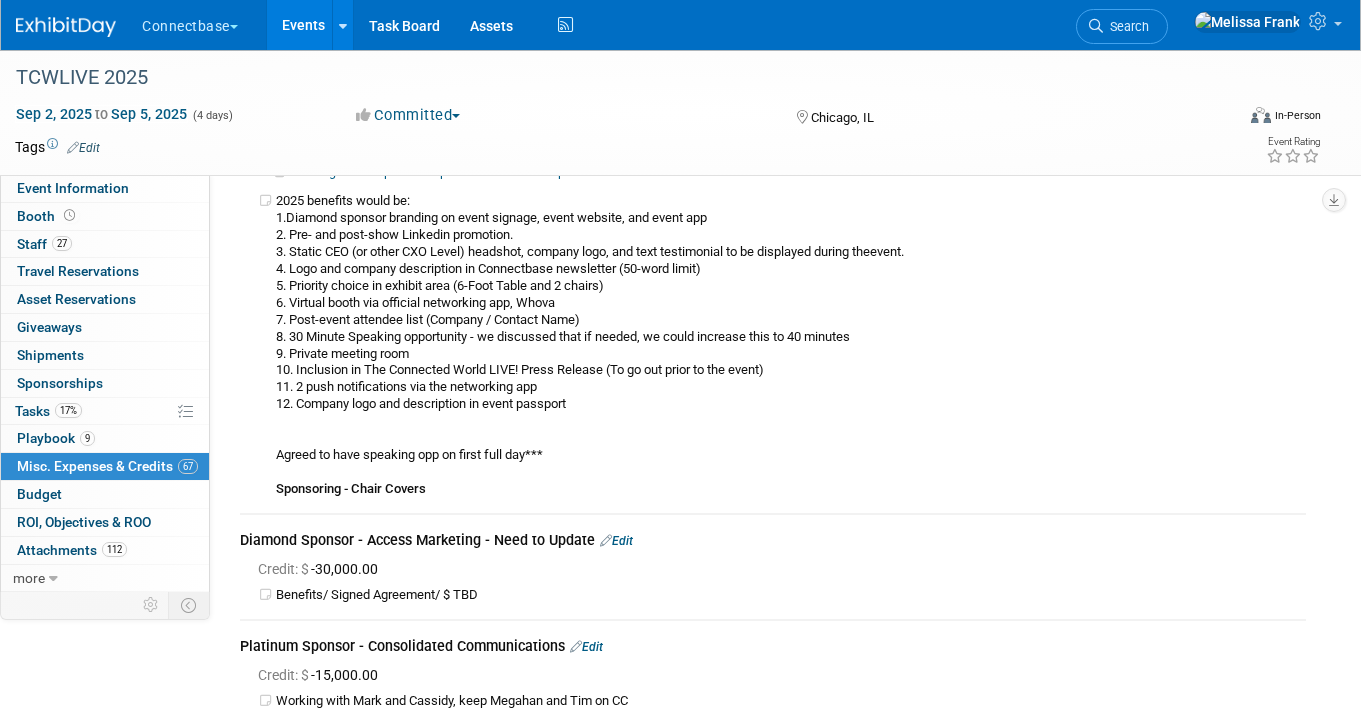 scroll, scrollTop: 0, scrollLeft: 0, axis: both 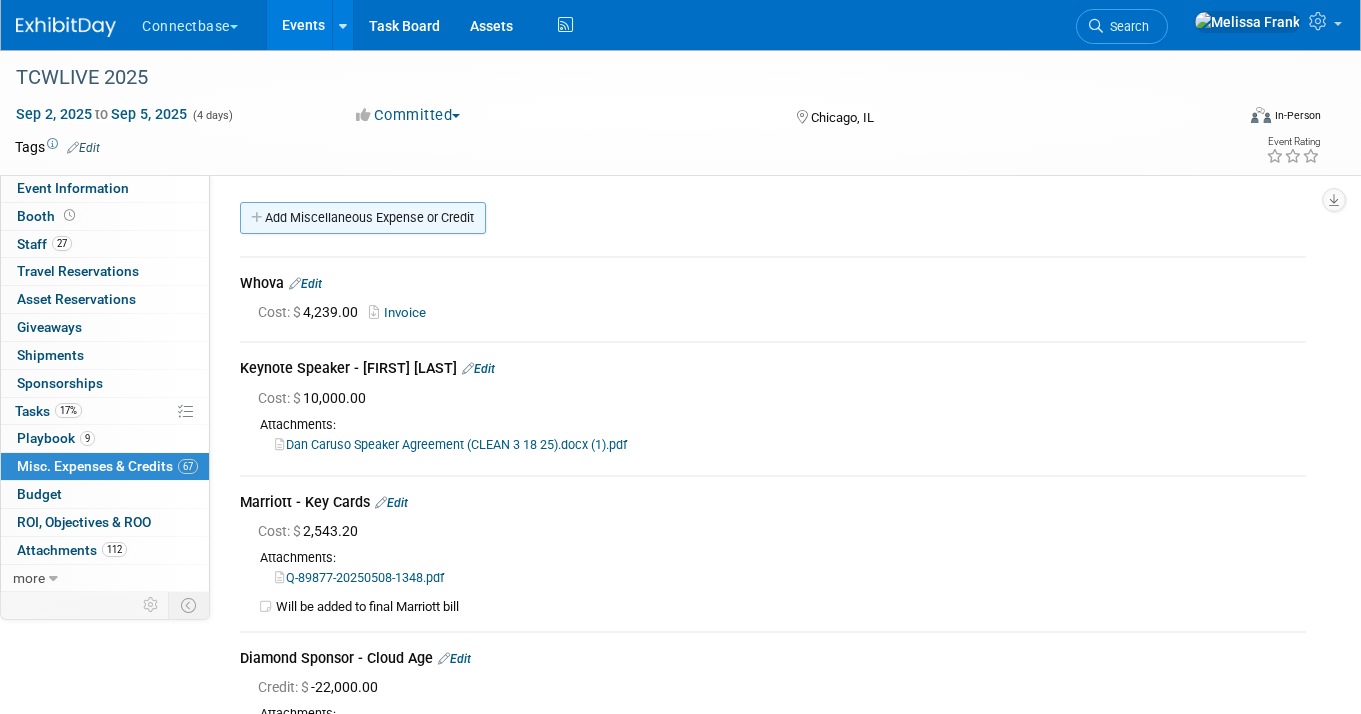 click on "Add Miscellaneous Expense or Credit" at bounding box center (363, 218) 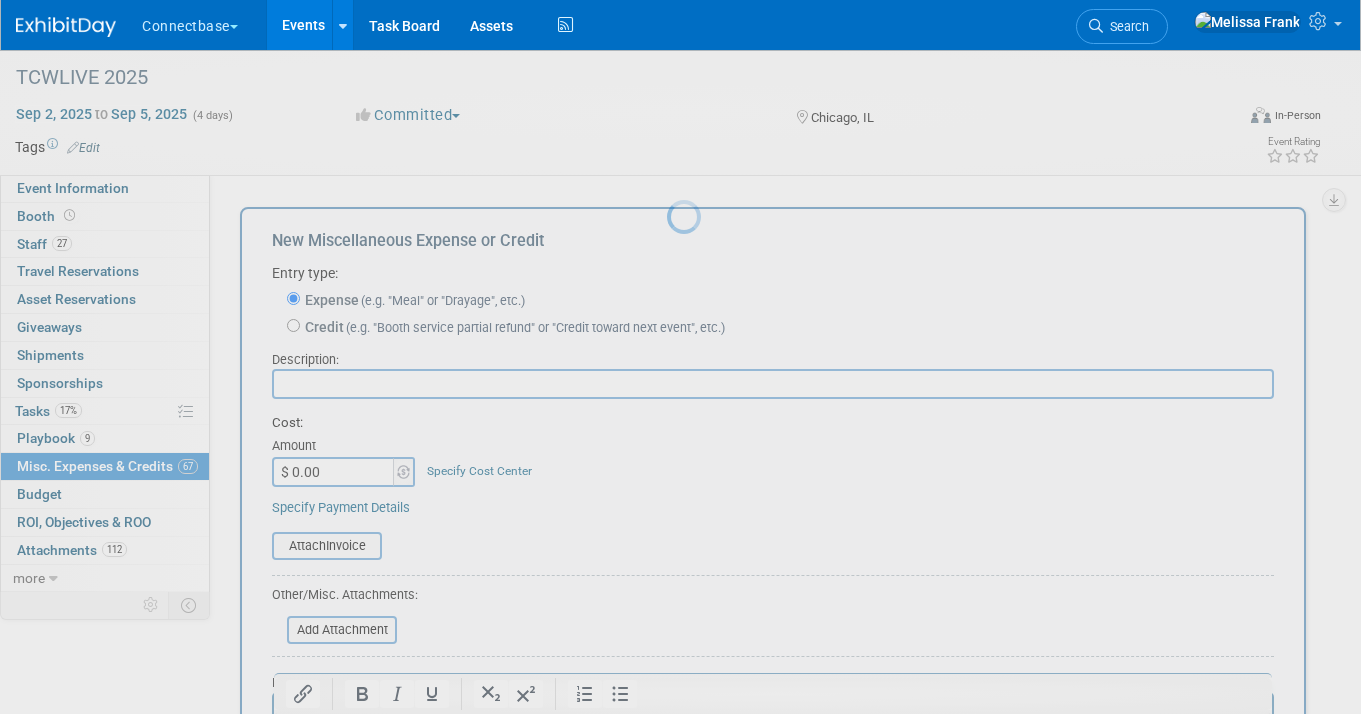 scroll, scrollTop: 0, scrollLeft: 0, axis: both 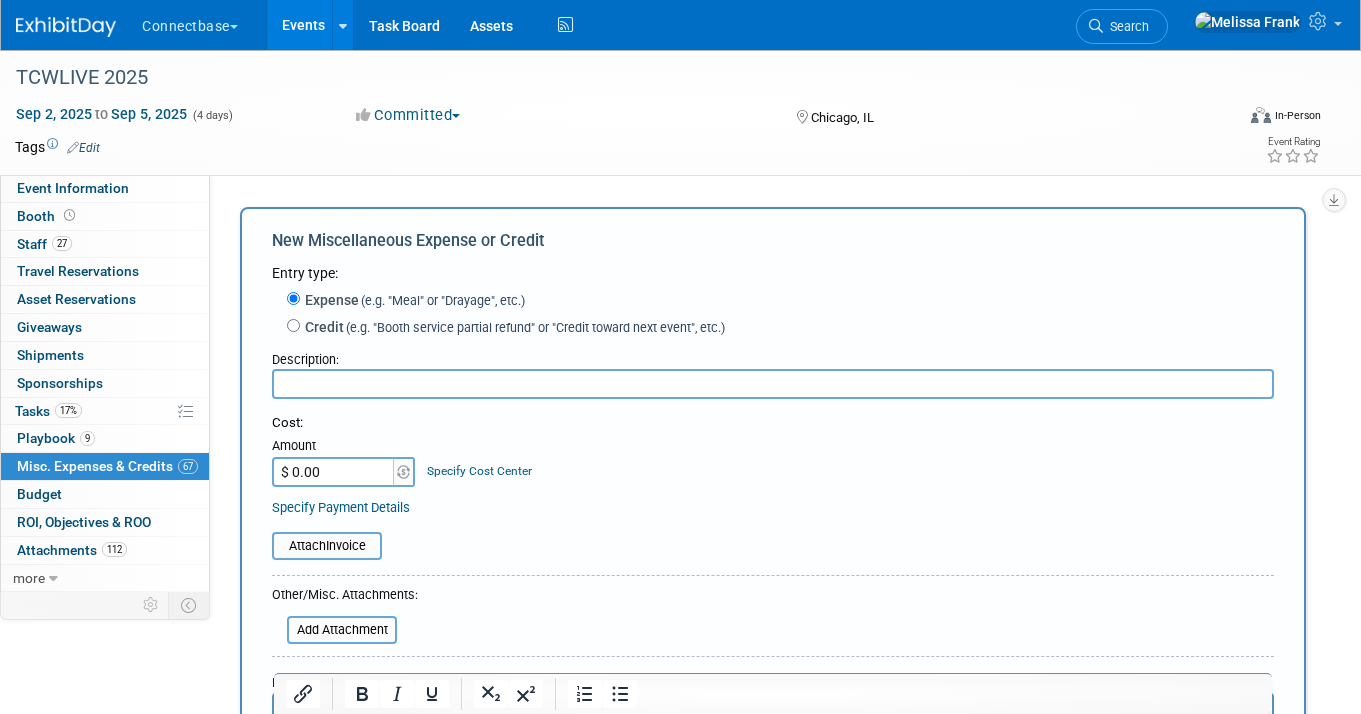 click on "Credit  (e.g. "Booth service partial refund" or "Credit toward next event", etc.)" at bounding box center [512, 327] 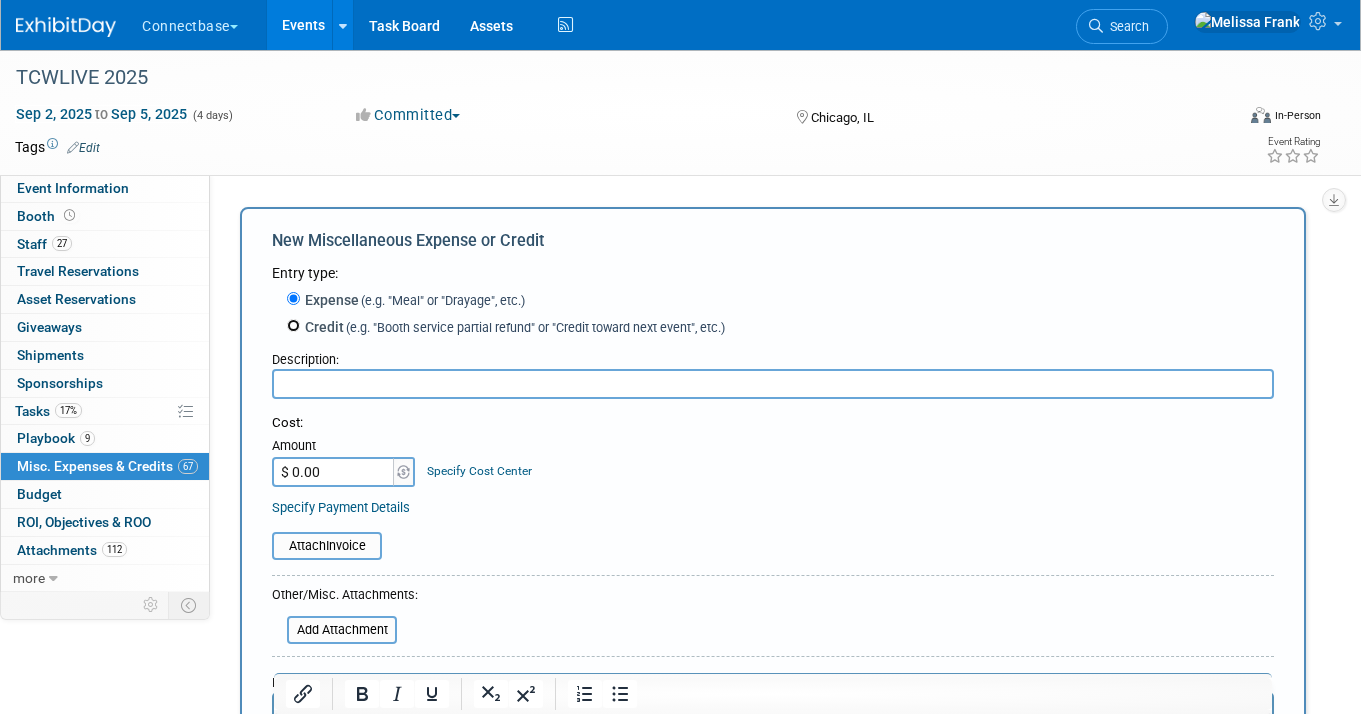 click on "Credit  (e.g. "Booth service partial refund" or "Credit toward next event", etc.)" at bounding box center [293, 325] 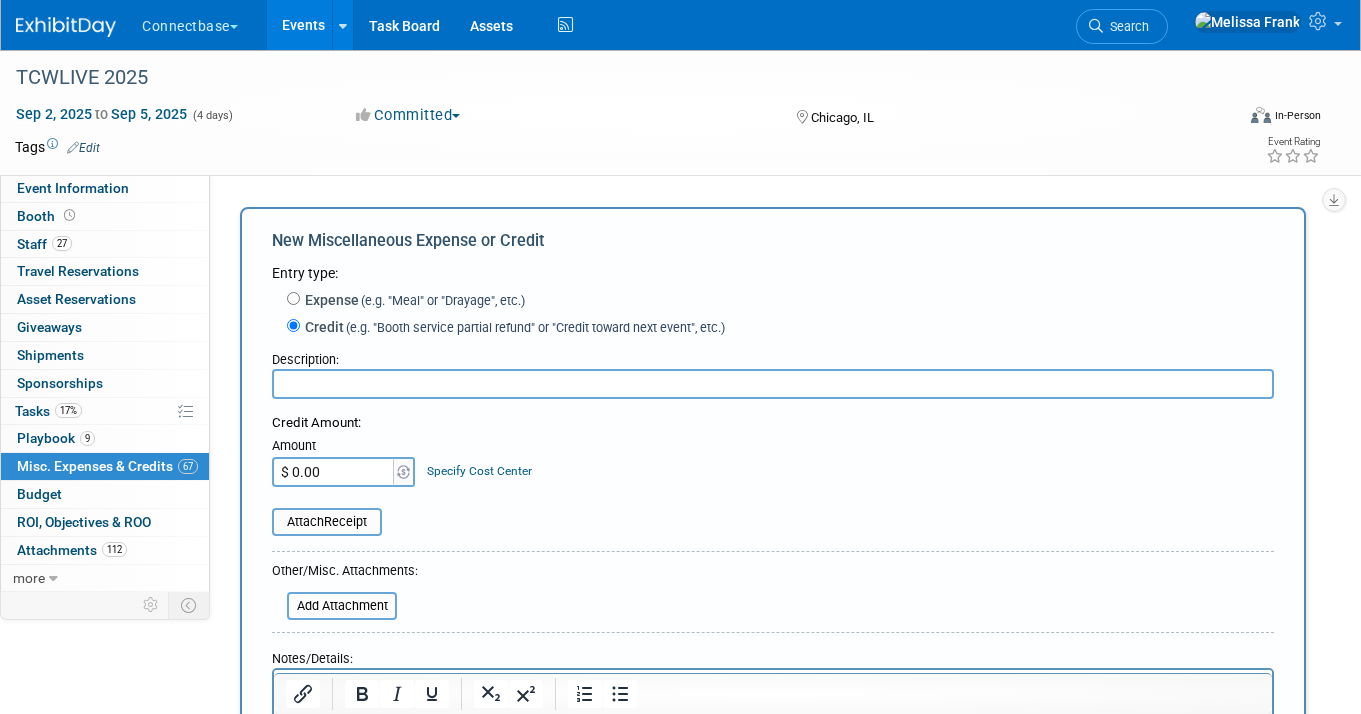 click at bounding box center (773, 384) 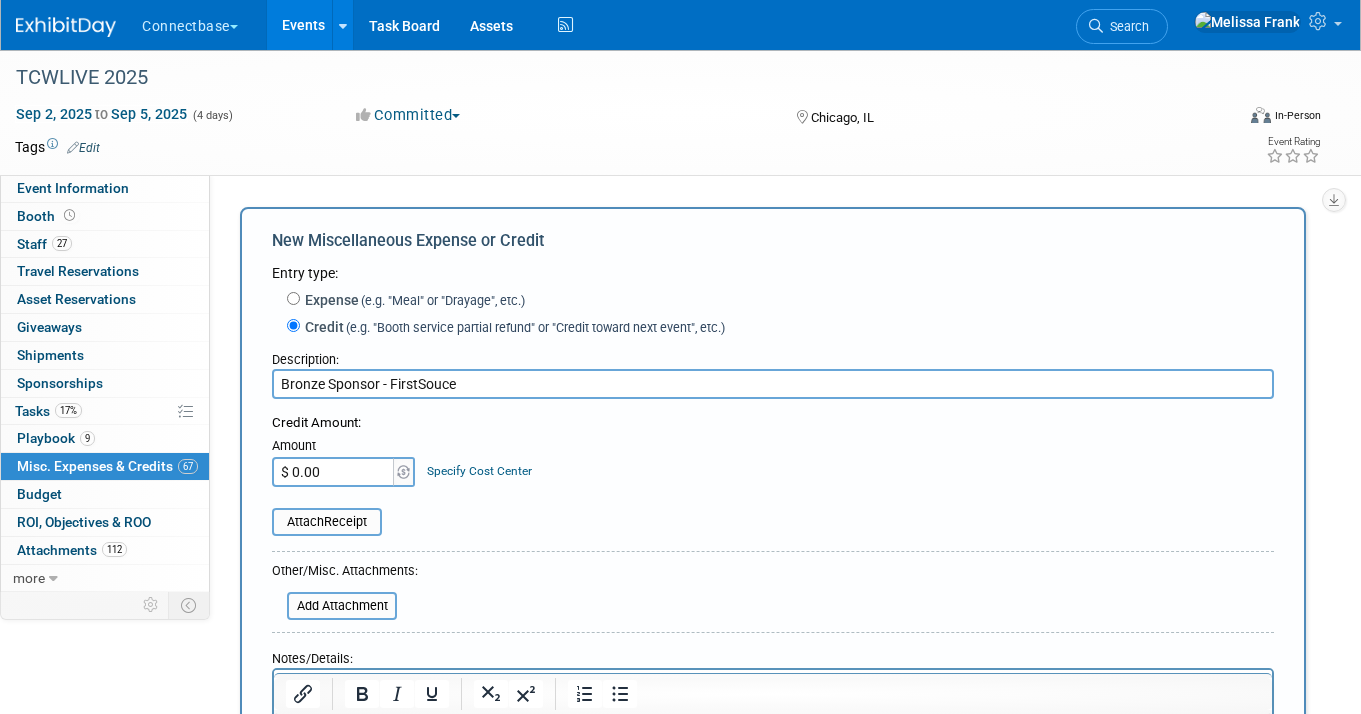 type on "Bronze Sponsor - FirstSouce" 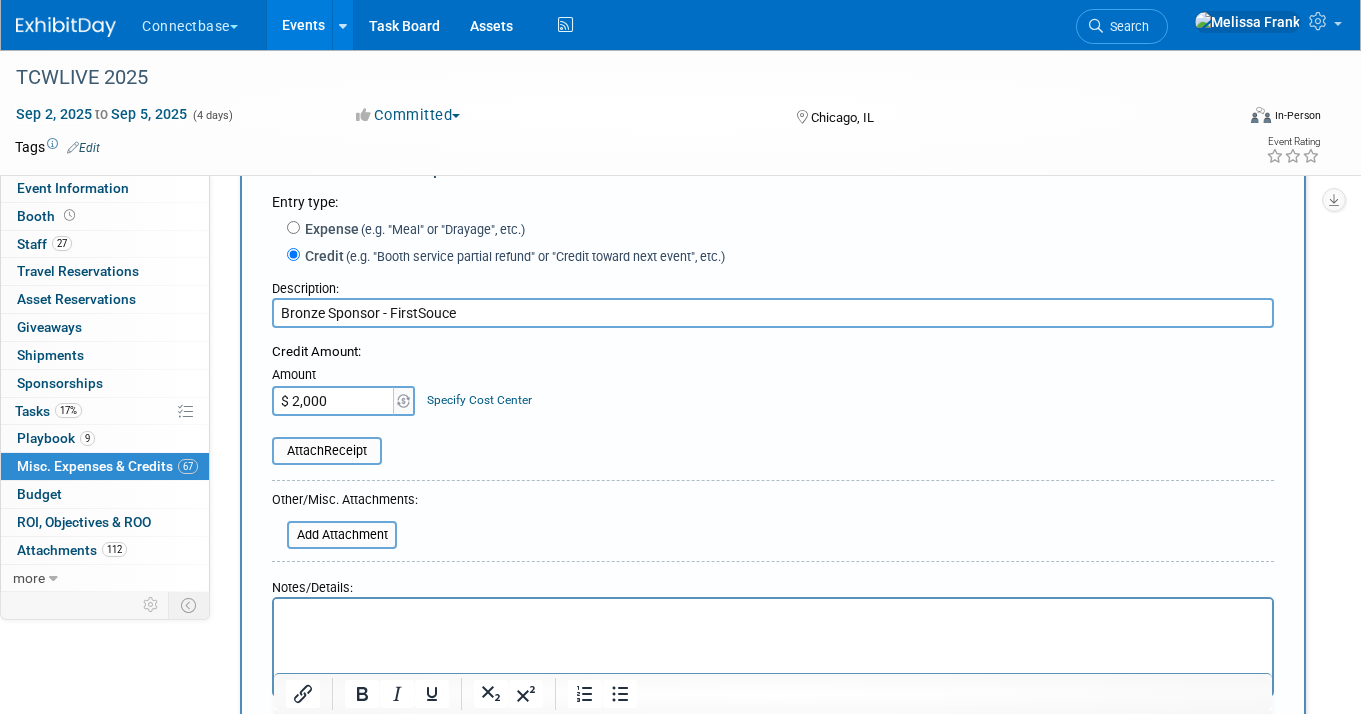 scroll, scrollTop: 160, scrollLeft: 0, axis: vertical 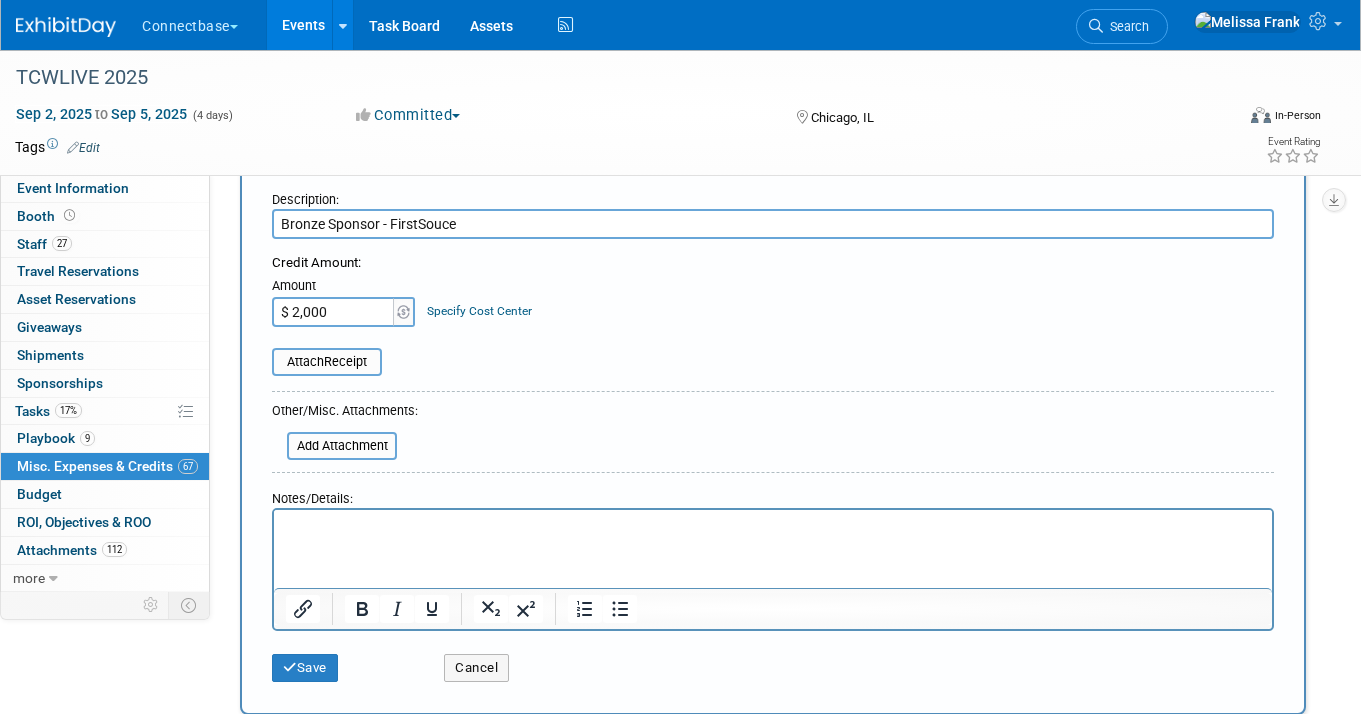 type on "$ 2,000.00" 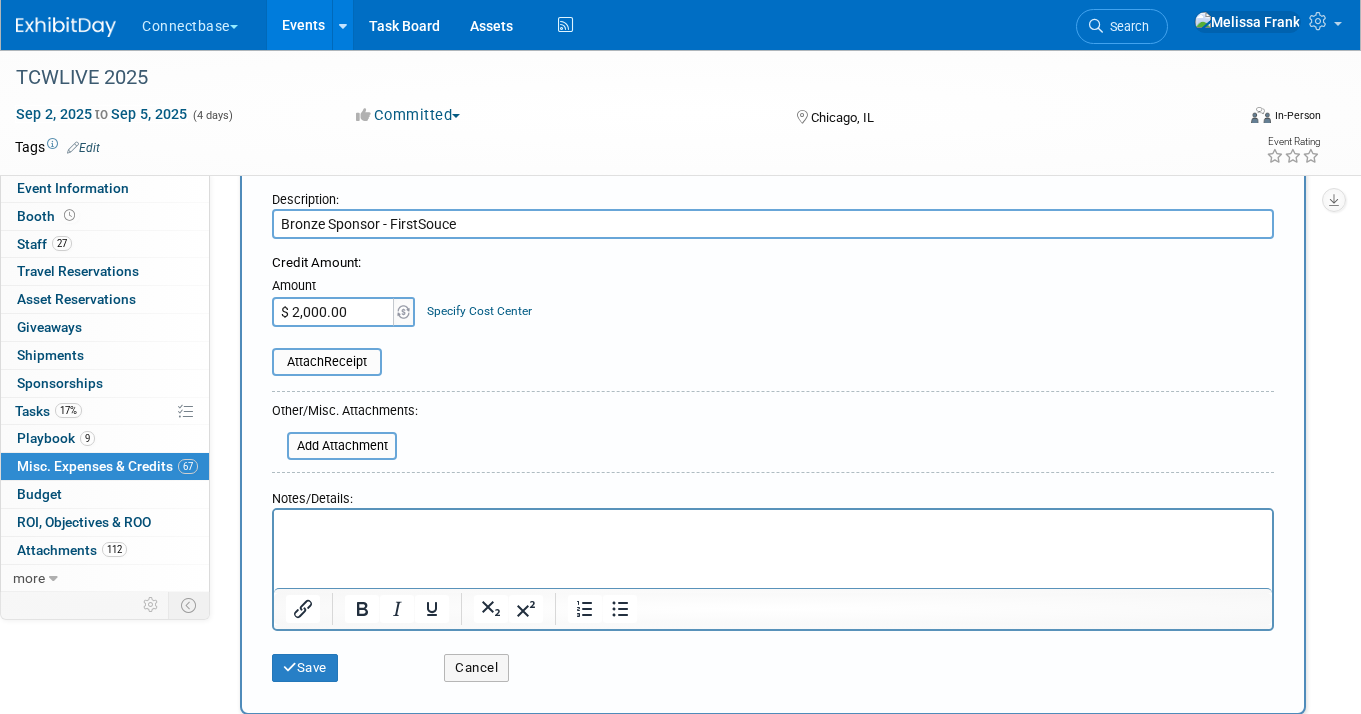 click at bounding box center (773, 527) 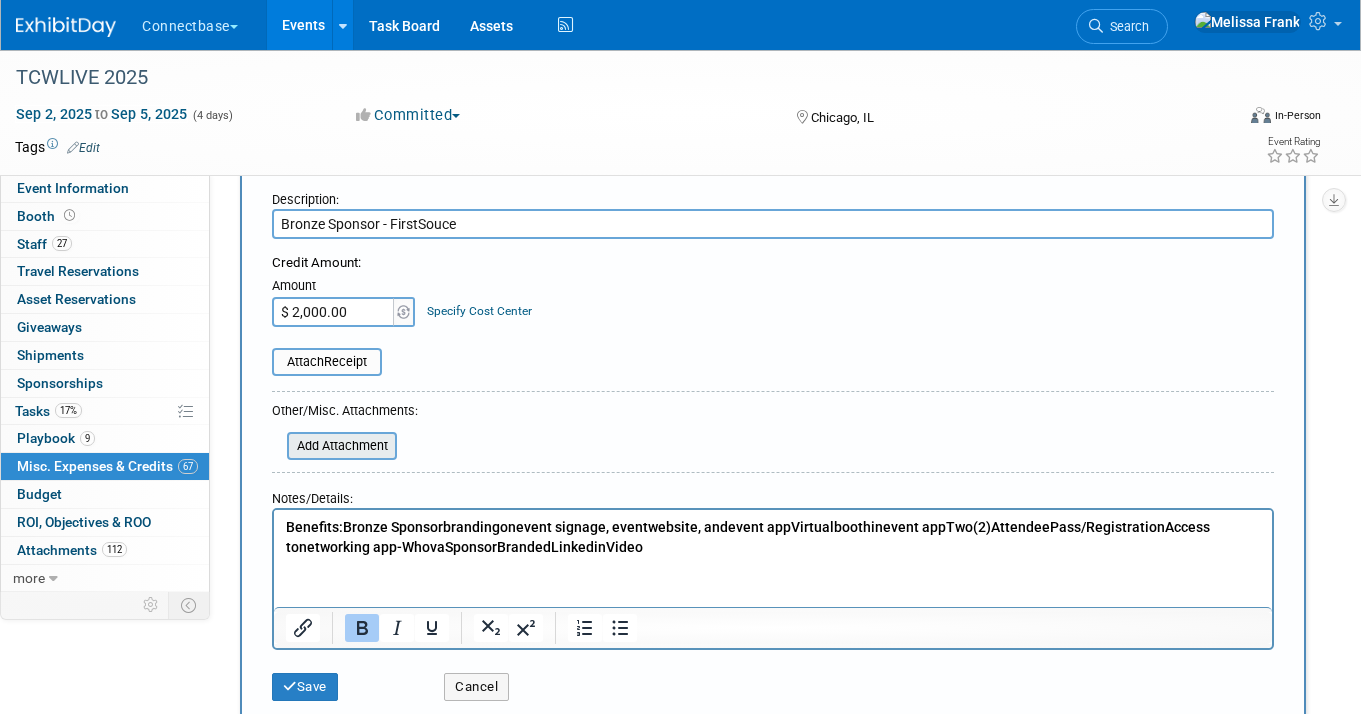 click at bounding box center [276, 446] 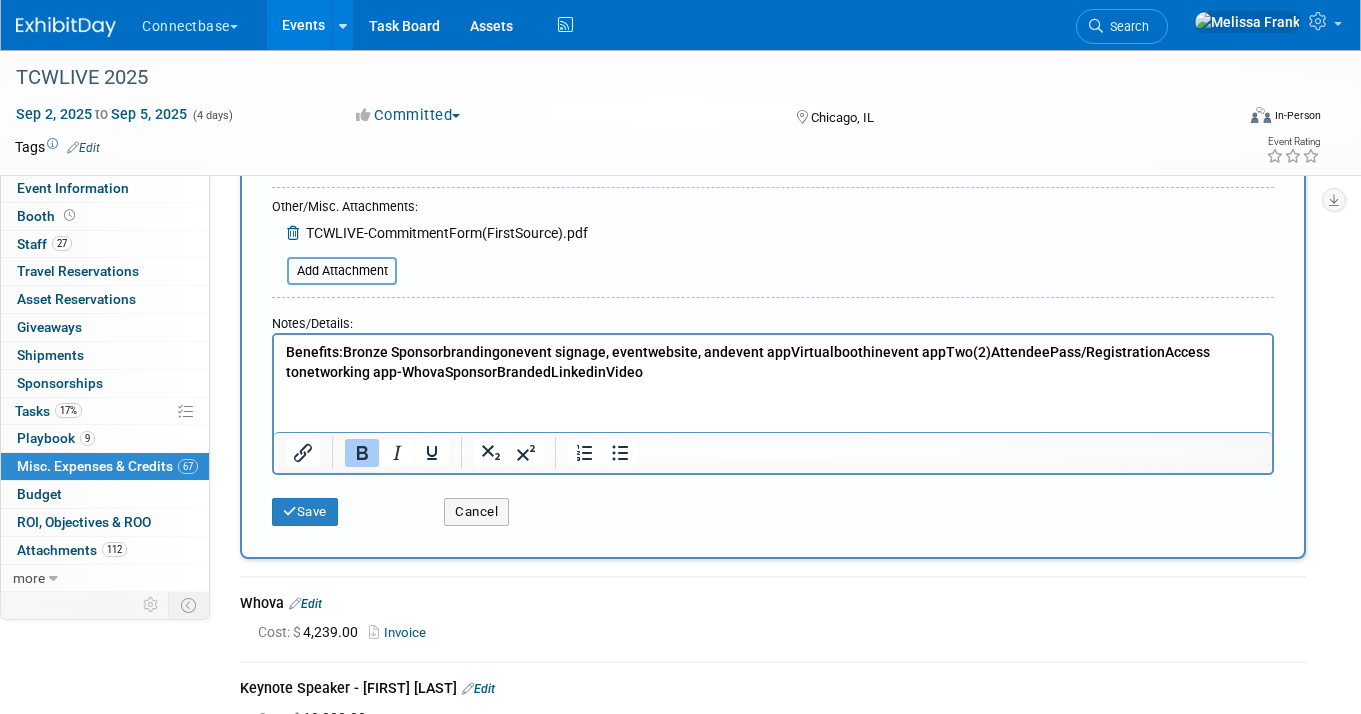 scroll, scrollTop: 398, scrollLeft: 0, axis: vertical 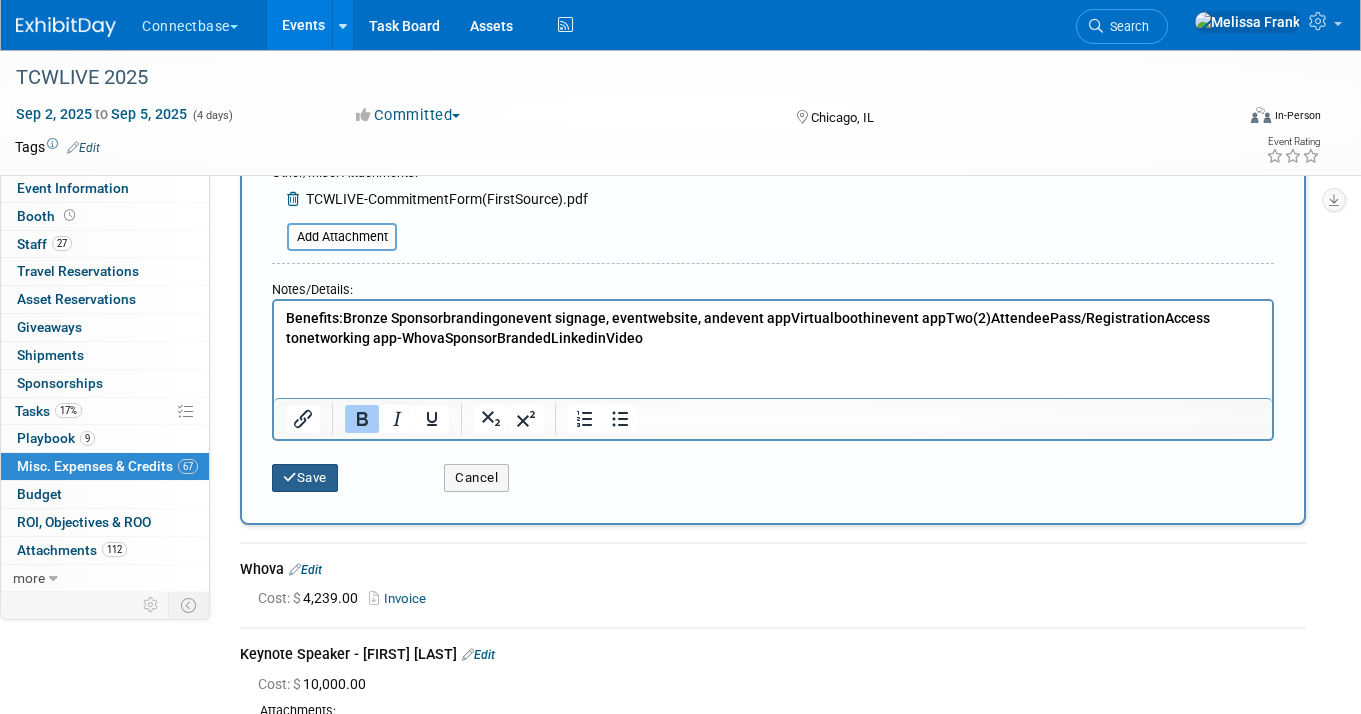click on "Save" at bounding box center [305, 478] 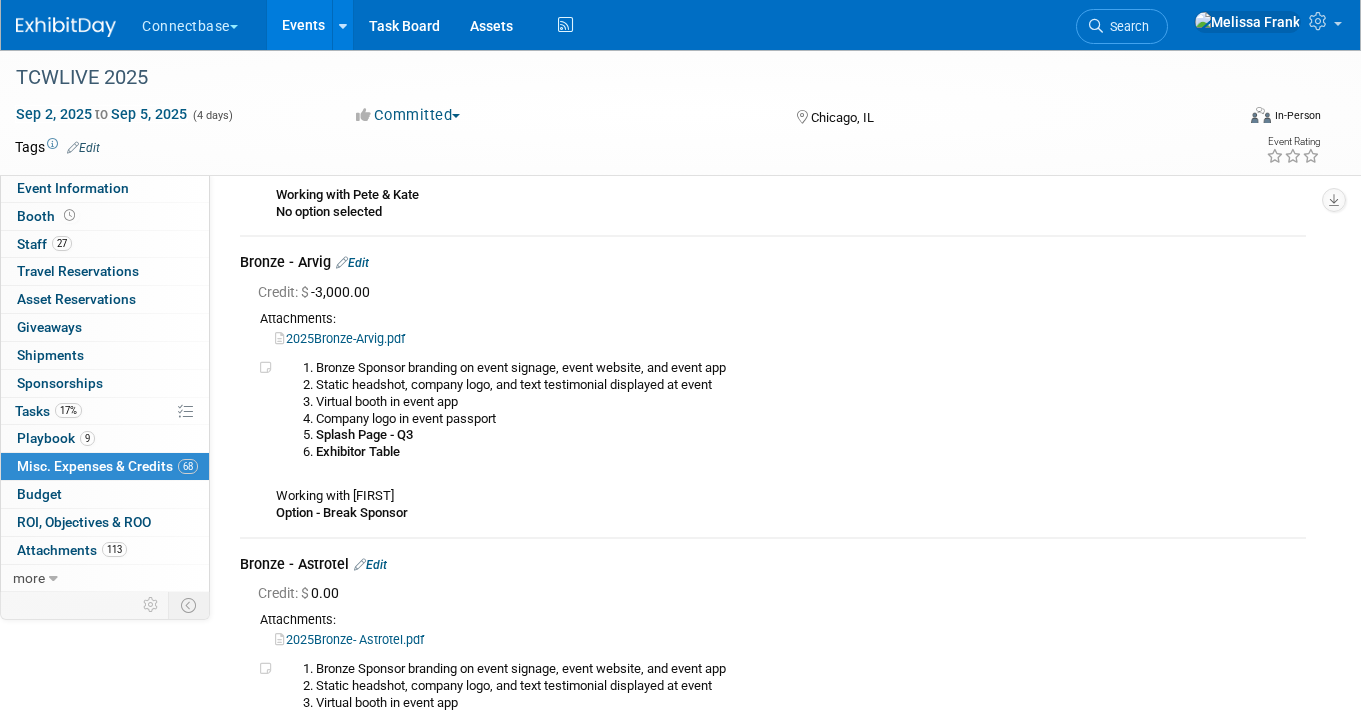 scroll, scrollTop: 18659, scrollLeft: 0, axis: vertical 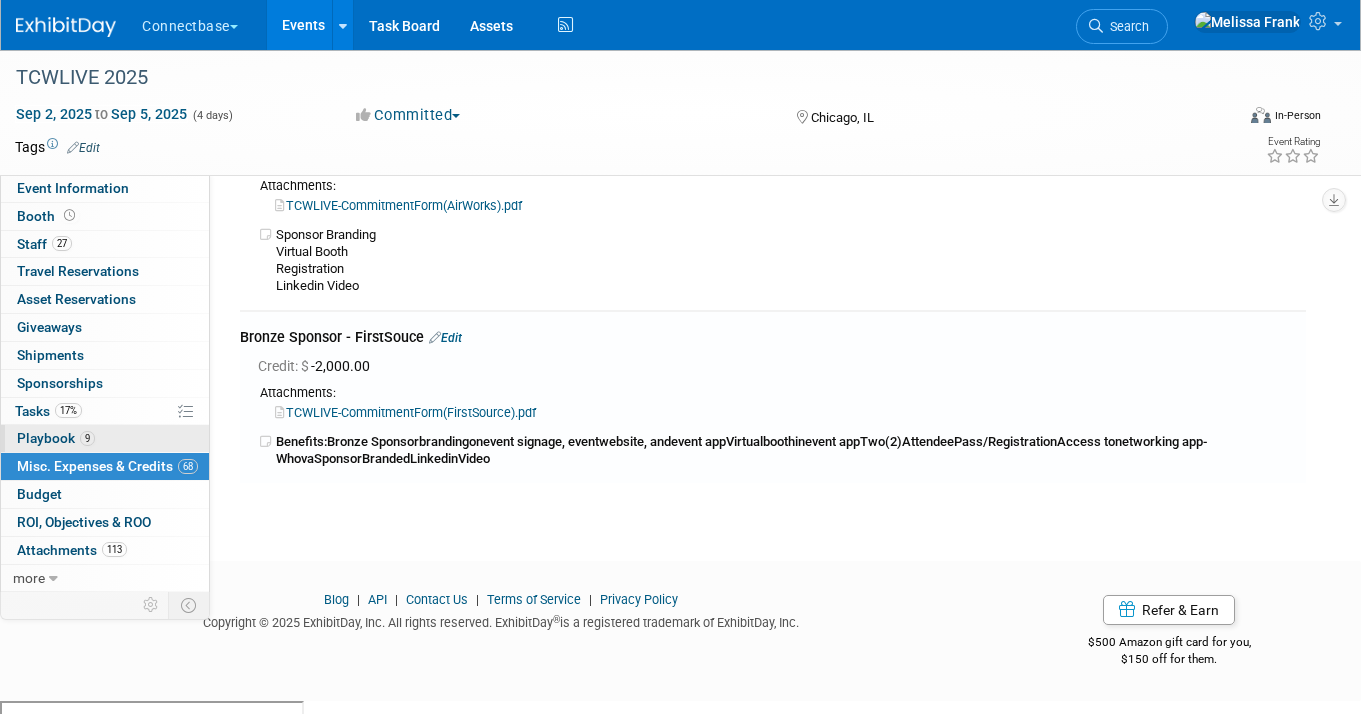 click on "Playbook 9" at bounding box center [56, 438] 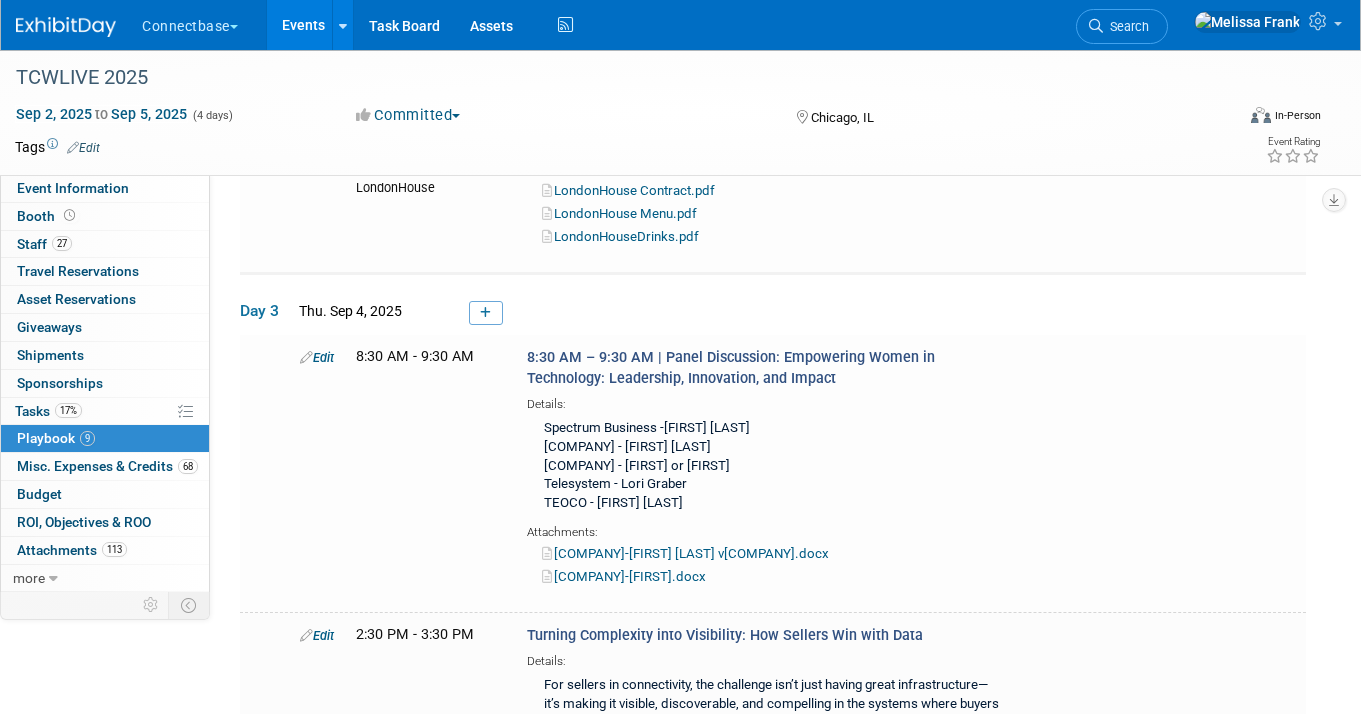 scroll, scrollTop: 2741, scrollLeft: 0, axis: vertical 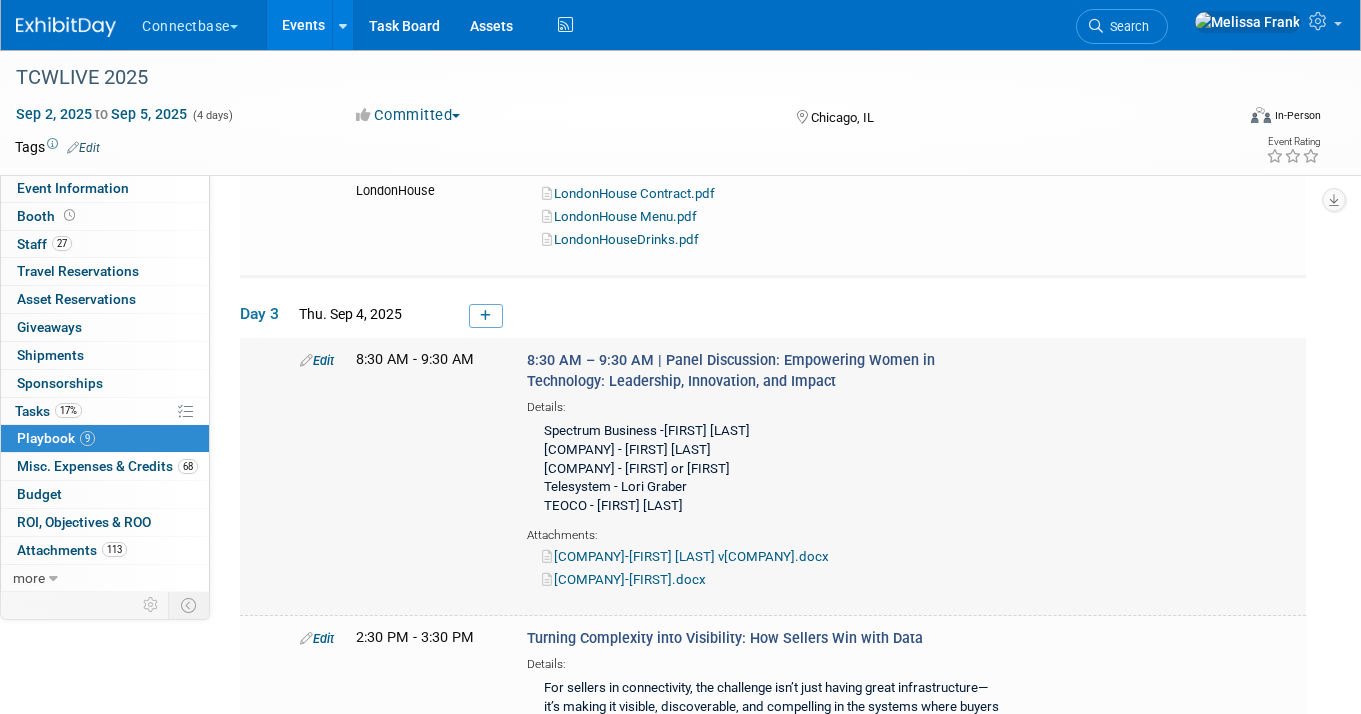 click on "Edit" at bounding box center [317, 360] 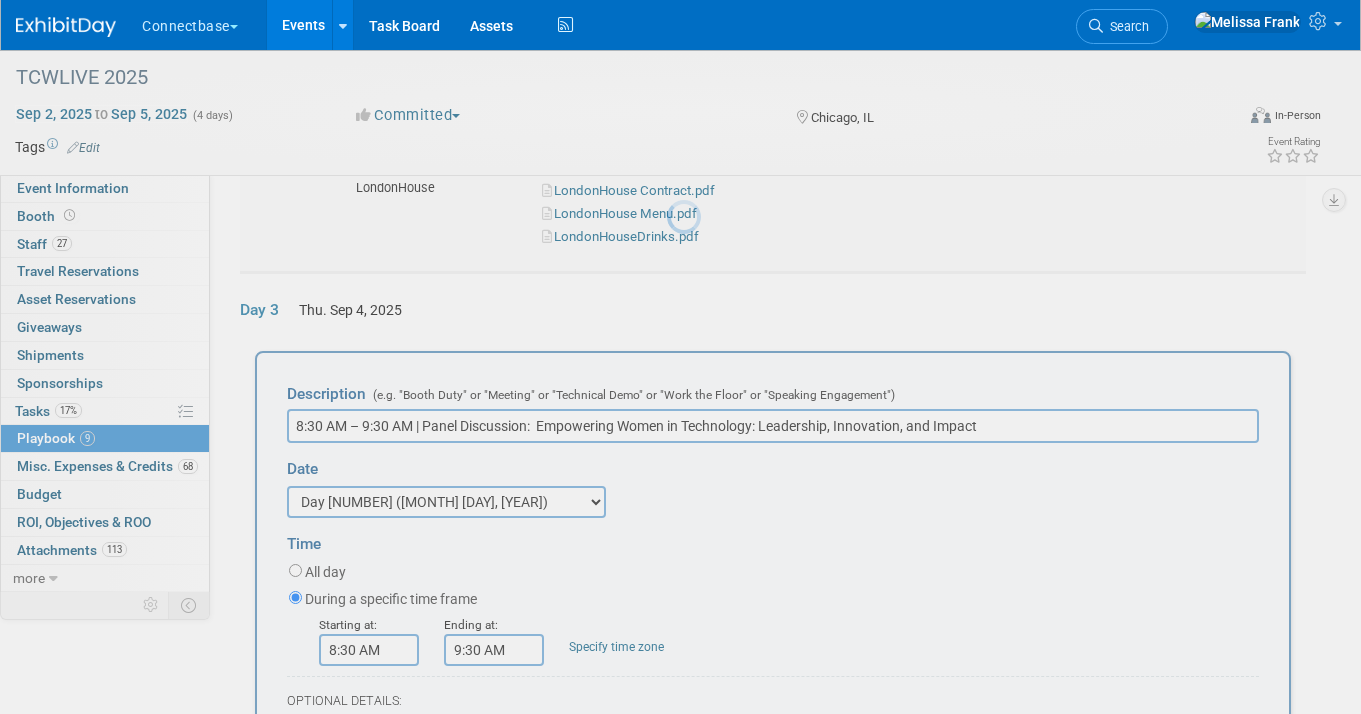 scroll, scrollTop: 2788, scrollLeft: 0, axis: vertical 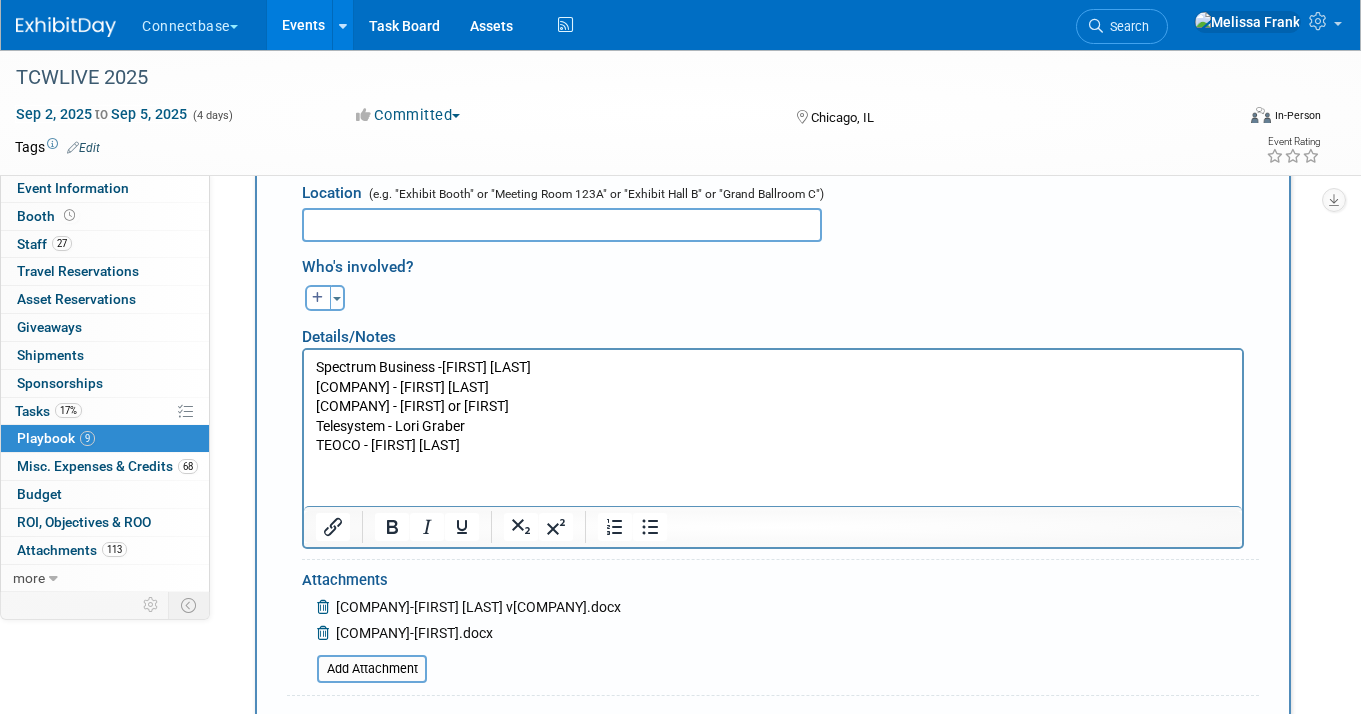 click on "Spectrum Business -[FIRST] [LAST]  Resolute - [FIRST] [LAST] INDATEL - [FIRST] or [FIRST] Telesystem - [FIRST] [LAST] TEOCO - [FIRST] [LAST]" at bounding box center [773, 406] 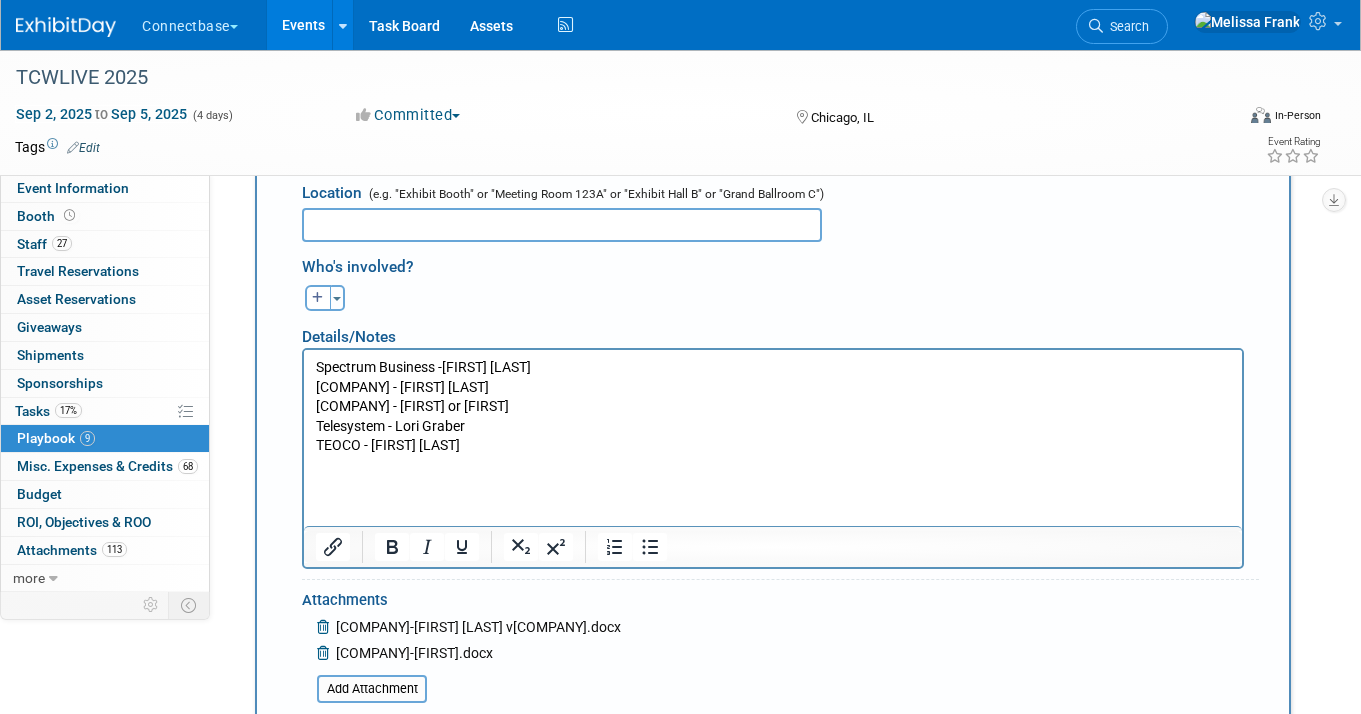 type 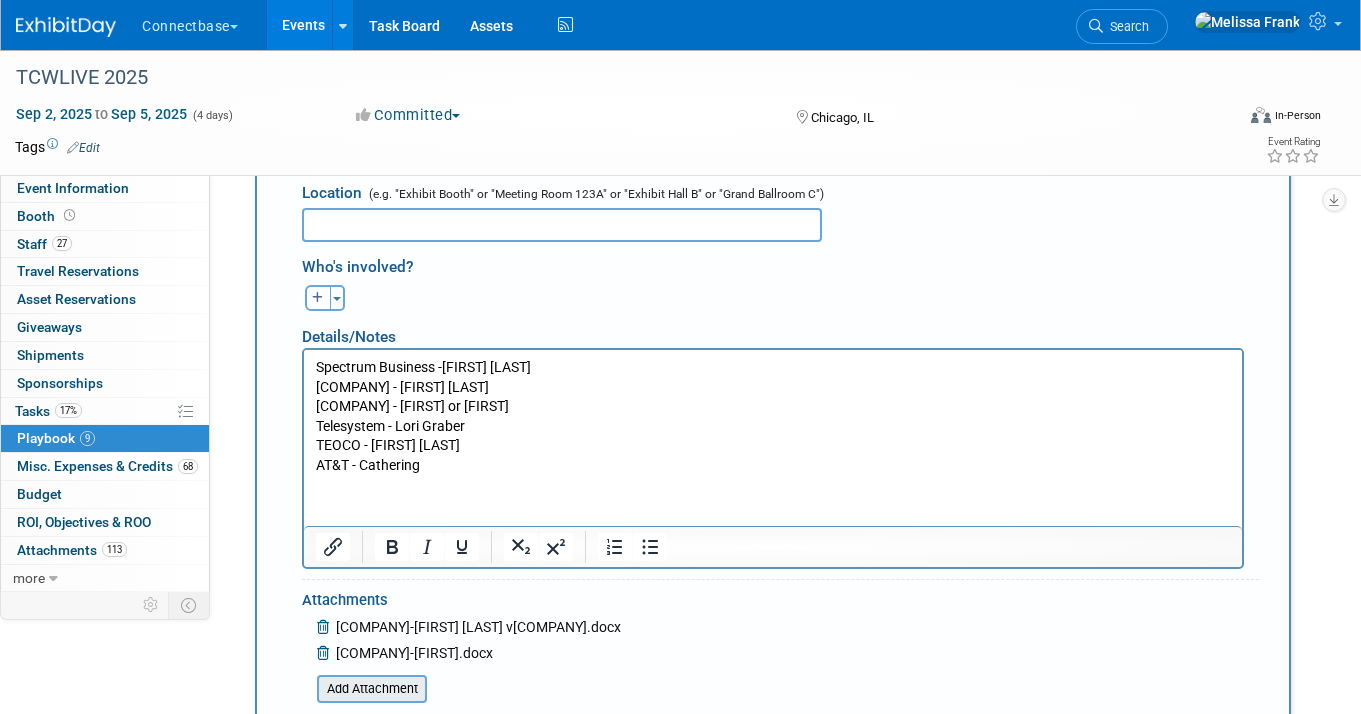 scroll, scrollTop: 3322, scrollLeft: 0, axis: vertical 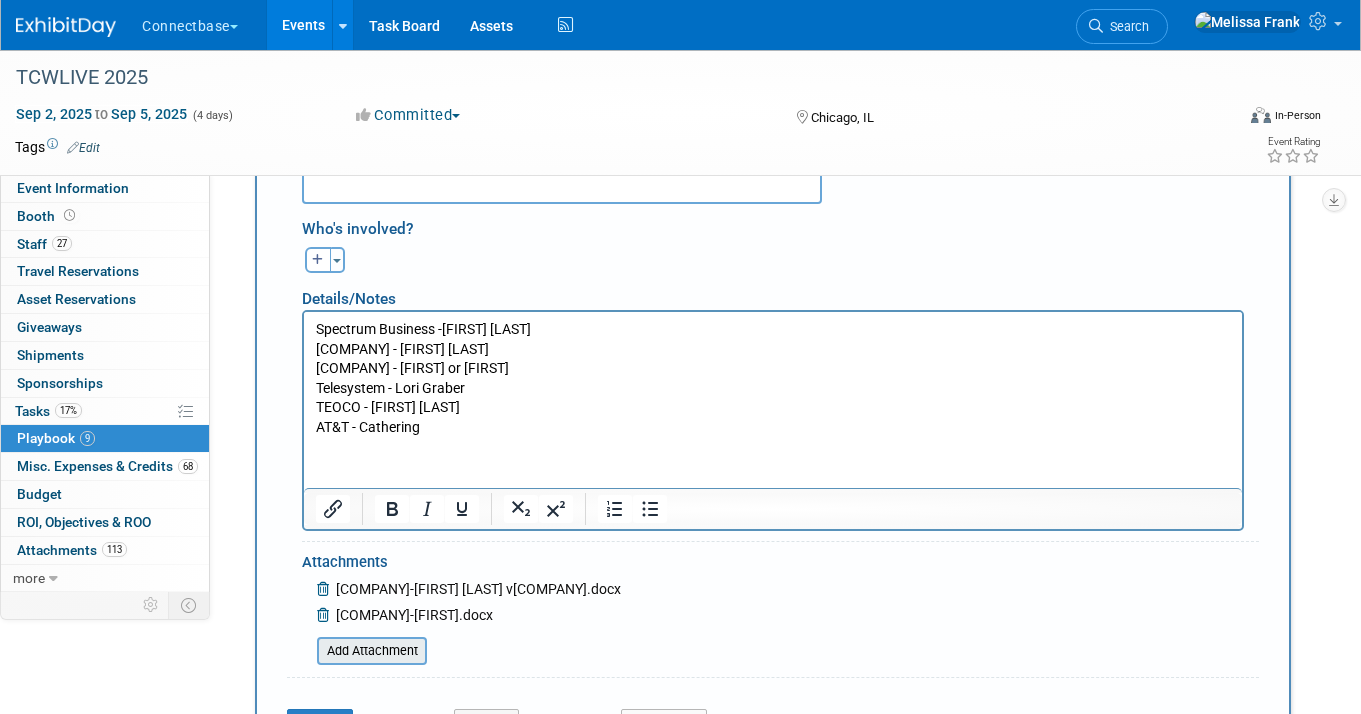 click at bounding box center [306, 651] 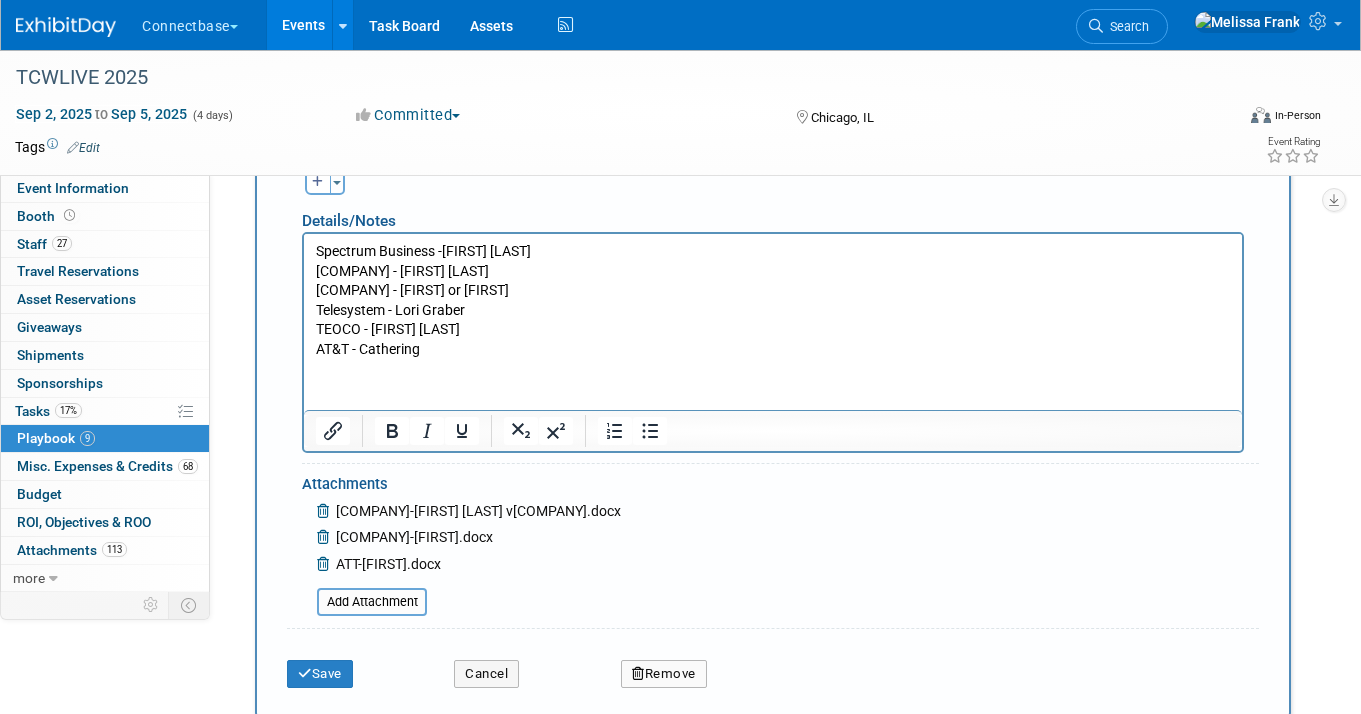scroll, scrollTop: 3409, scrollLeft: 0, axis: vertical 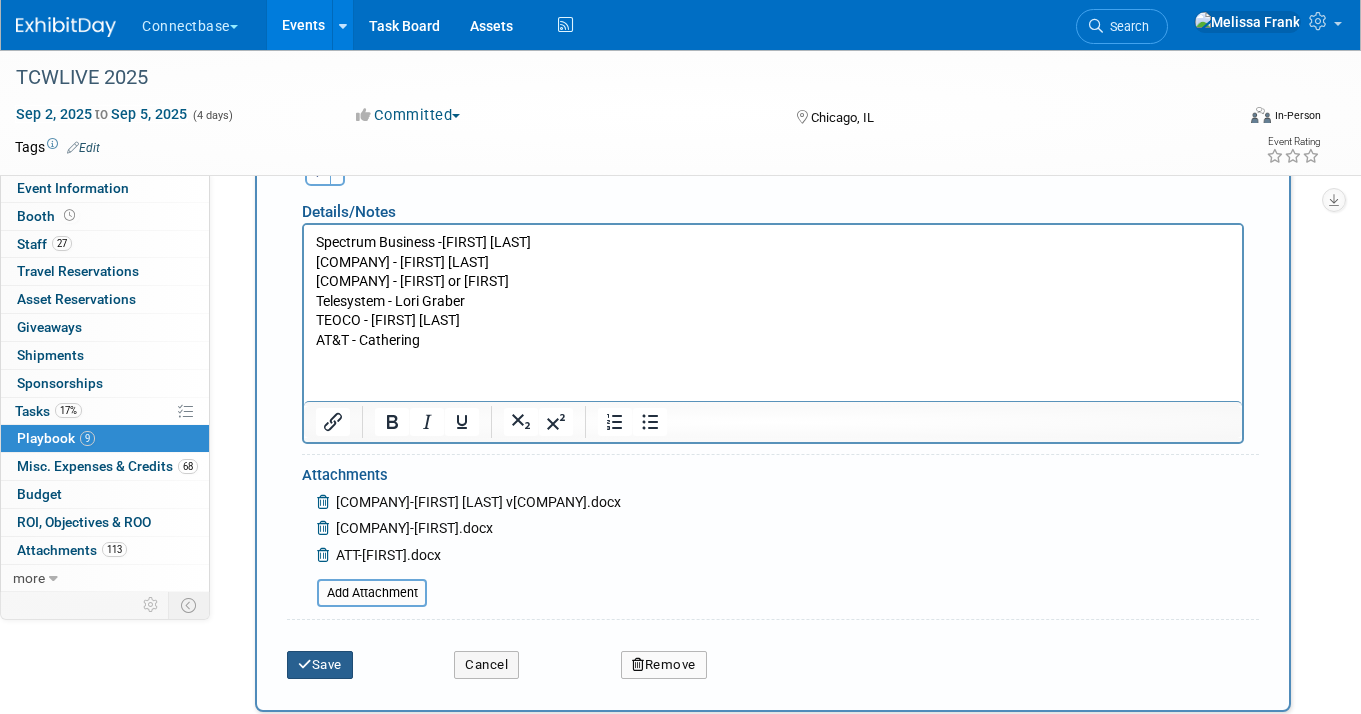 click at bounding box center [305, 664] 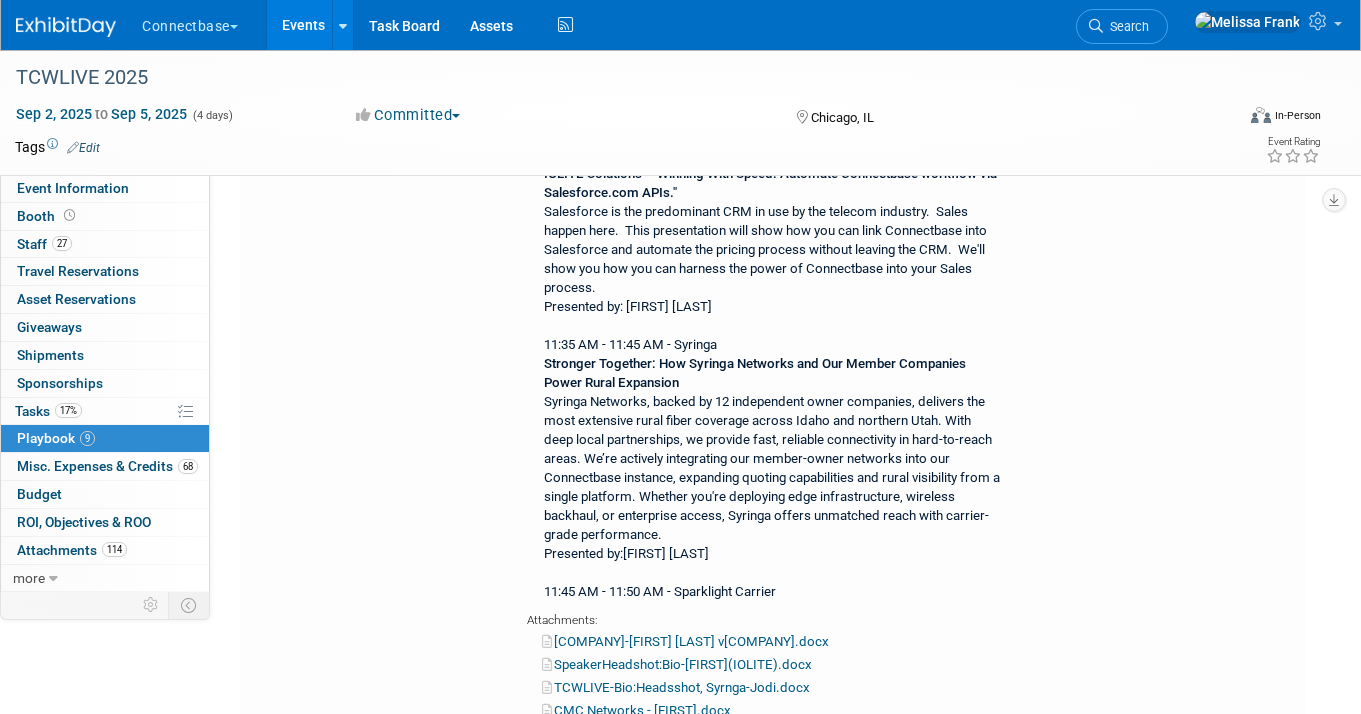 scroll, scrollTop: 2813, scrollLeft: 0, axis: vertical 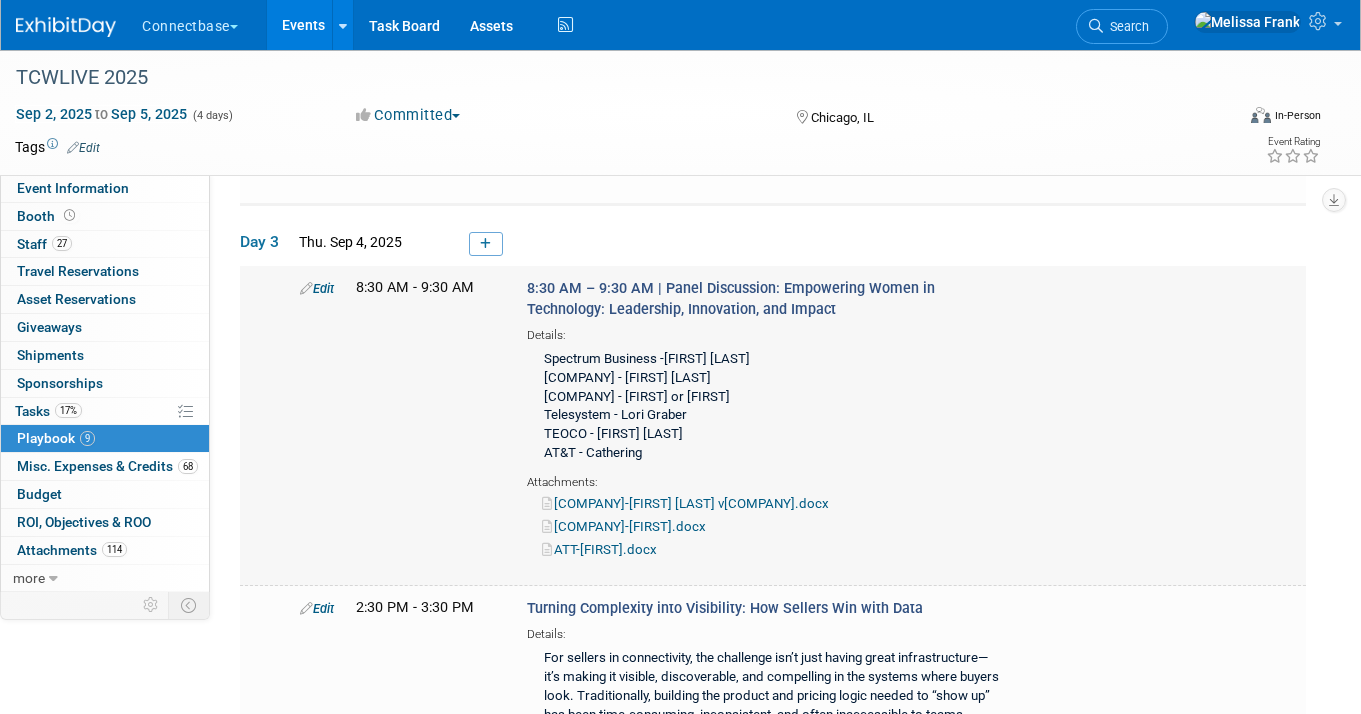 click on "Edit" at bounding box center (317, 288) 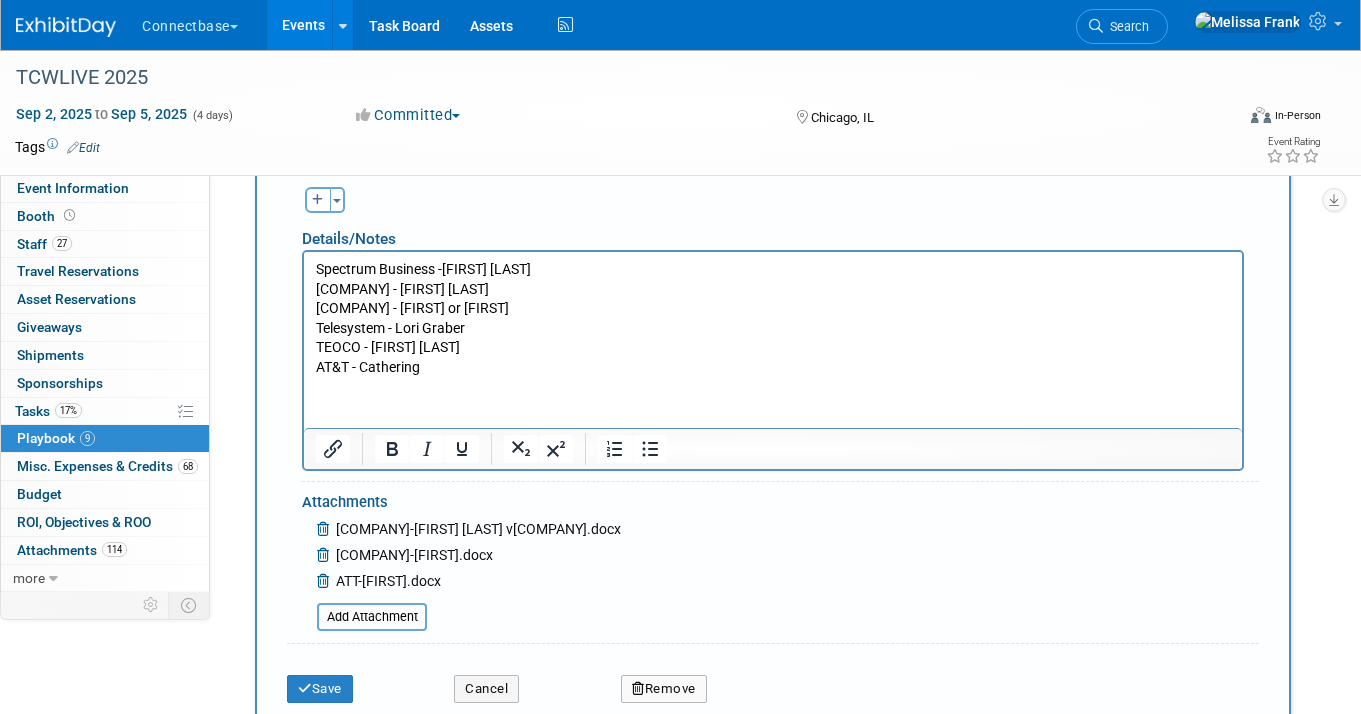 scroll, scrollTop: 3388, scrollLeft: 0, axis: vertical 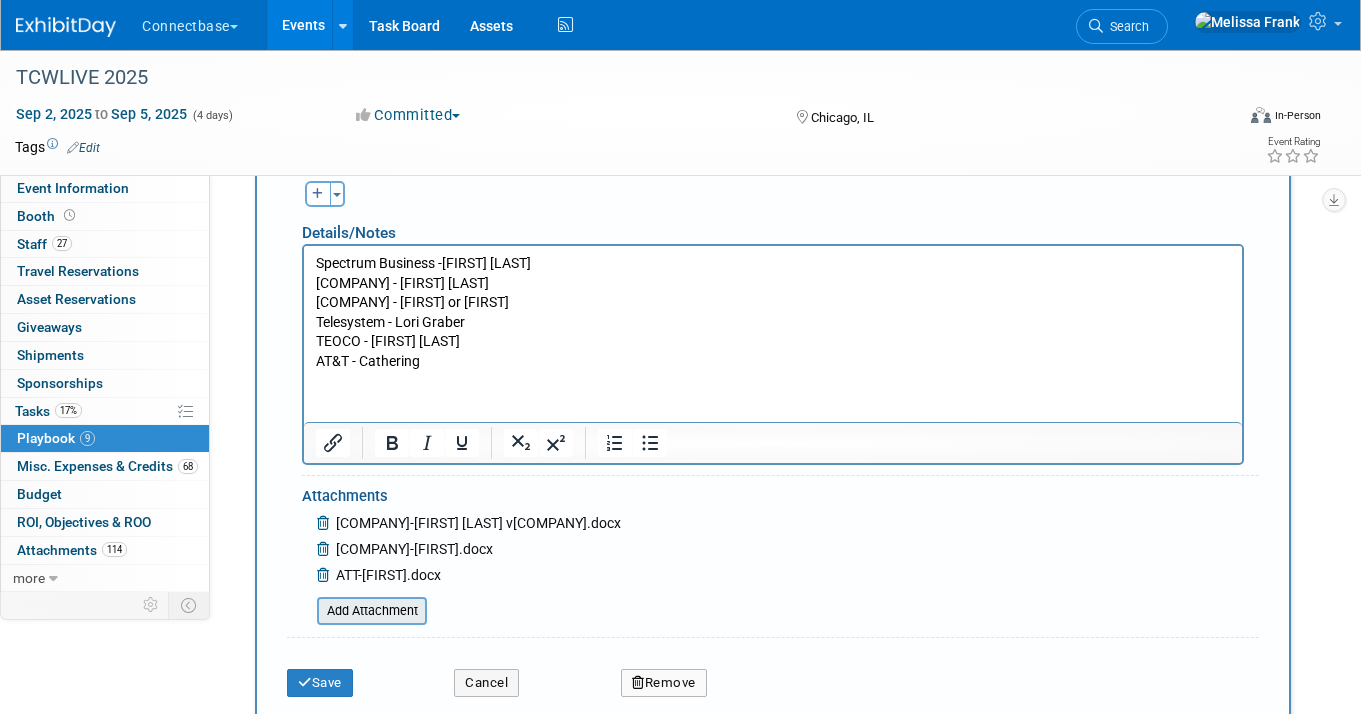 click at bounding box center [306, 611] 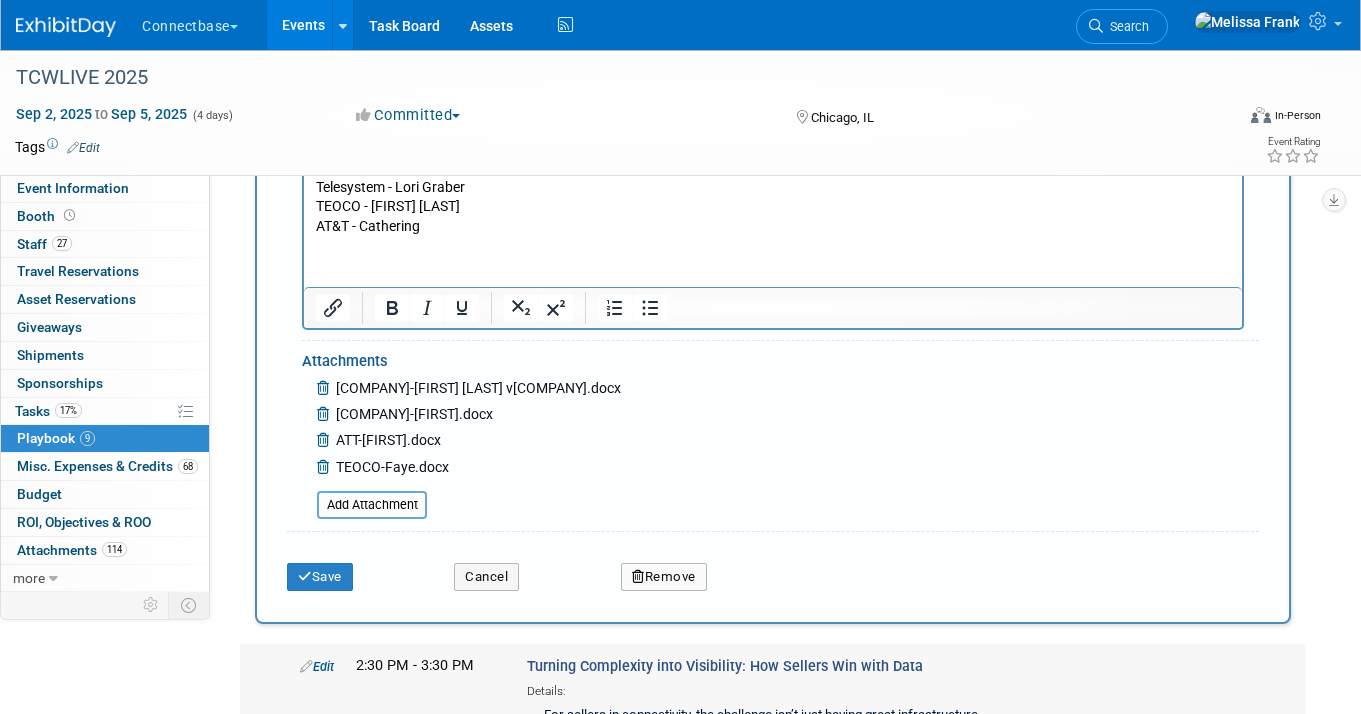 scroll, scrollTop: 3566, scrollLeft: 0, axis: vertical 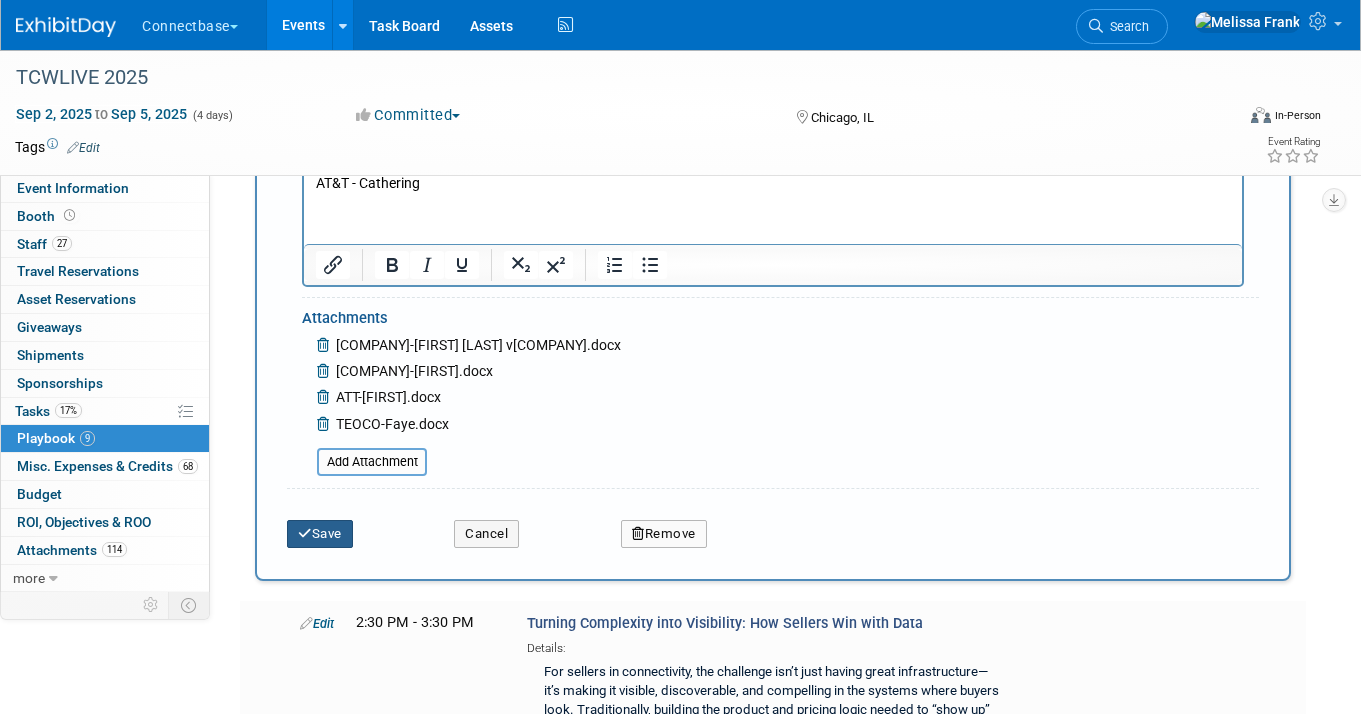 click on "Save" at bounding box center (320, 534) 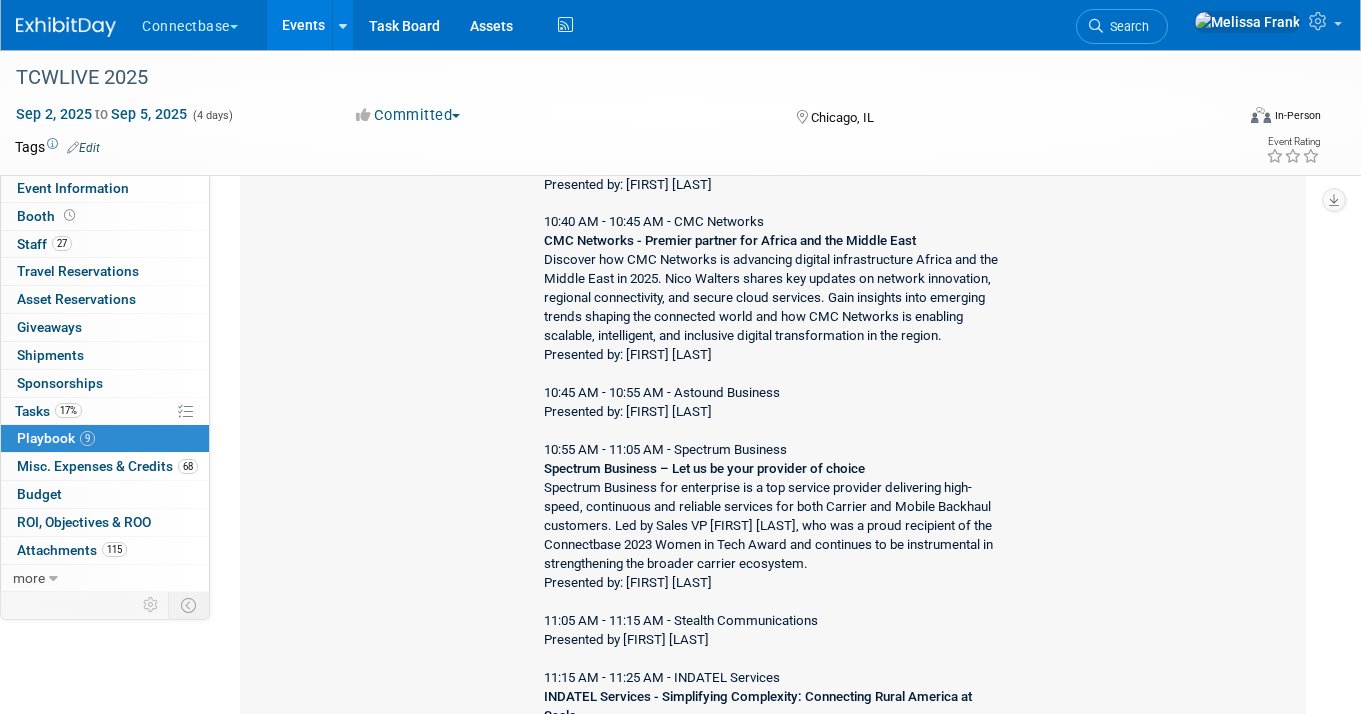 scroll, scrollTop: 941, scrollLeft: 0, axis: vertical 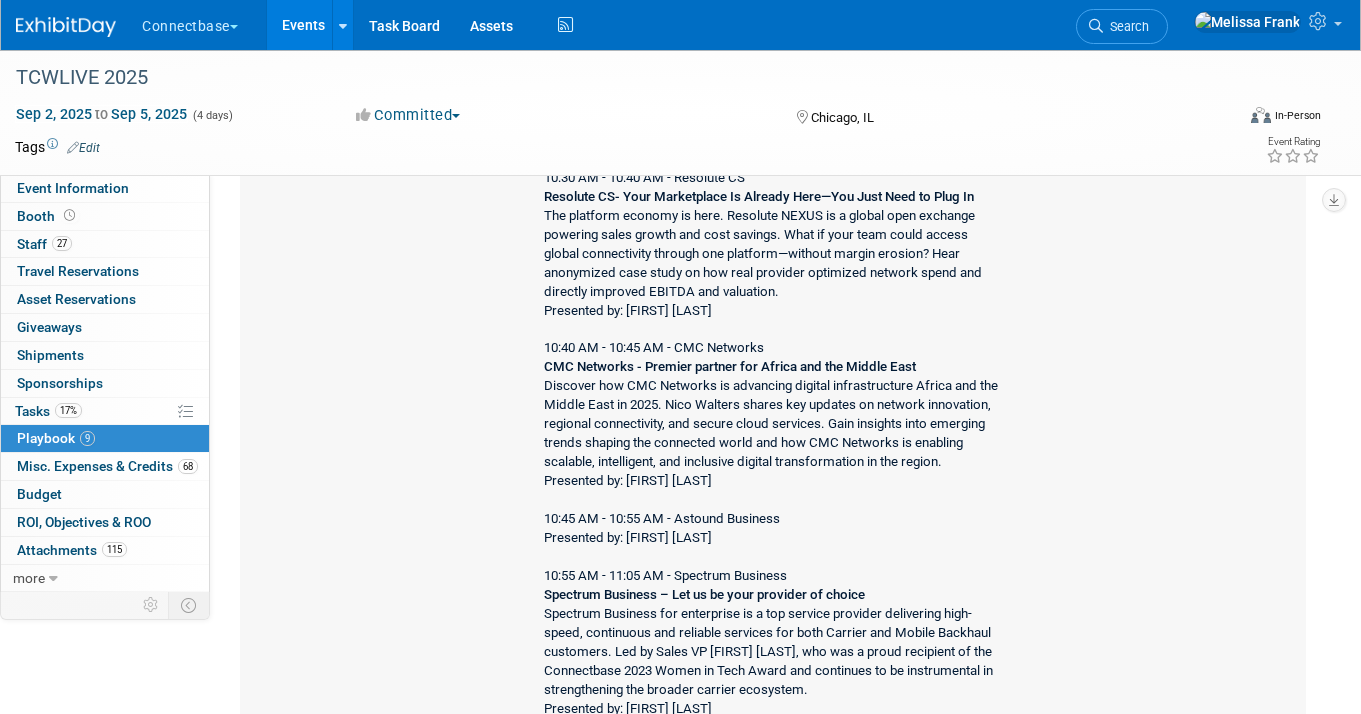 click on "10:00 AM - 10:15 AM - AT&T 10:15 AM - 10:30 AM - LB Networks 10:30 AM - 10:40 AM - Resolute CS Resolute CS- Your Marketplace Is Already Here—You Just Need to Plug In The platform economy is here. Resolute NEXUS is a global open exchange powering sales growth and cost savings. What if your team could access global connectivity through one platform—without margin erosion? Hear anonymized case study on how real provider optimized network spend and directly improved EBITDA and valuation. Presented by: [FIRST] [LAST] 10:40 AM - 10:45 AM - CMC Networks CMC Networks - Premier partner for Africa and the Middle East Presented by: [FIRST] [LAST] 10:45 AM - 10:55 AM - Astound Business Presented by: [FIRST] [LAST] 10:55 AM - 11:05 AM - Spectrum Business Spectrum Business – Let us be your provider of choice Presented by: [FIRST] [LAST] 11:05 AM - 11:15 AM - Stealth Communications Presented by [FIRST] [LAST] 11:15 AM - 11:25 AM - INDATEL Services" at bounding box center (768, 825) 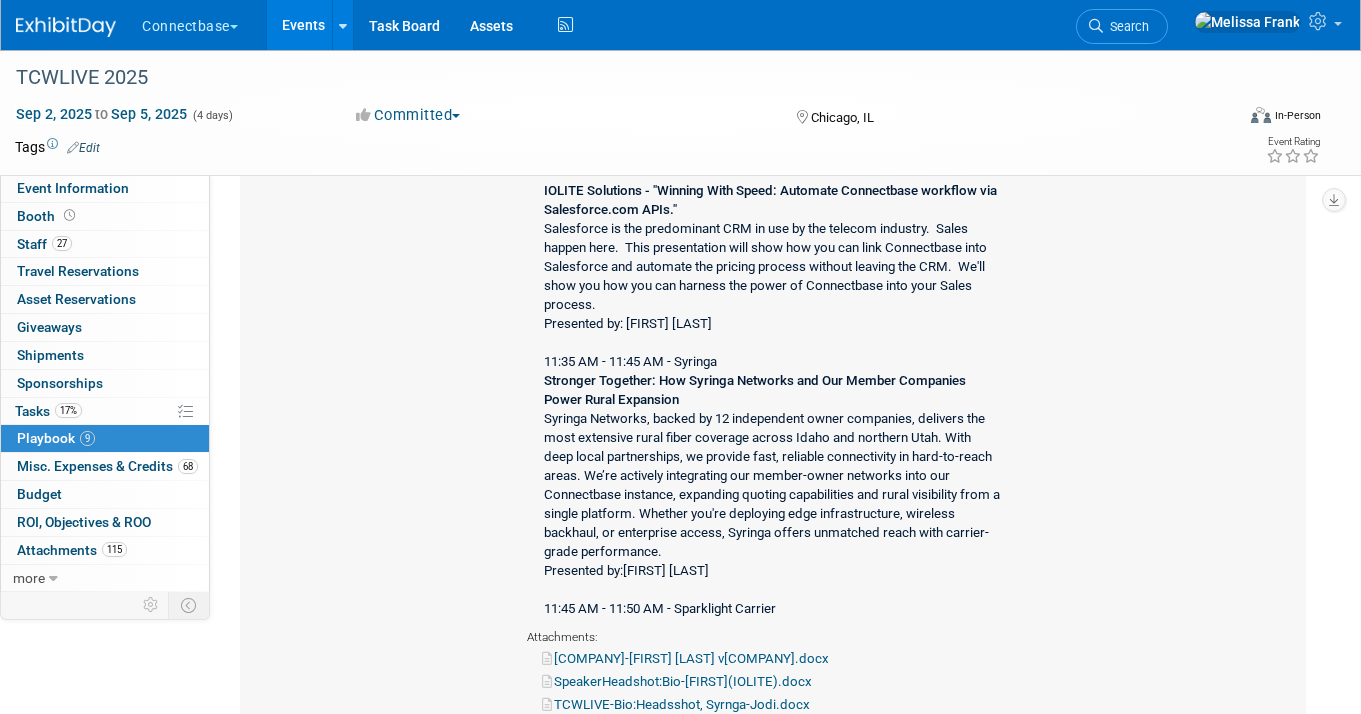 scroll, scrollTop: 1878, scrollLeft: 0, axis: vertical 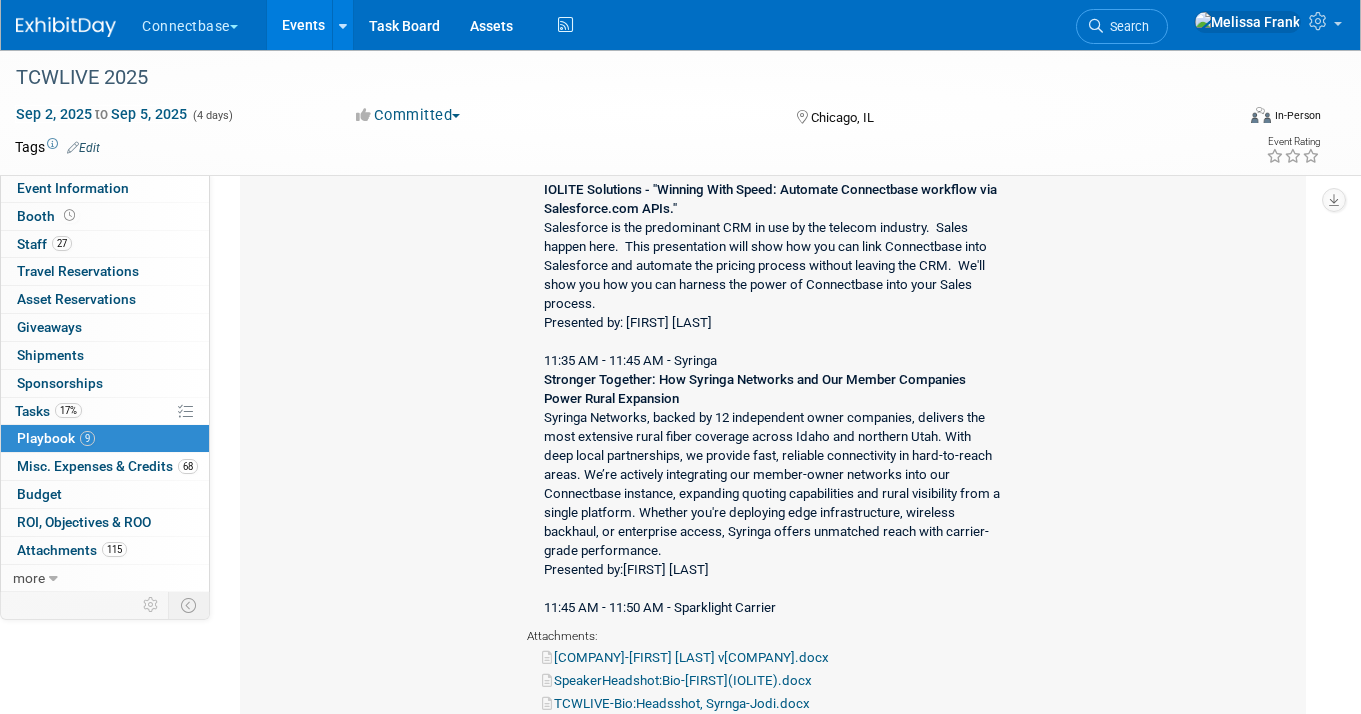 click on "10:00 AM - 10:15 AM - AT&T 10:15 AM - 10:30 AM - LB Networks 10:30 AM - 10:40 AM - Resolute CS Resolute CS- Your Marketplace Is Already Here—You Just Need to Plug In The platform economy is here. Resolute NEXUS is a global open exchange powering sales growth and cost savings. What if your team could access global connectivity through one platform—without margin erosion? Hear anonymized case study on how real provider optimized network spend and directly improved EBITDA and valuation. Presented by: [FIRST] [LAST] 10:40 AM - 10:45 AM - CMC Networks CMC Networks - Premier partner for Africa and the Middle East Presented by: [FIRST] [LAST] 10:45 AM - 10:55 AM - Astound Business Presented by: [FIRST] [LAST] 10:55 AM - 11:05 AM - Spectrum Business Spectrum Business – Let us be your provider of choice Presented by: [FIRST] [LAST] 11:05 AM - 11:15 AM - Stealth Communications Presented by [FIRST] [LAST] 11:15 AM - 11:25 AM - INDATEL Services" at bounding box center [768, -112] 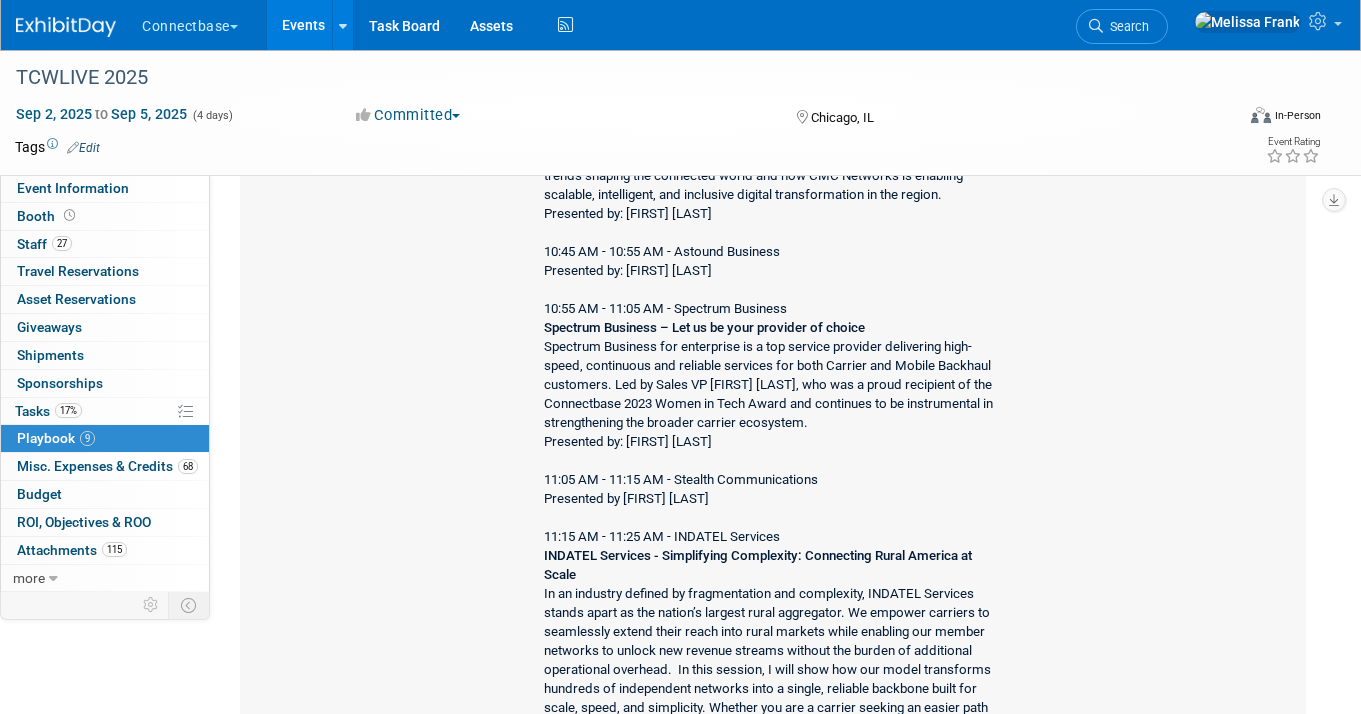scroll, scrollTop: 1133, scrollLeft: 0, axis: vertical 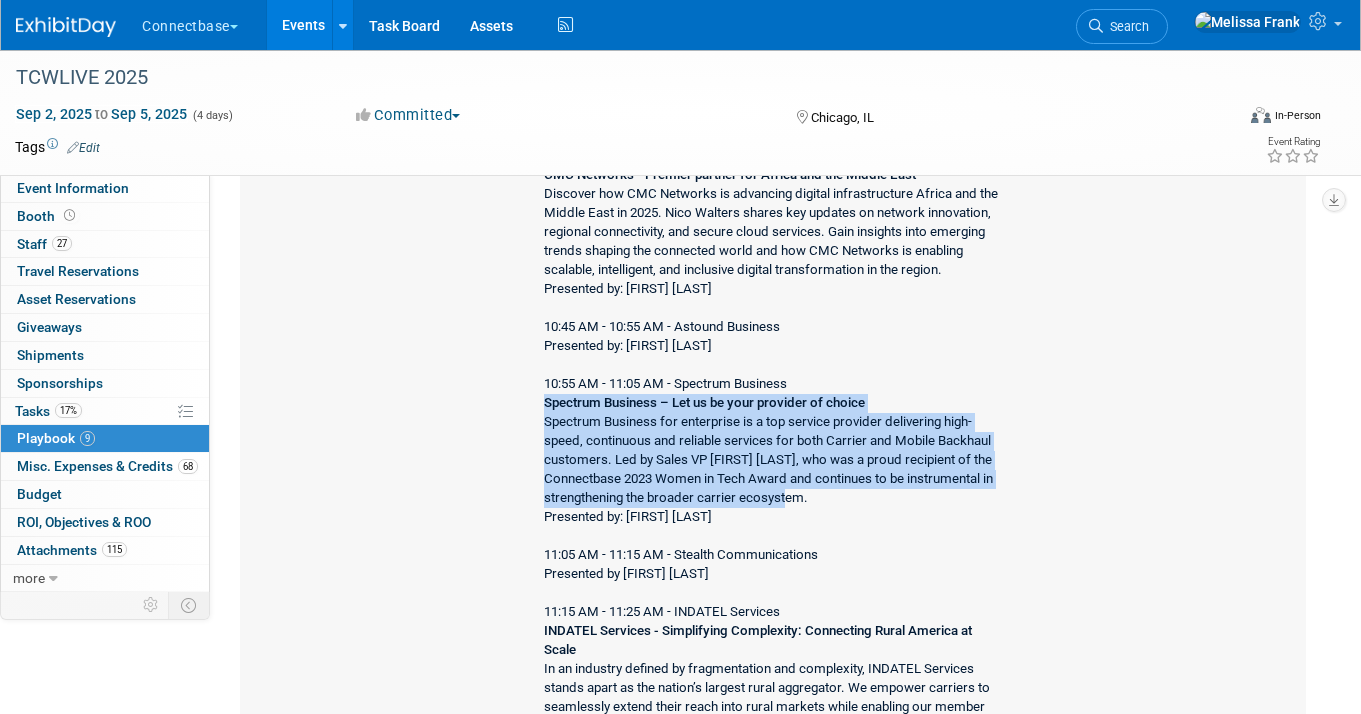 drag, startPoint x: 817, startPoint y: 497, endPoint x: 538, endPoint y: 406, distance: 293.4655 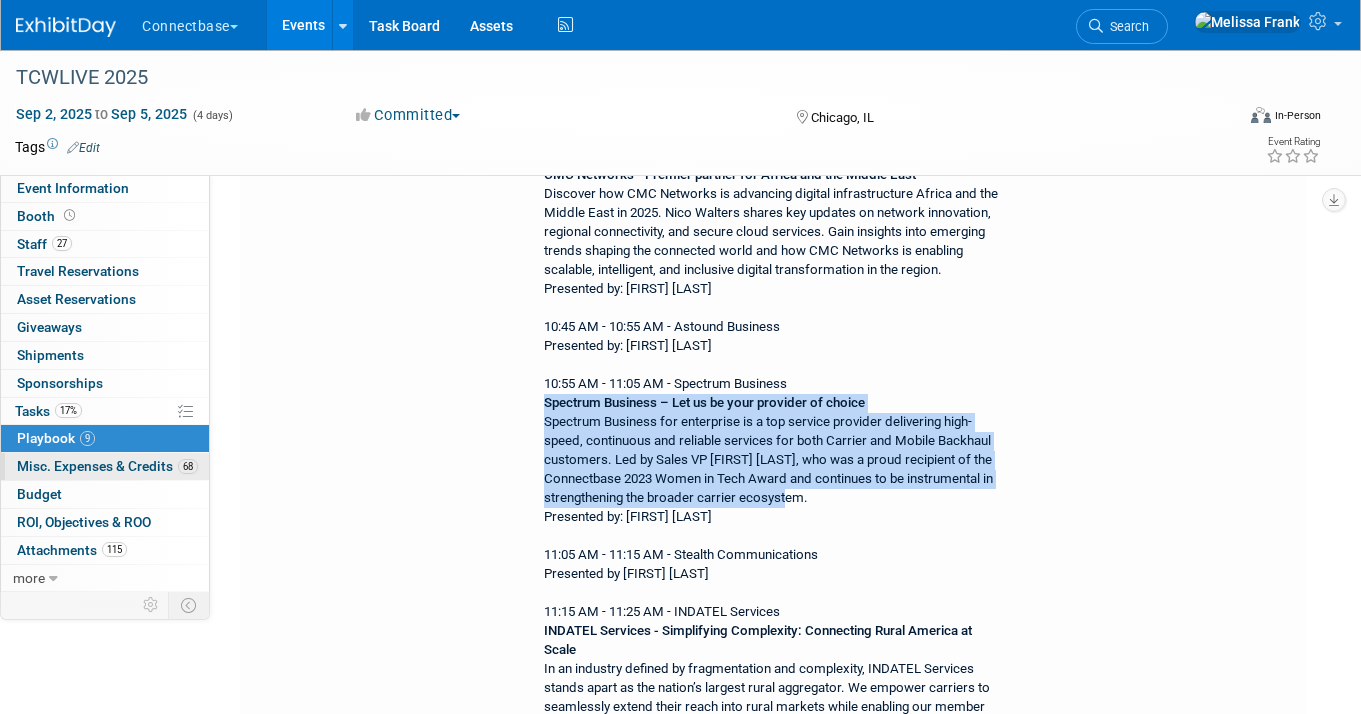 click on "Misc. Expenses & Credits 68" at bounding box center [107, 466] 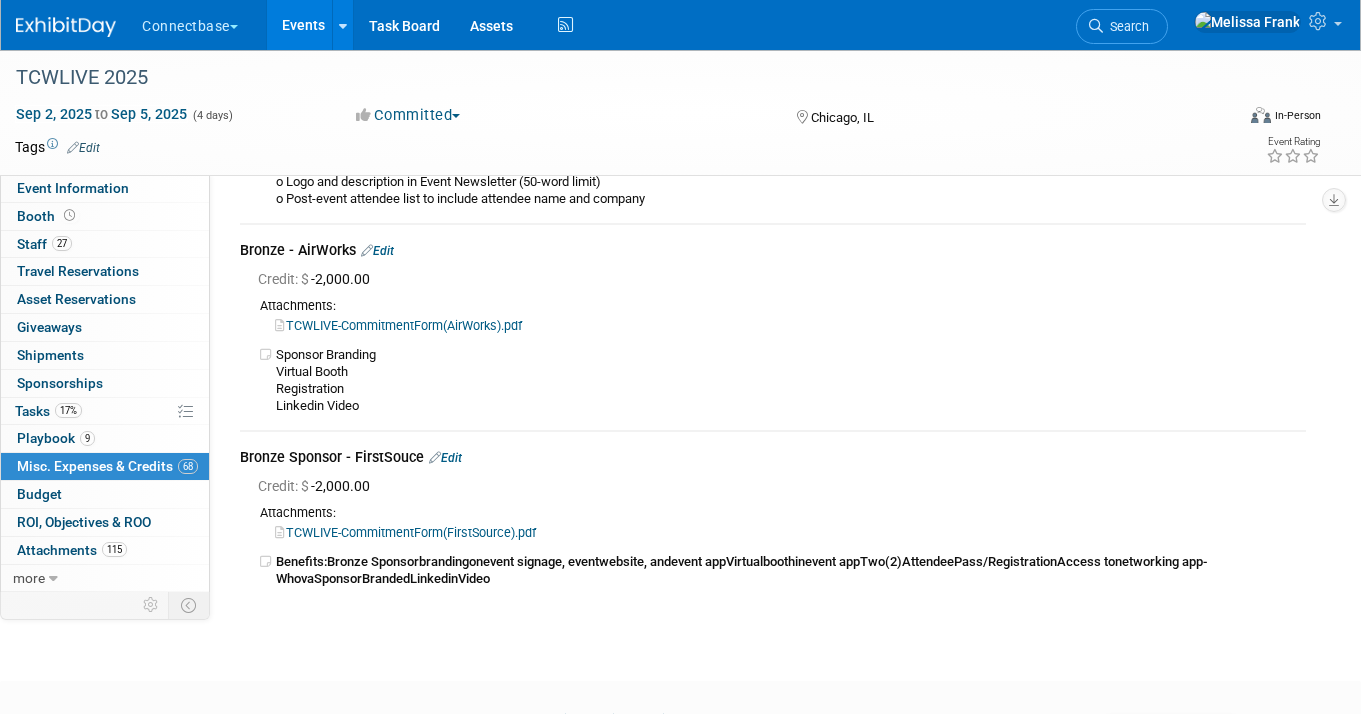 scroll, scrollTop: 18528, scrollLeft: 0, axis: vertical 